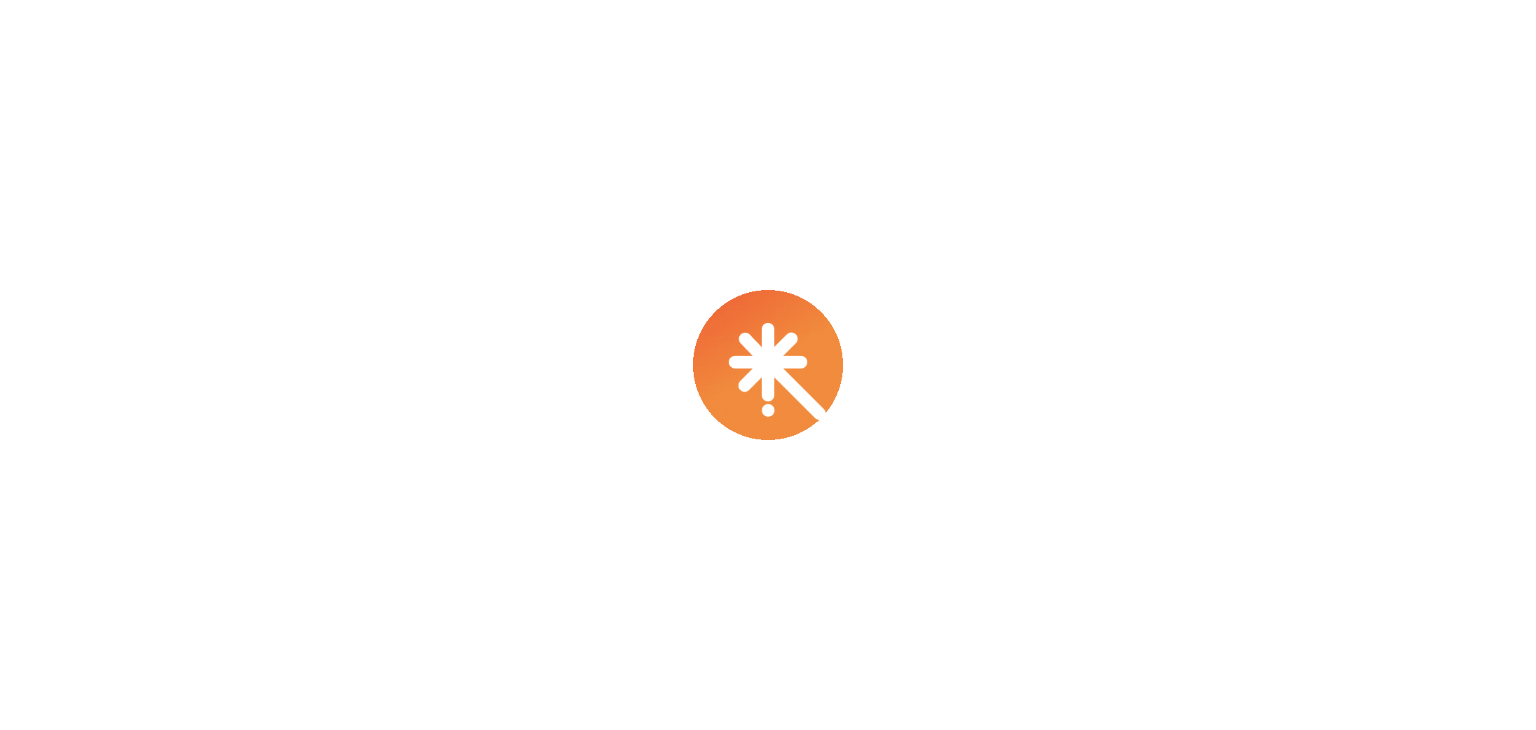 scroll, scrollTop: 0, scrollLeft: 0, axis: both 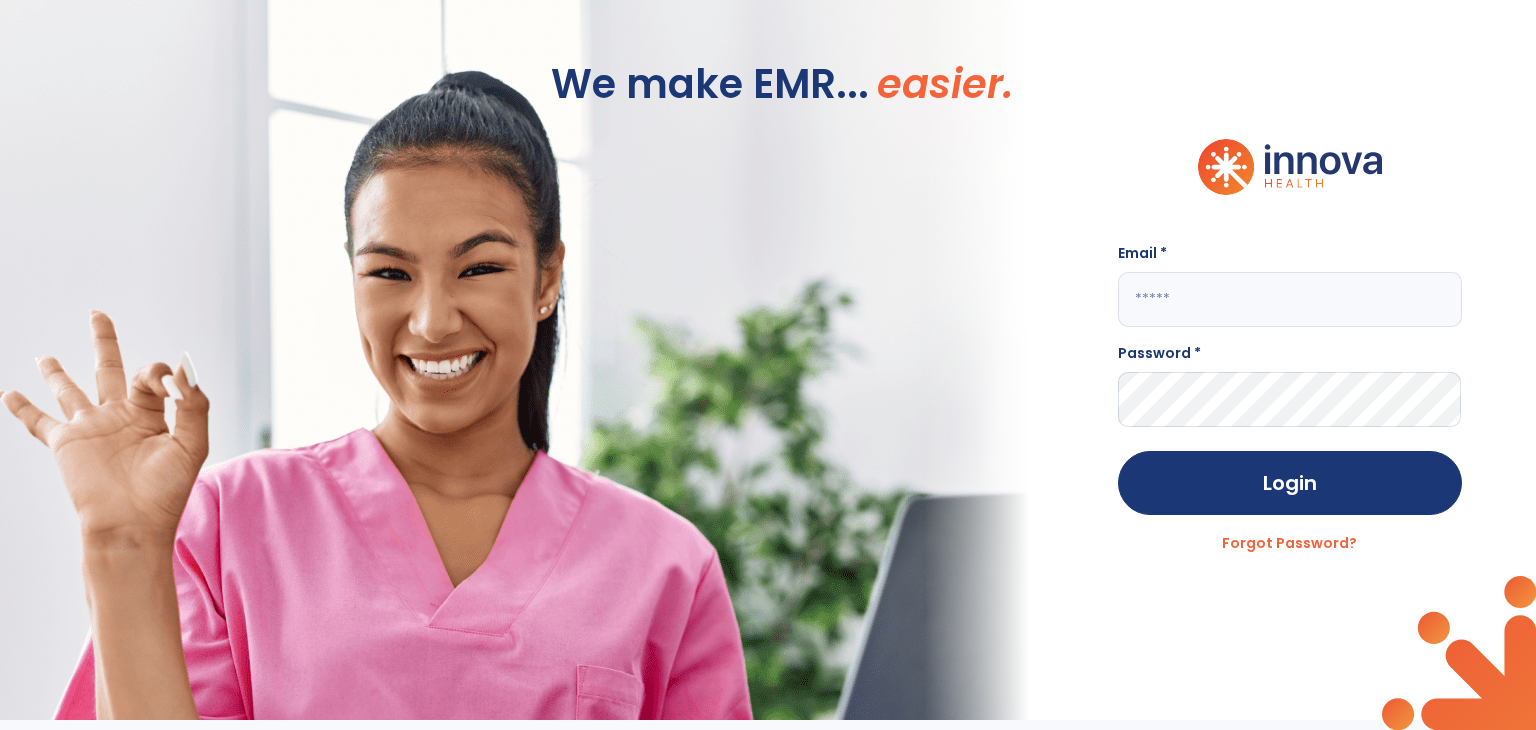 drag, startPoint x: 1255, startPoint y: 299, endPoint x: 1269, endPoint y: 309, distance: 17.20465 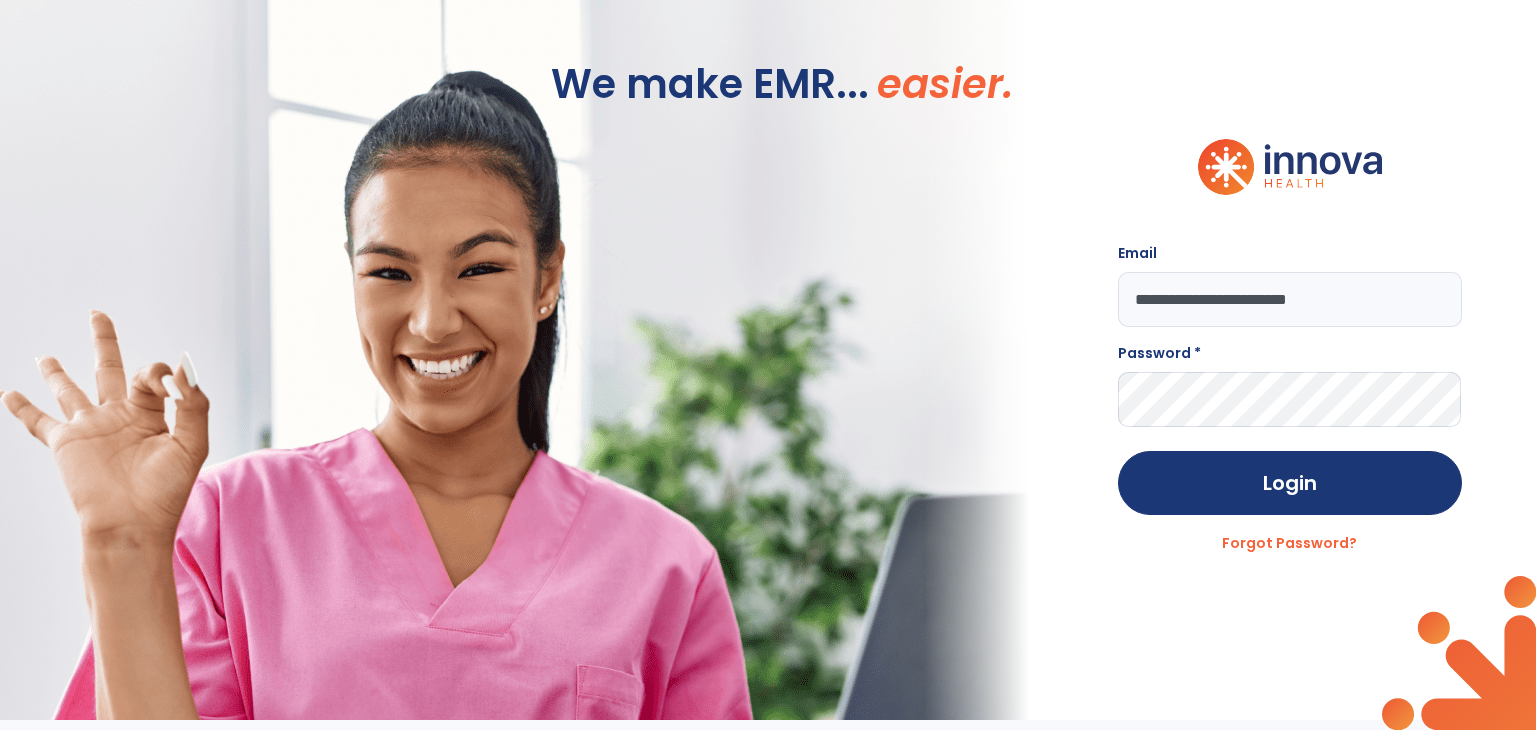 type on "**********" 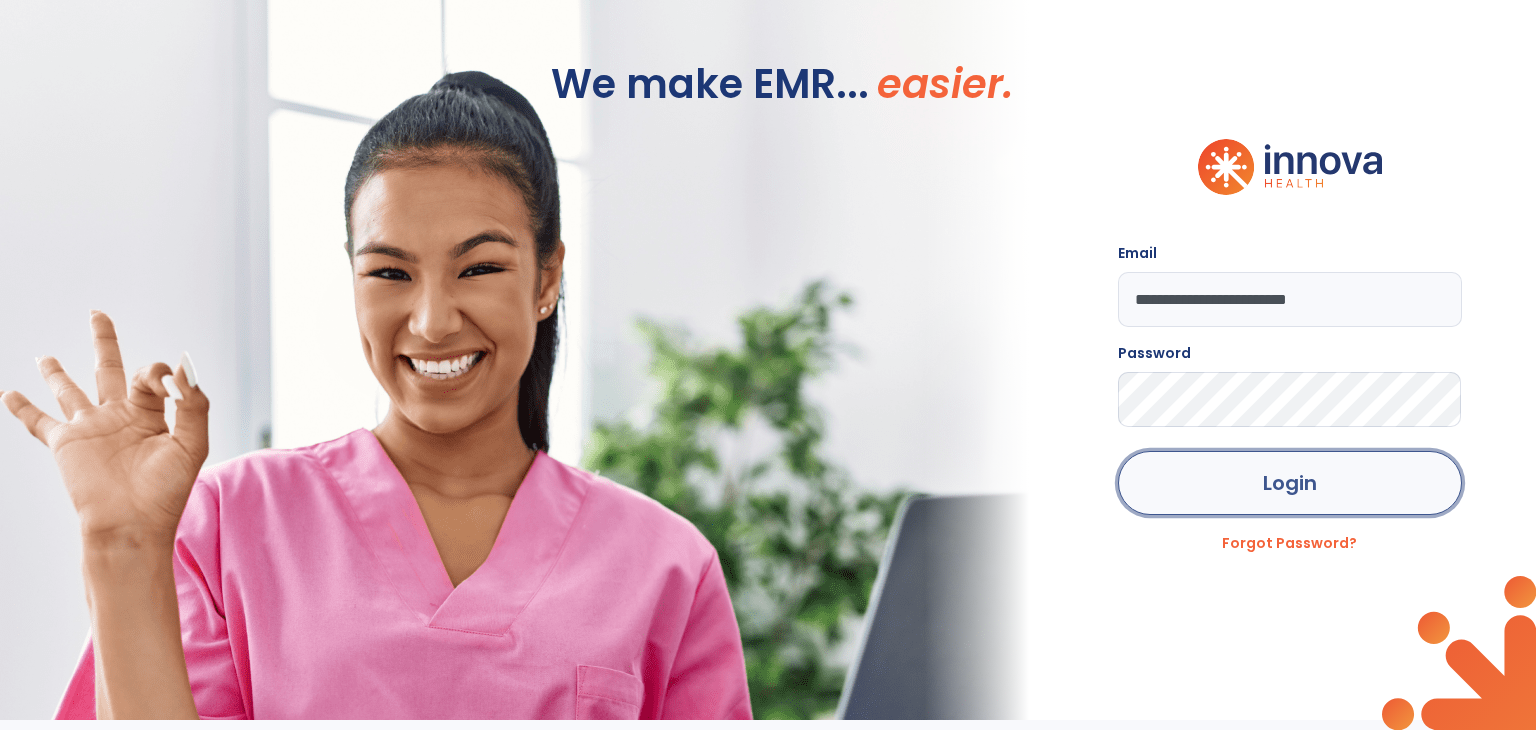 click on "Login" 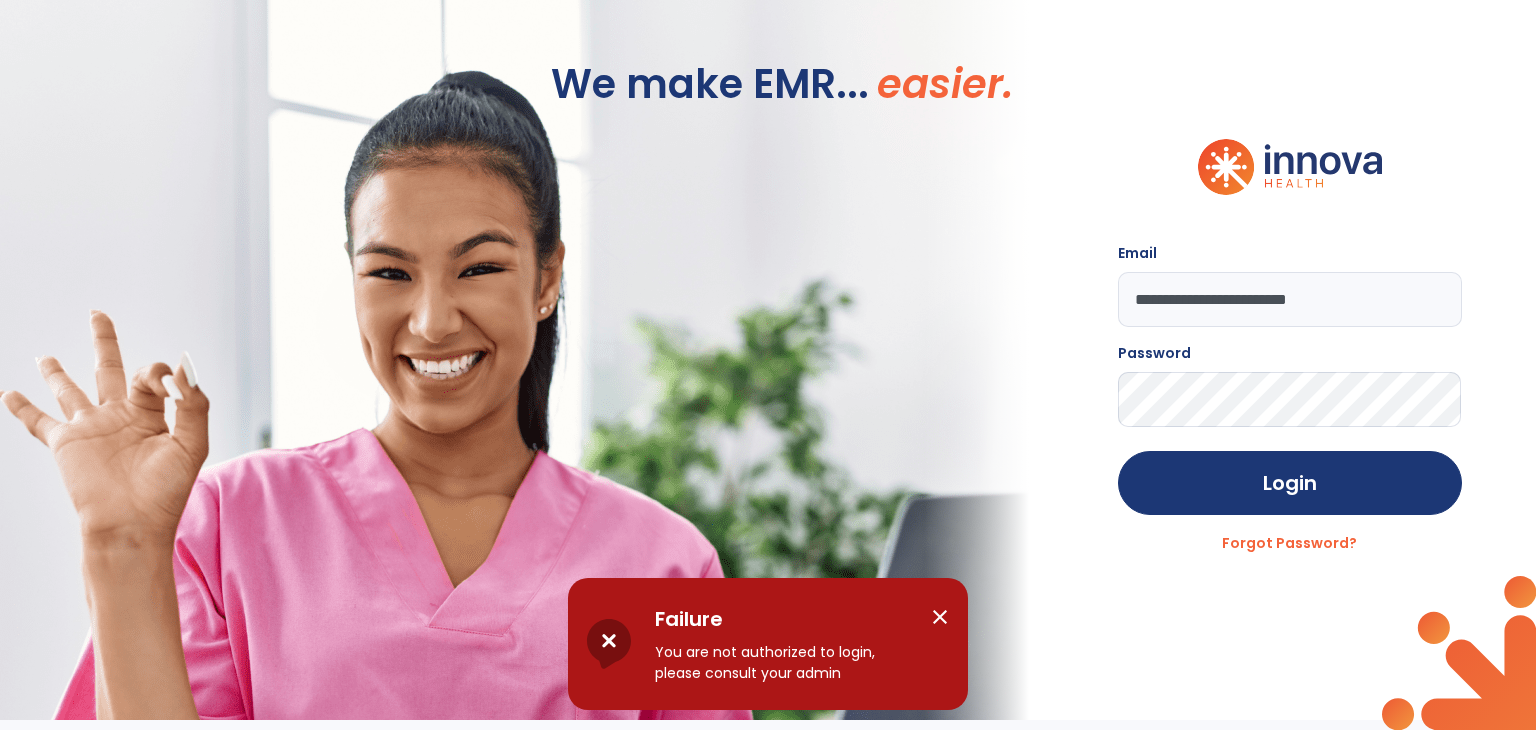 click on "We make EMR... easier." 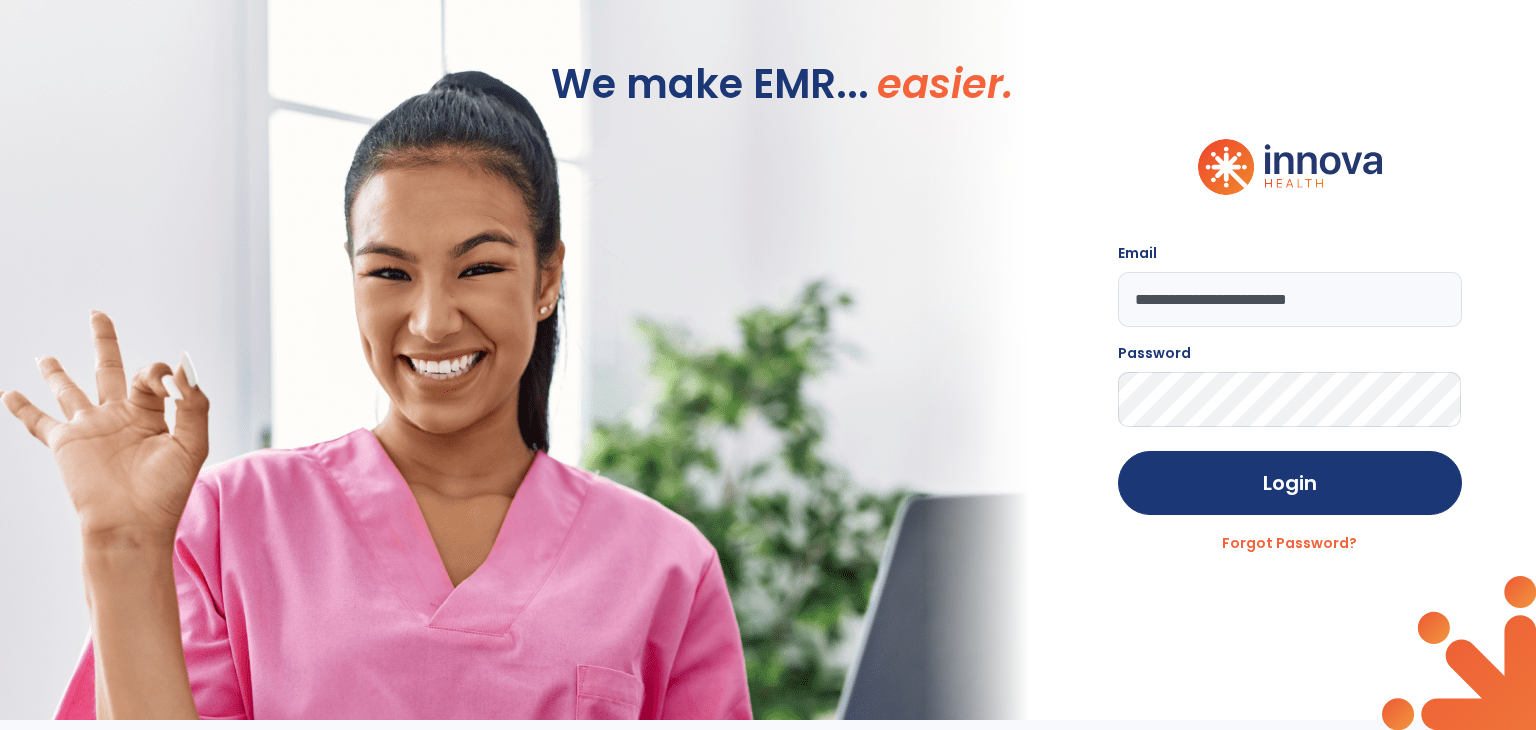 click on "**********" 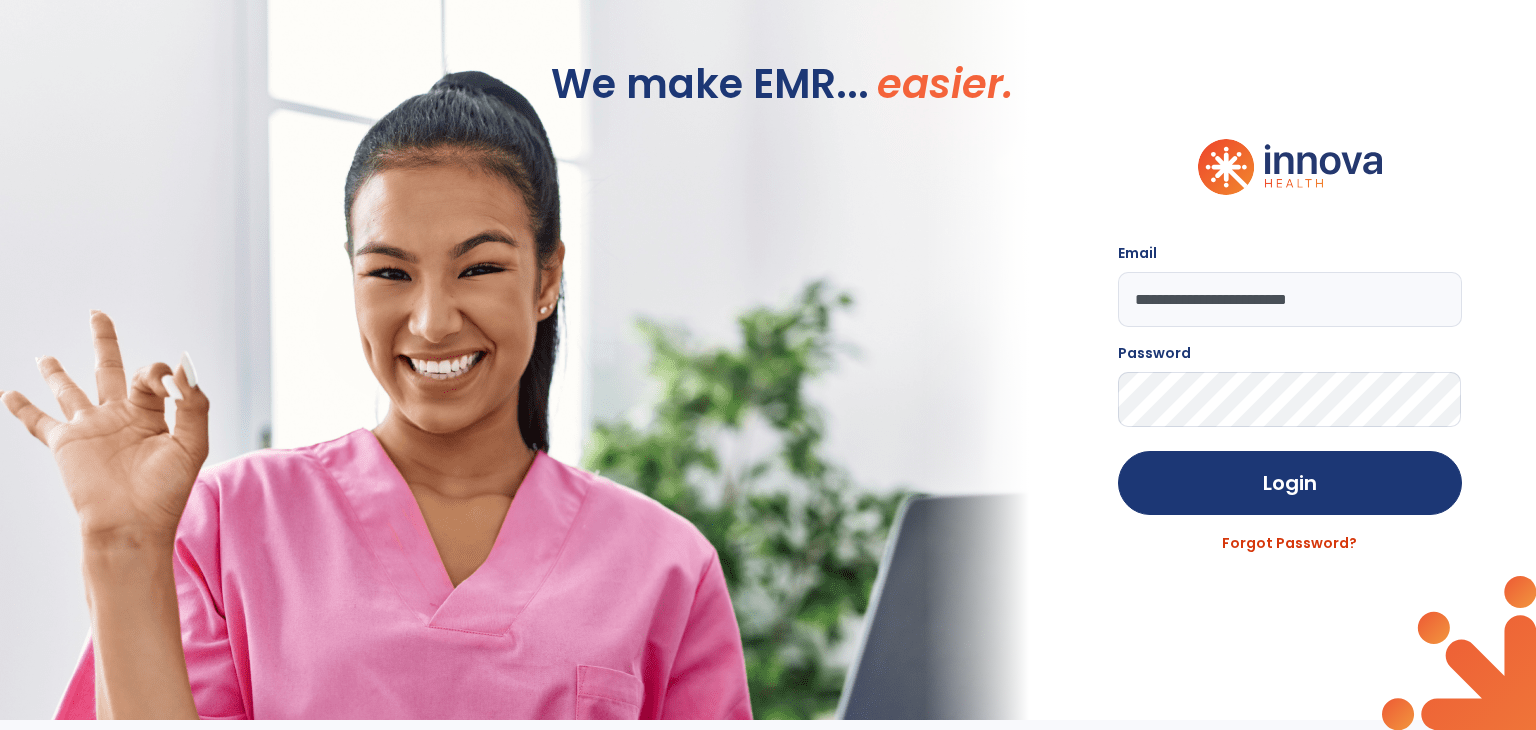 click on "Forgot Password?" 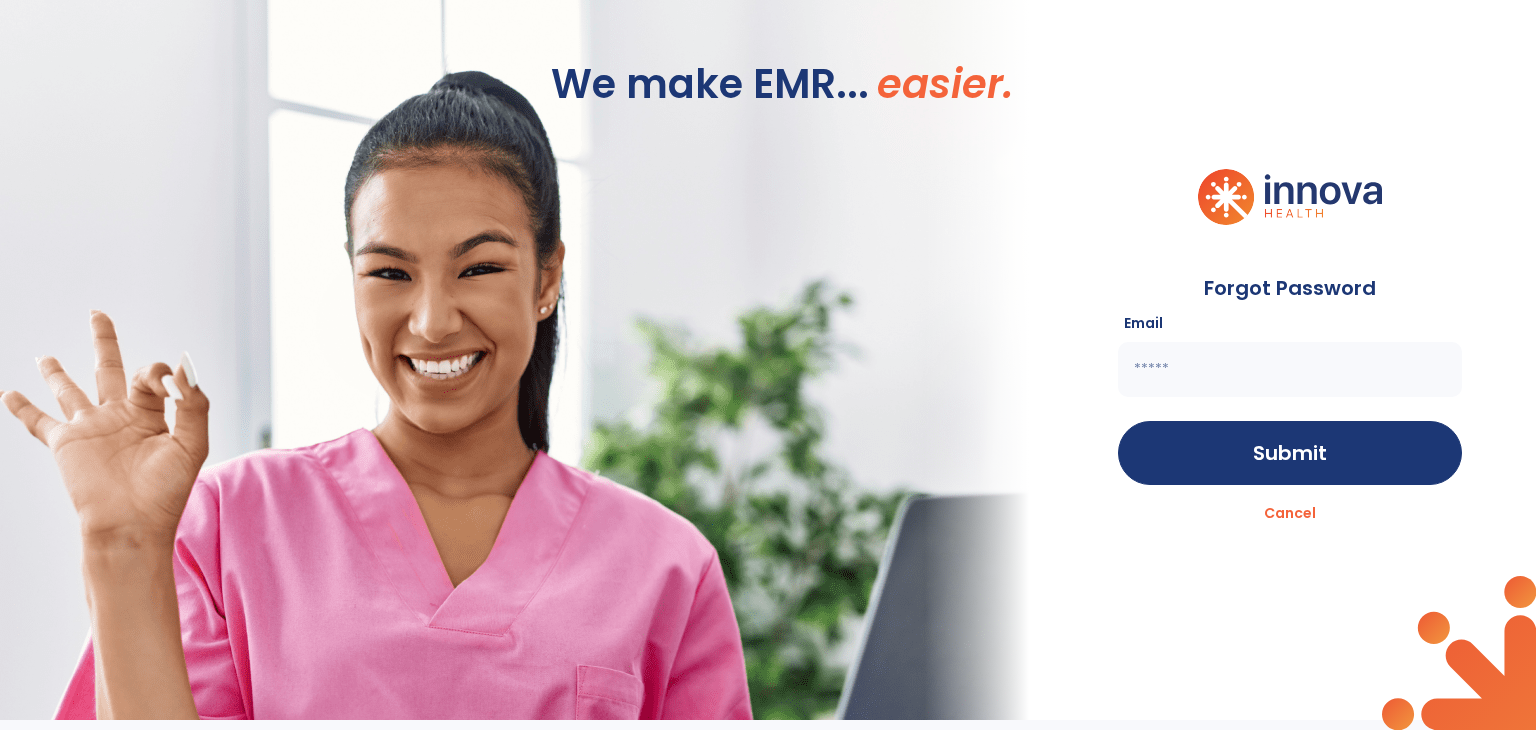 click 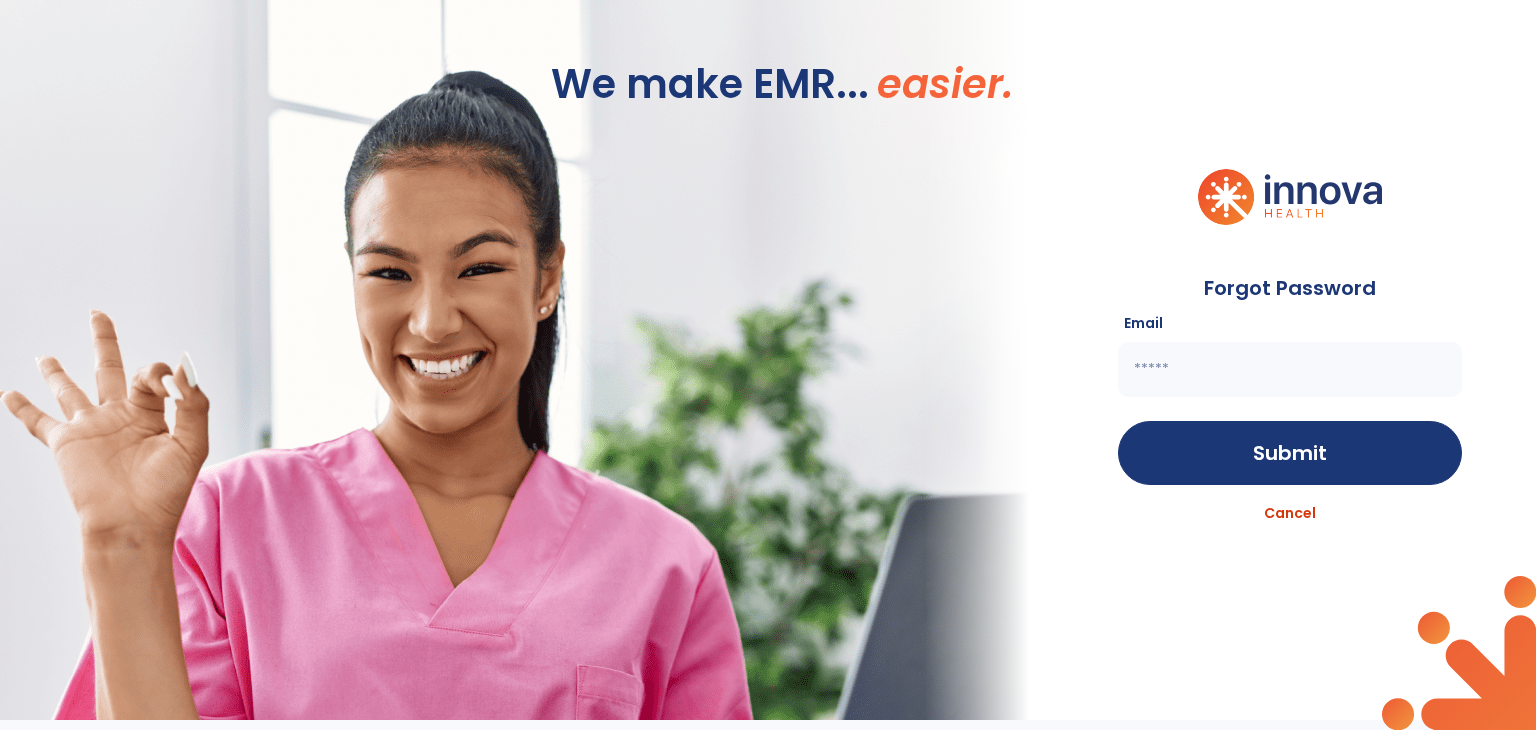 click on "Cancel" 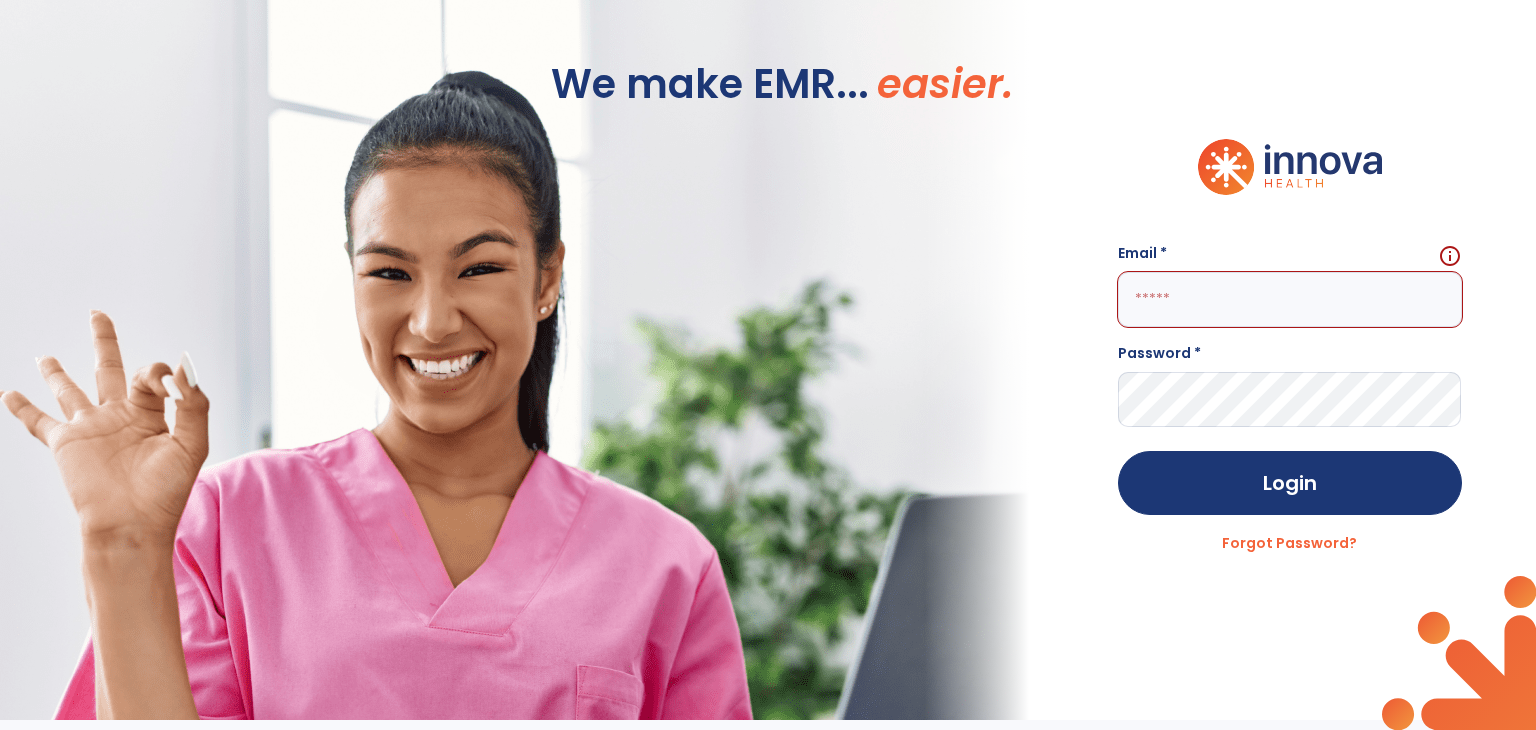 drag, startPoint x: 1214, startPoint y: 312, endPoint x: 1348, endPoint y: 615, distance: 331.308 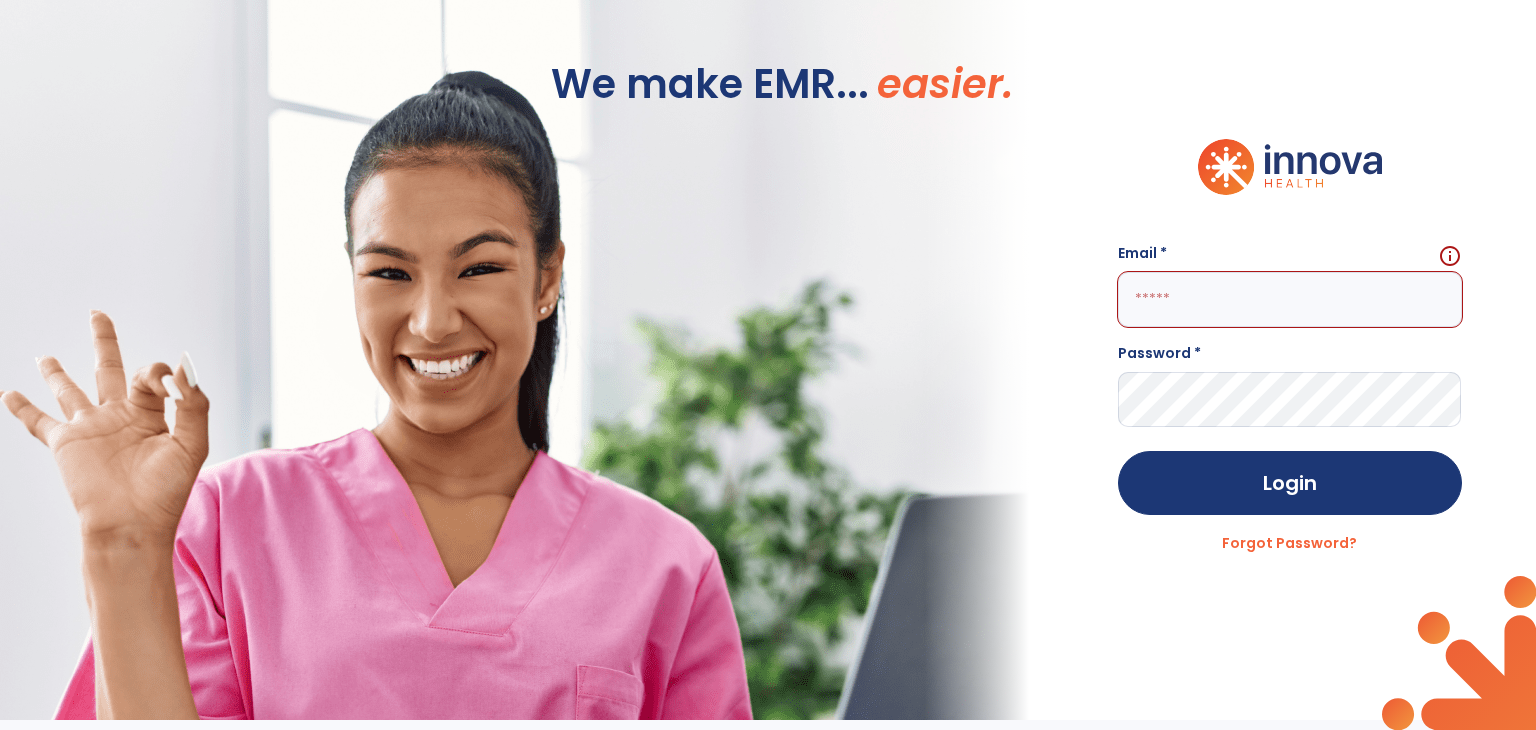 click 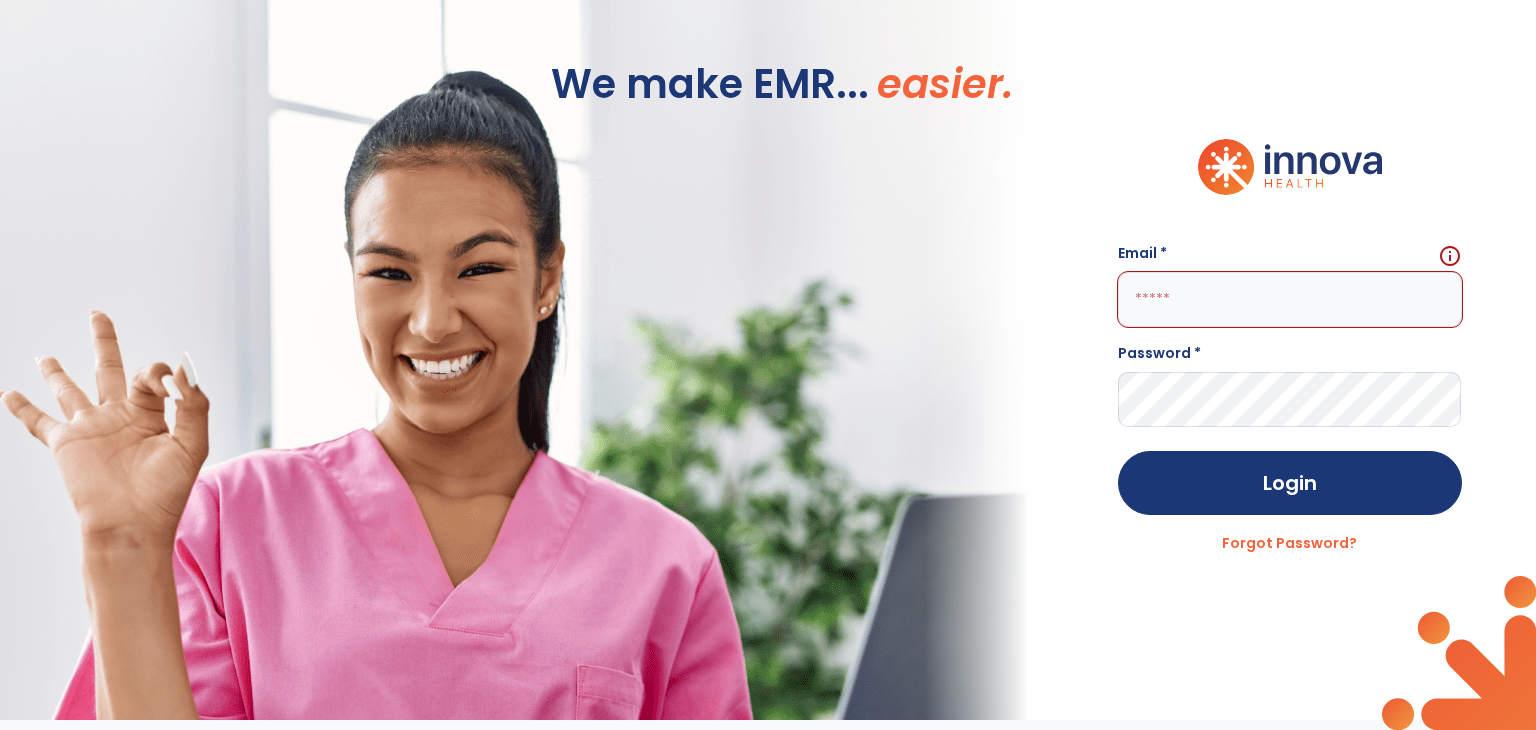 click 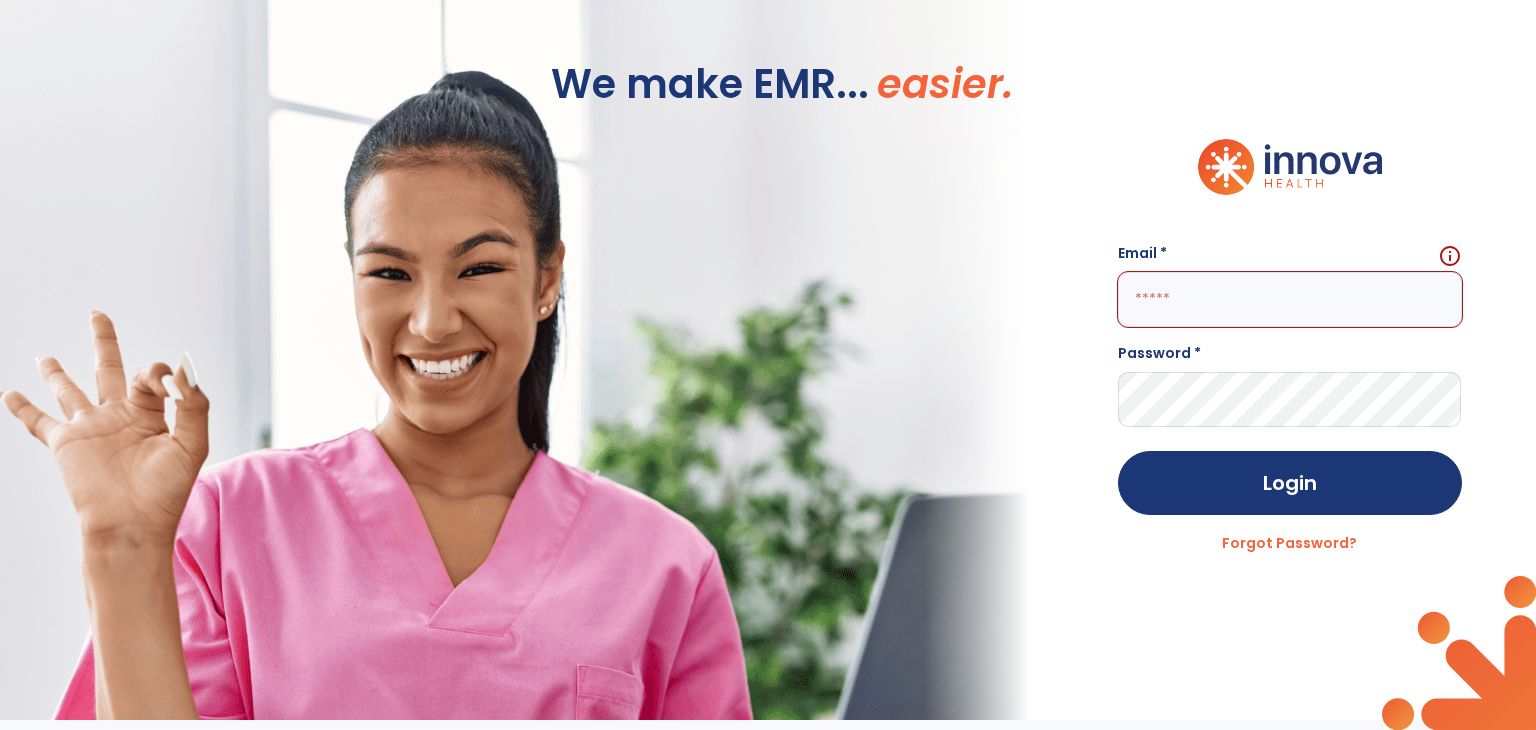 paste on "**********" 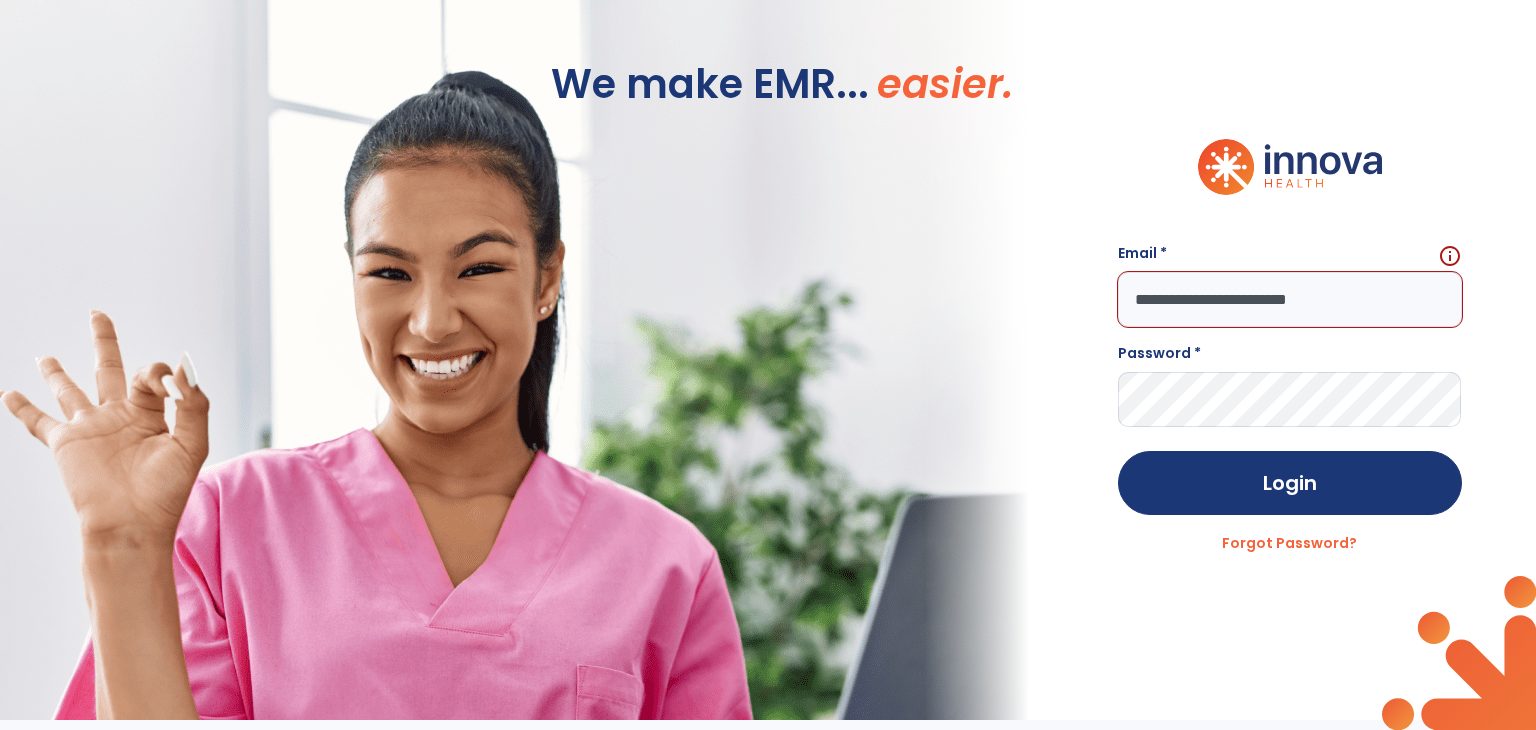 type on "**********" 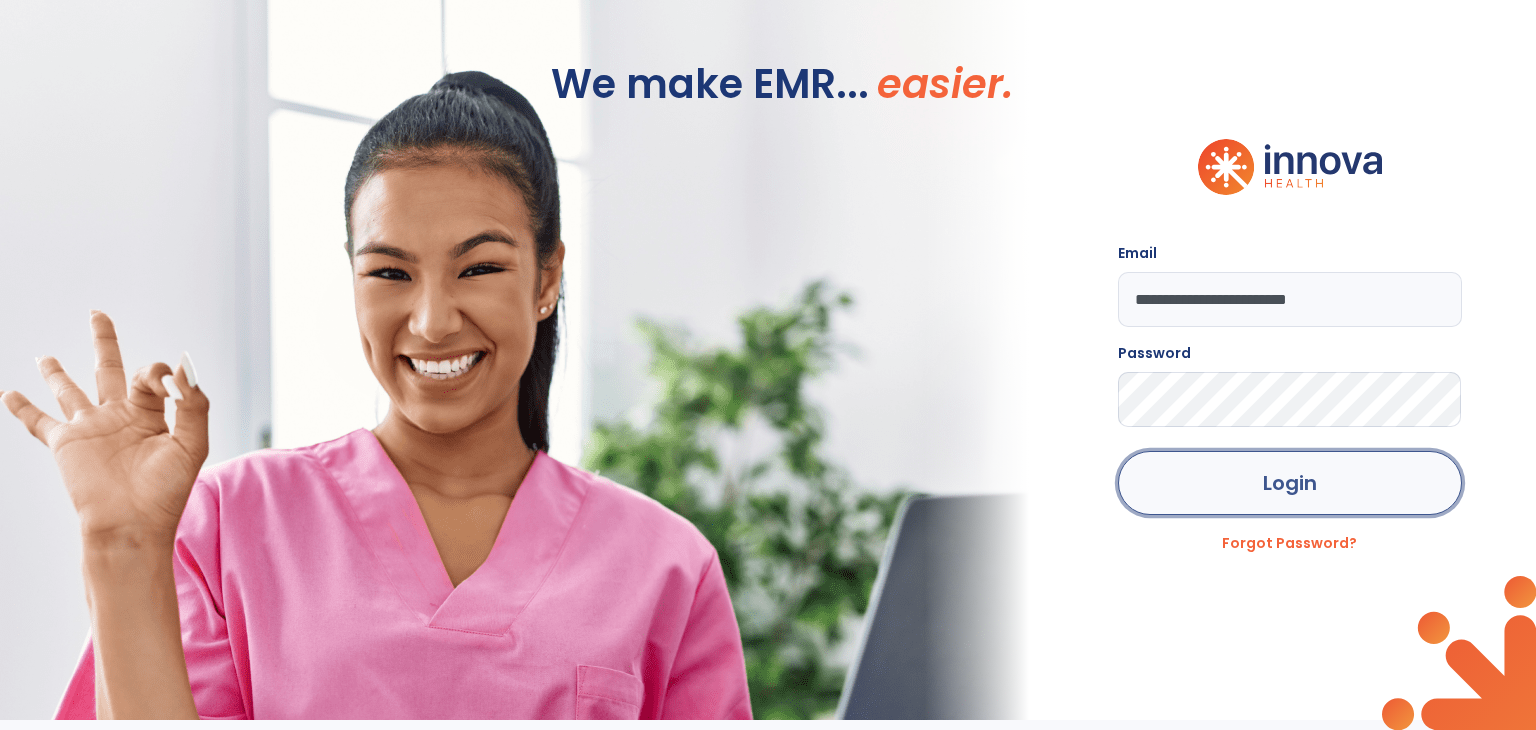 click on "Login" 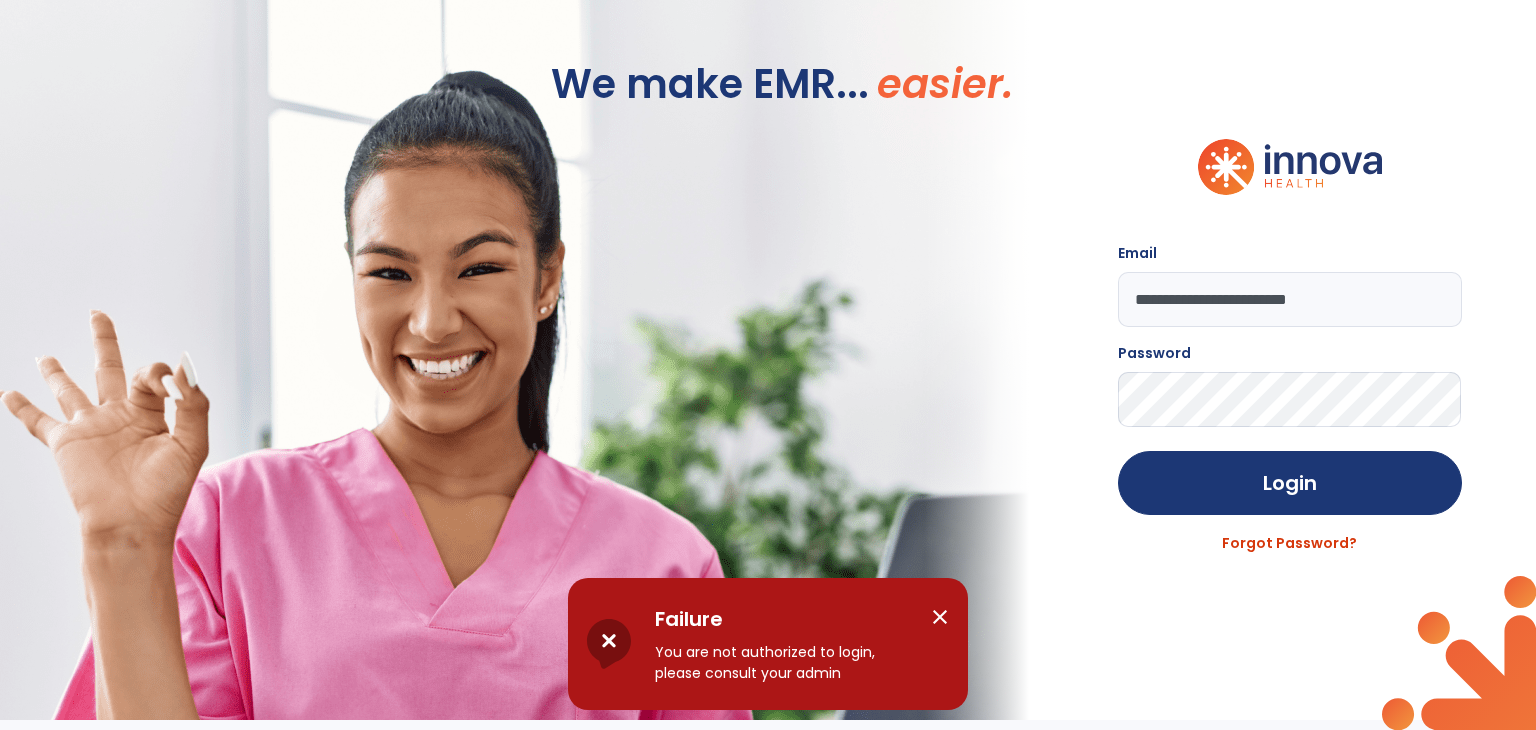click on "Forgot Password?" 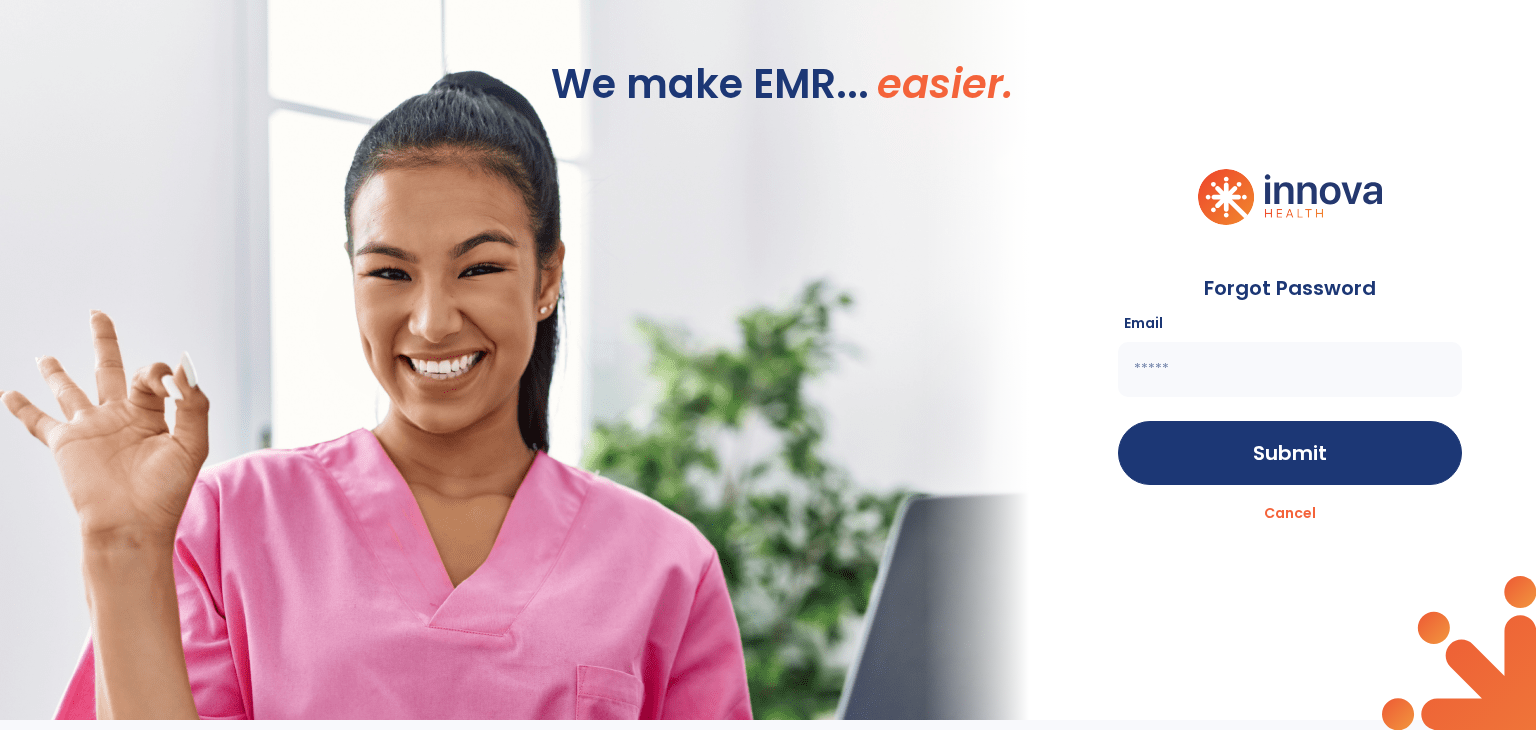 click 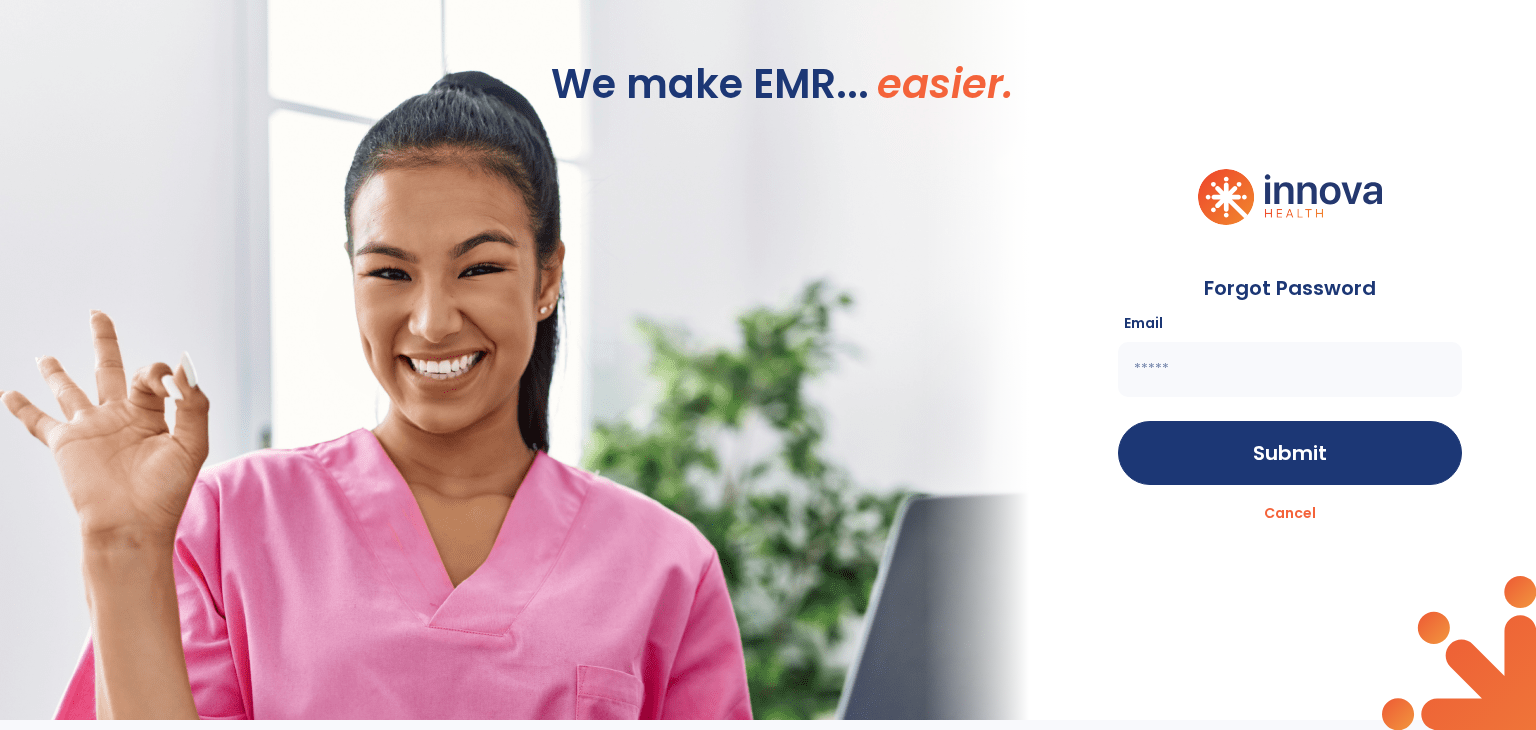 click on "We make EMR... easier." 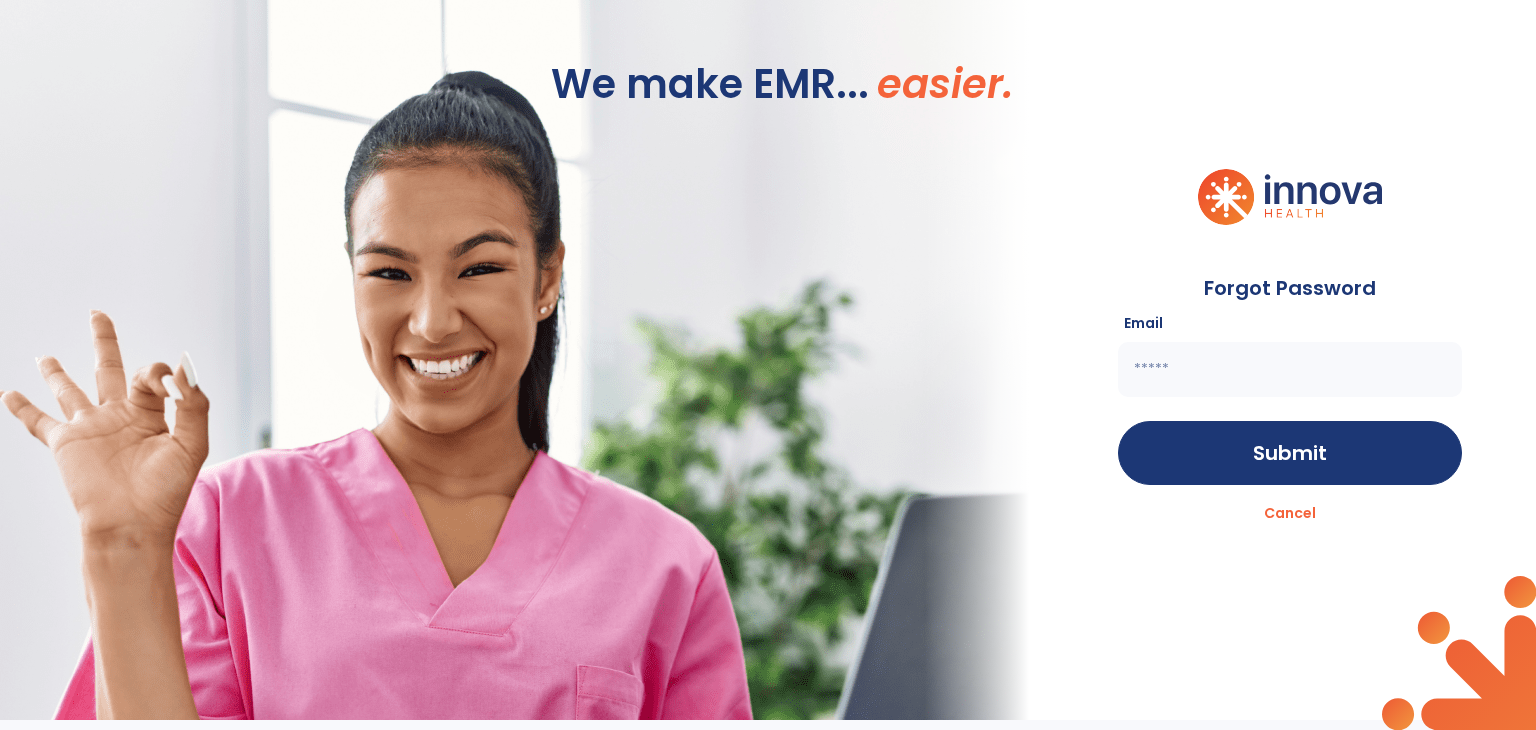 paste on "**********" 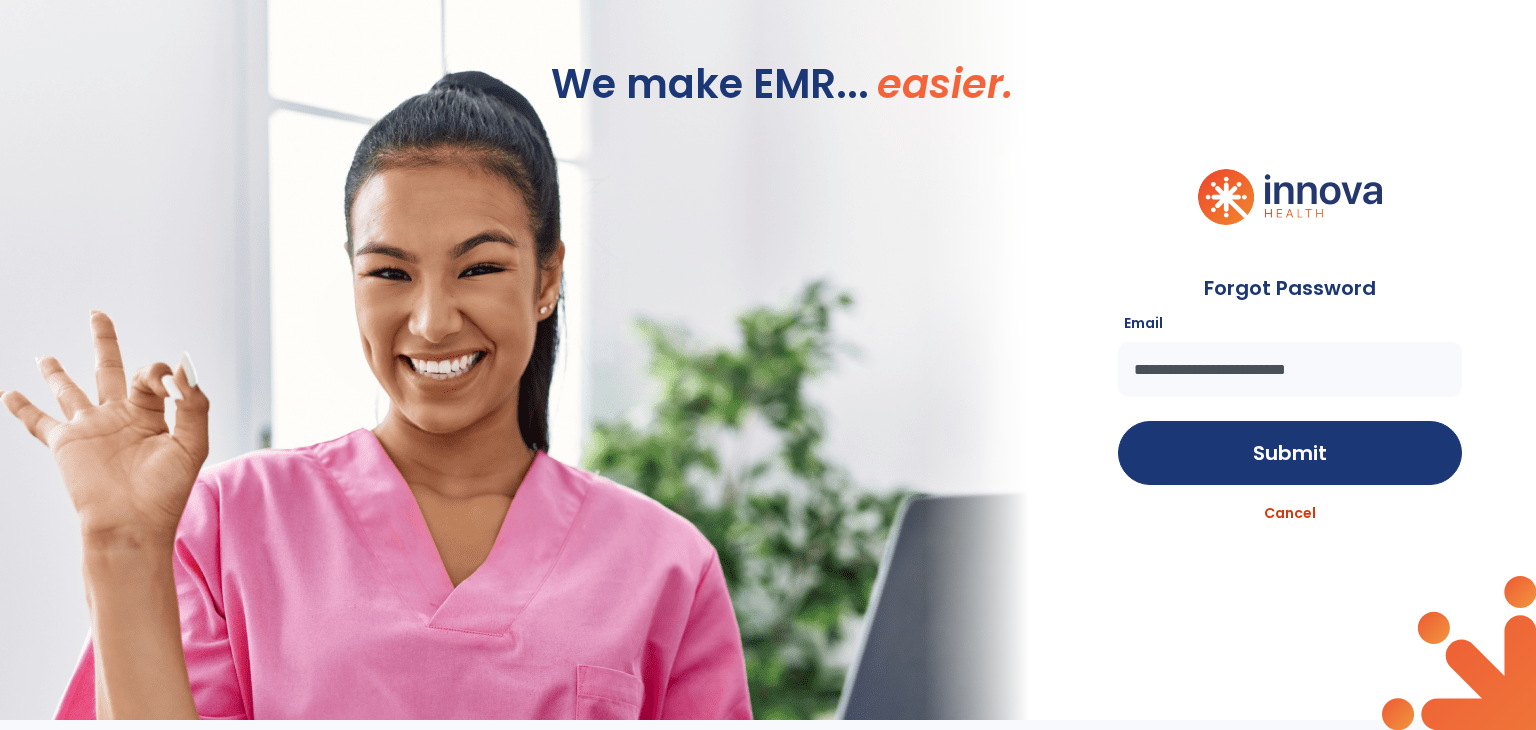 type on "**********" 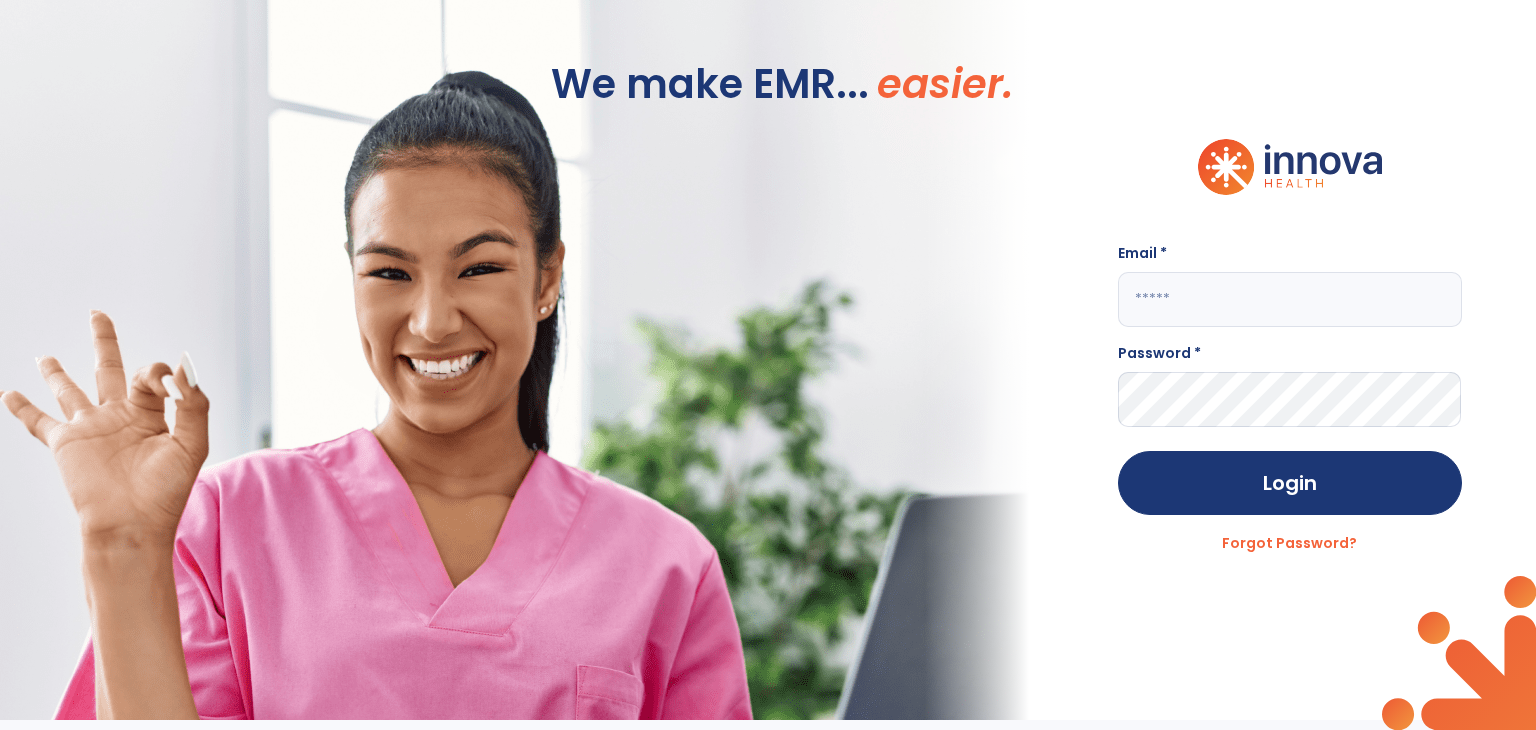 click on "We make EMR... easier." 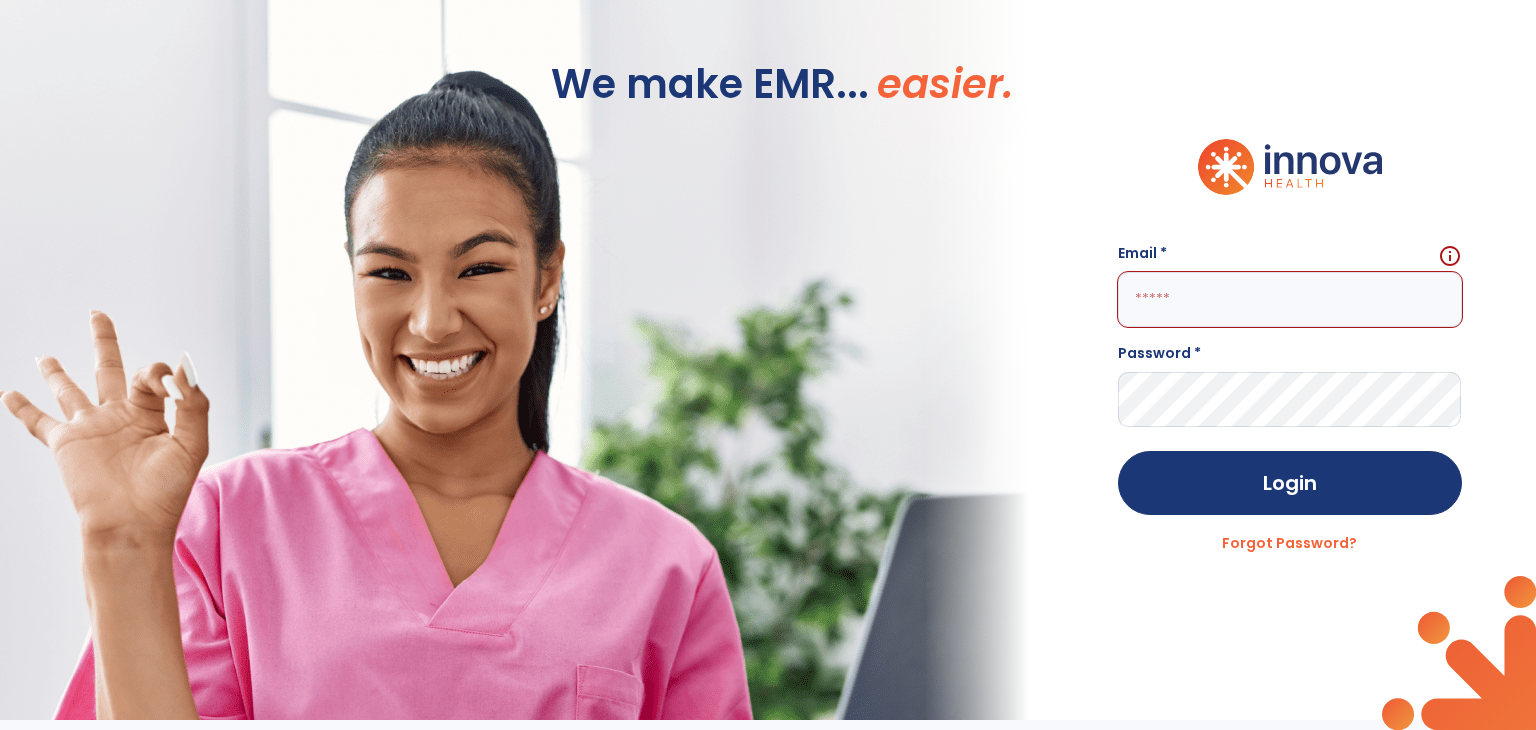 click 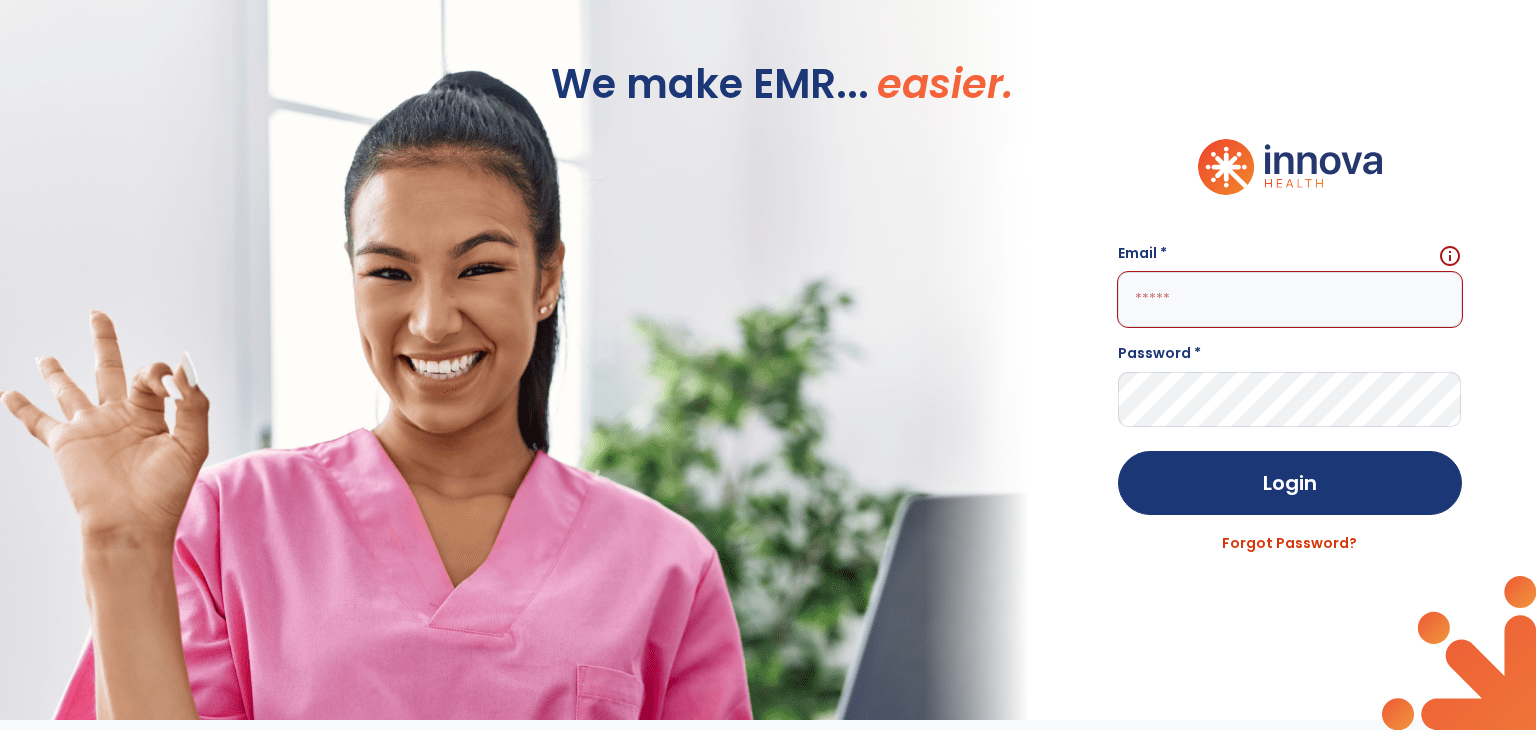 click on "Forgot Password?" 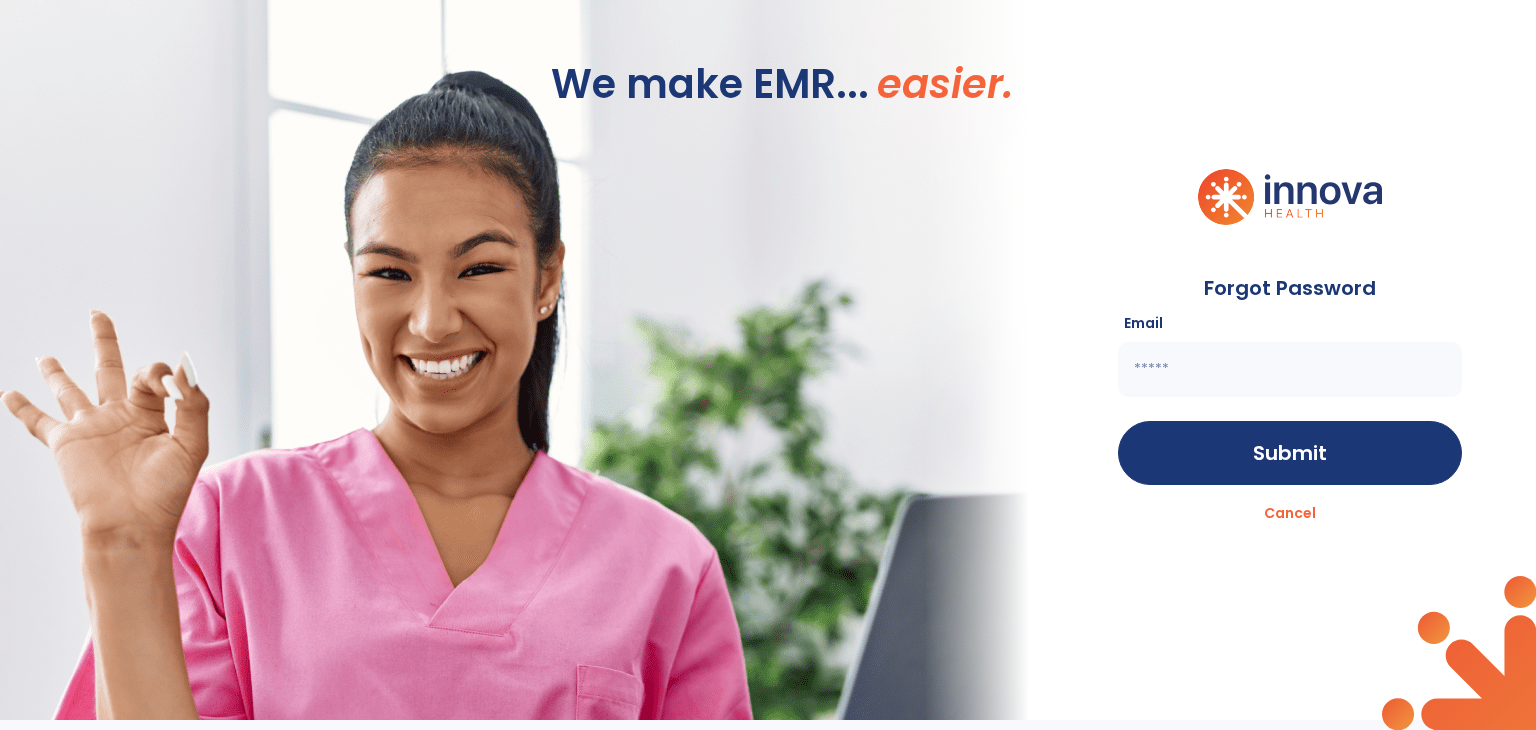 click 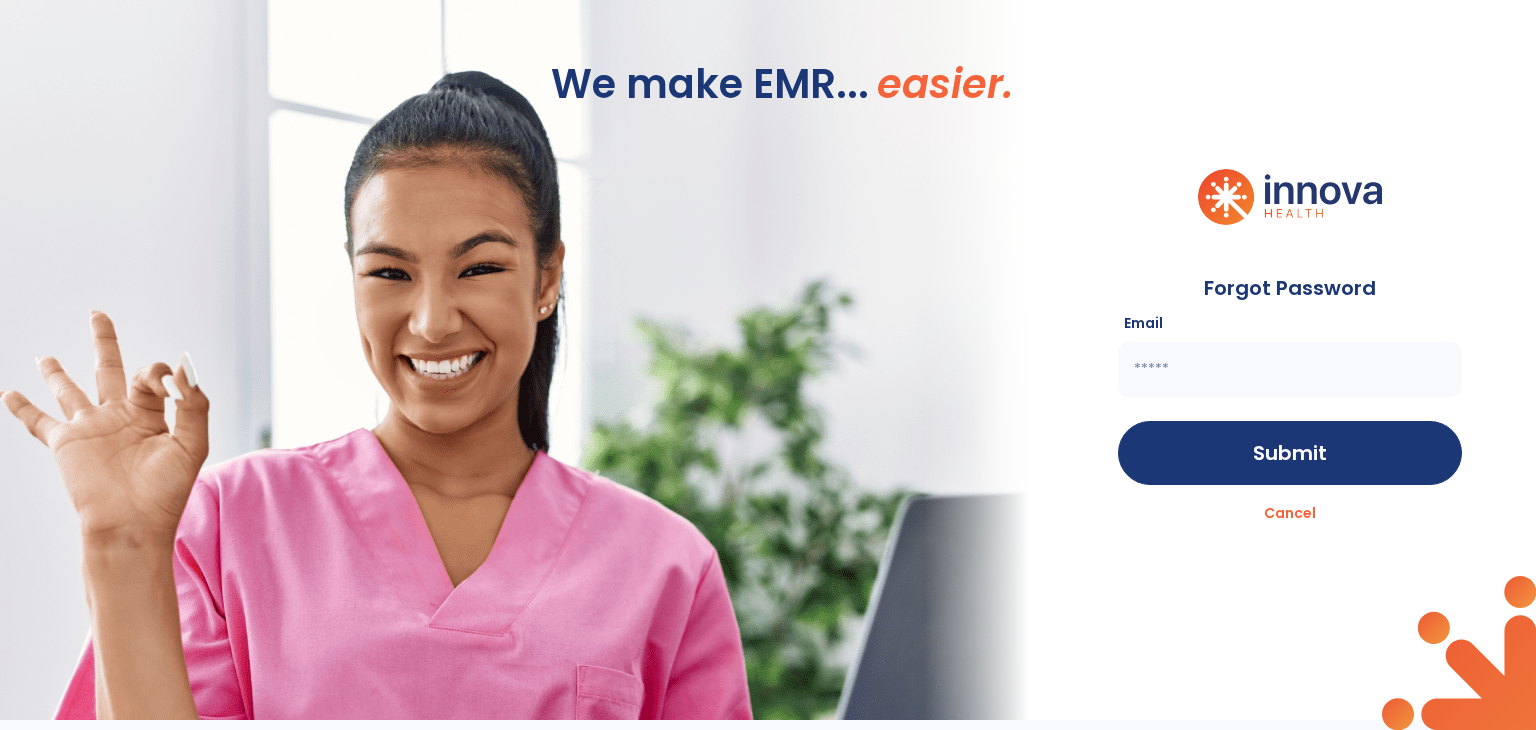 paste on "**********" 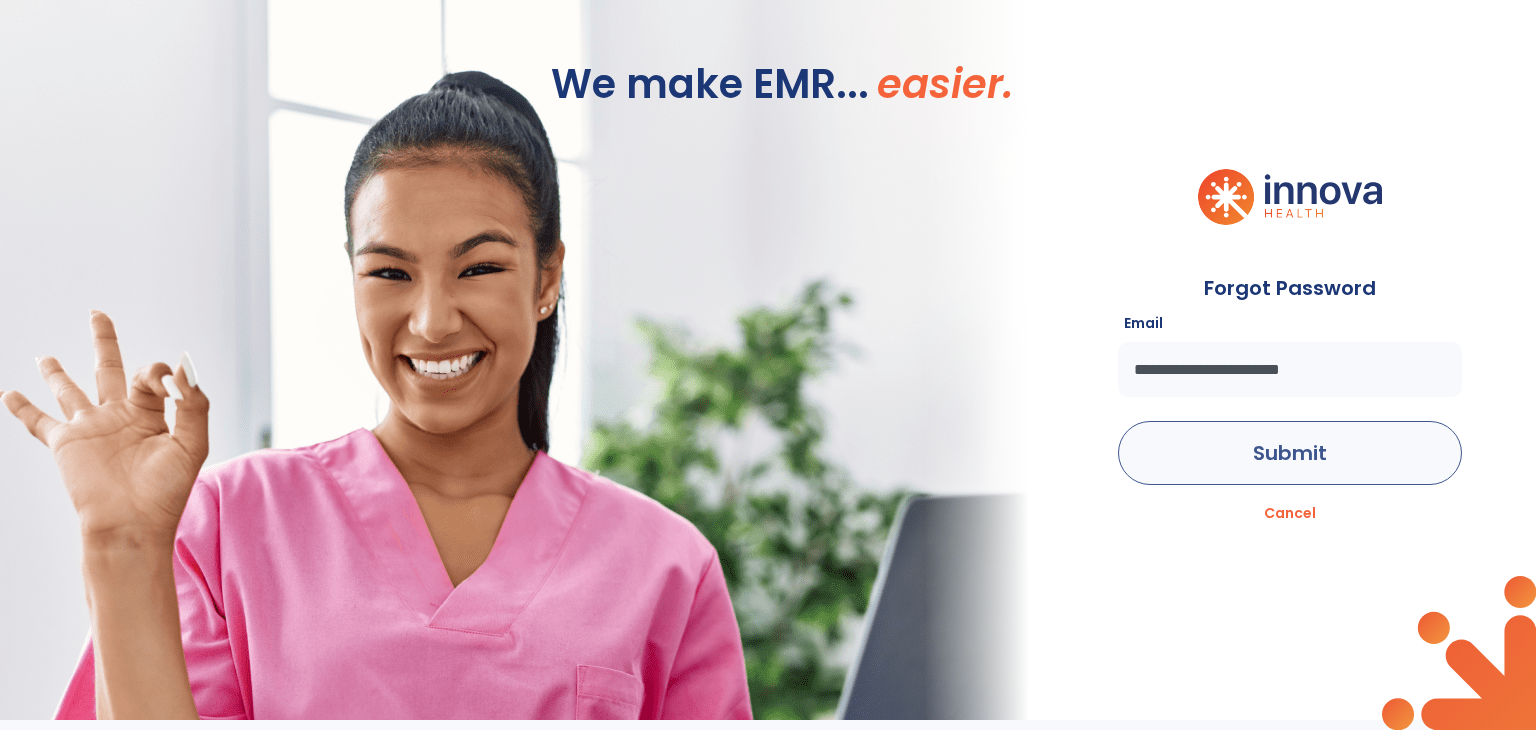 type on "**********" 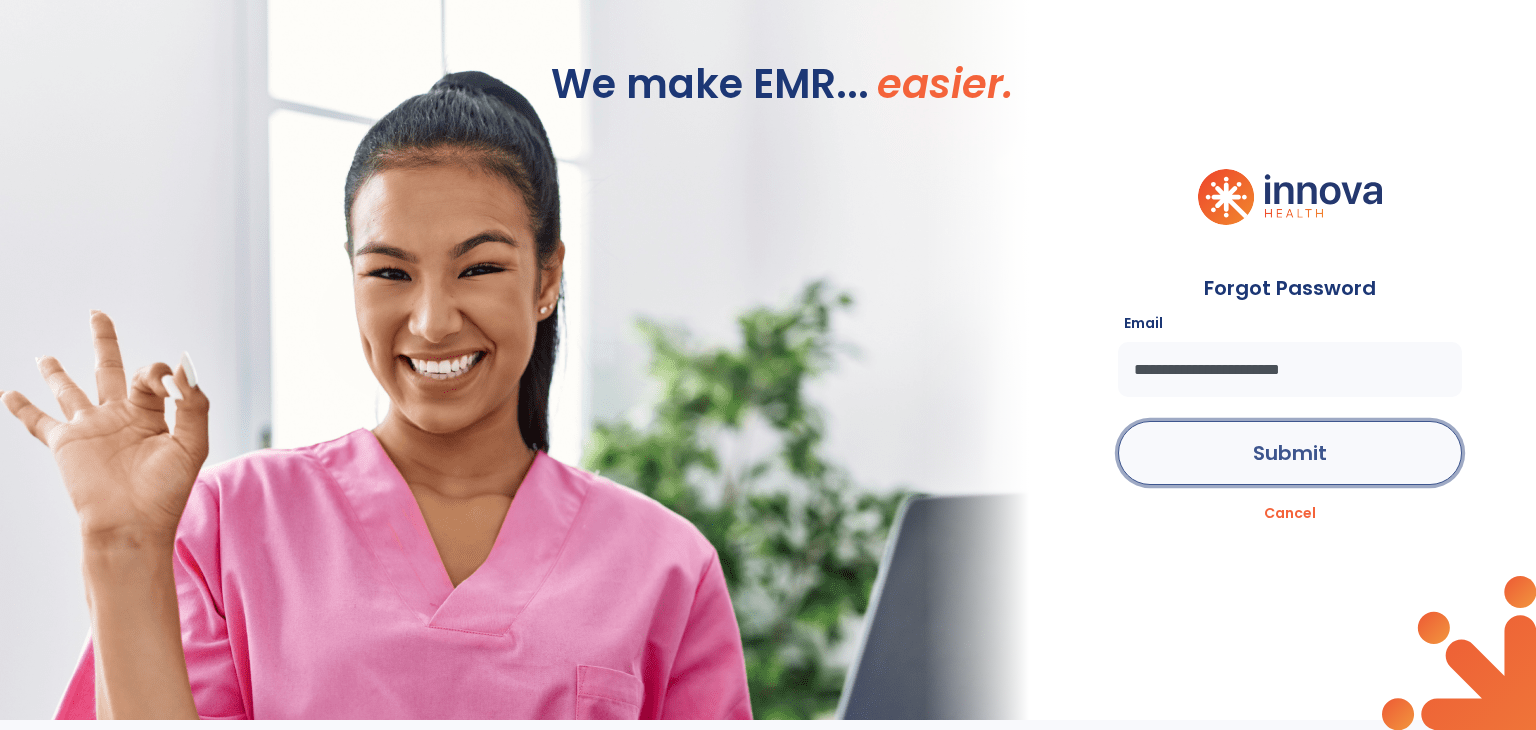 click on "Submit" 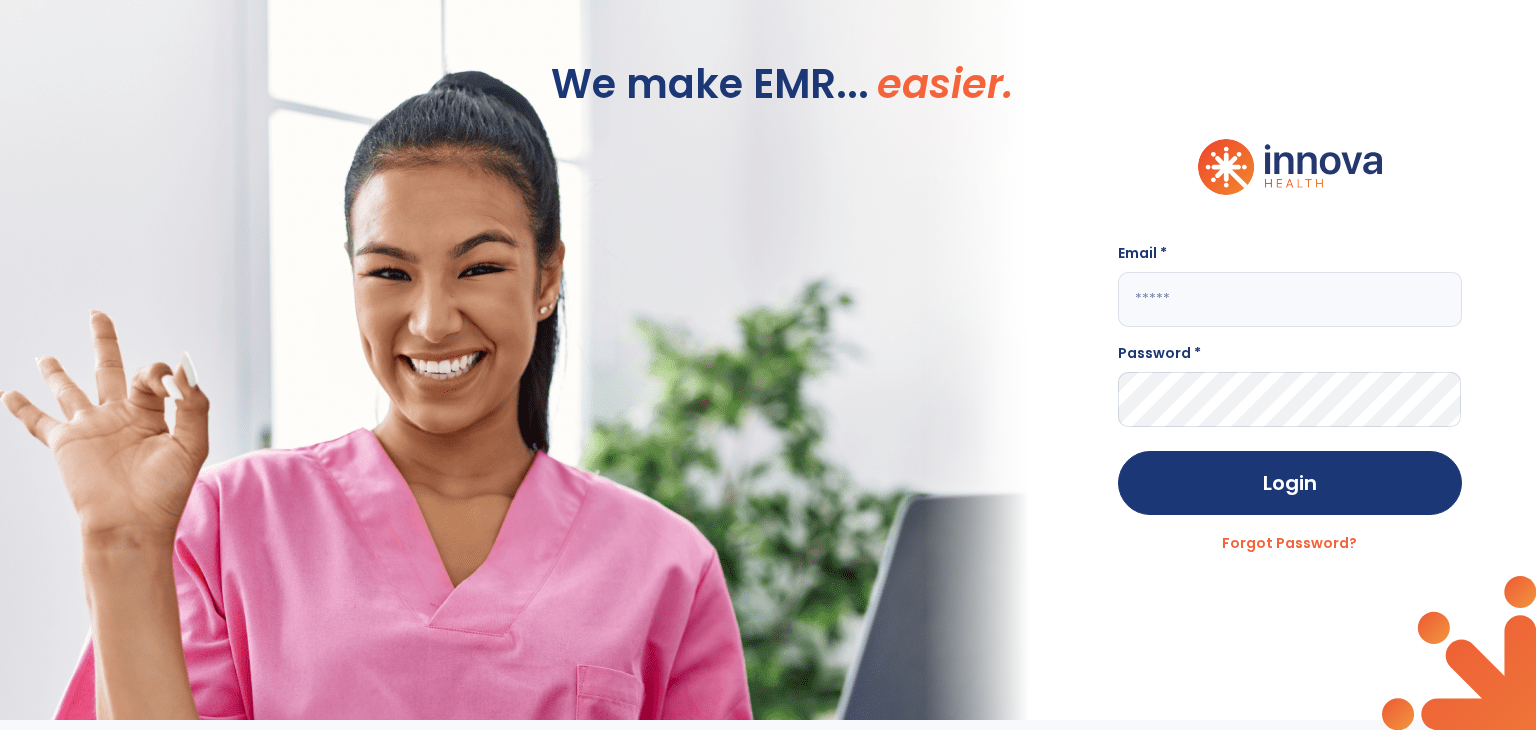 drag, startPoint x: 1101, startPoint y: 600, endPoint x: 1048, endPoint y: 667, distance: 85.42833 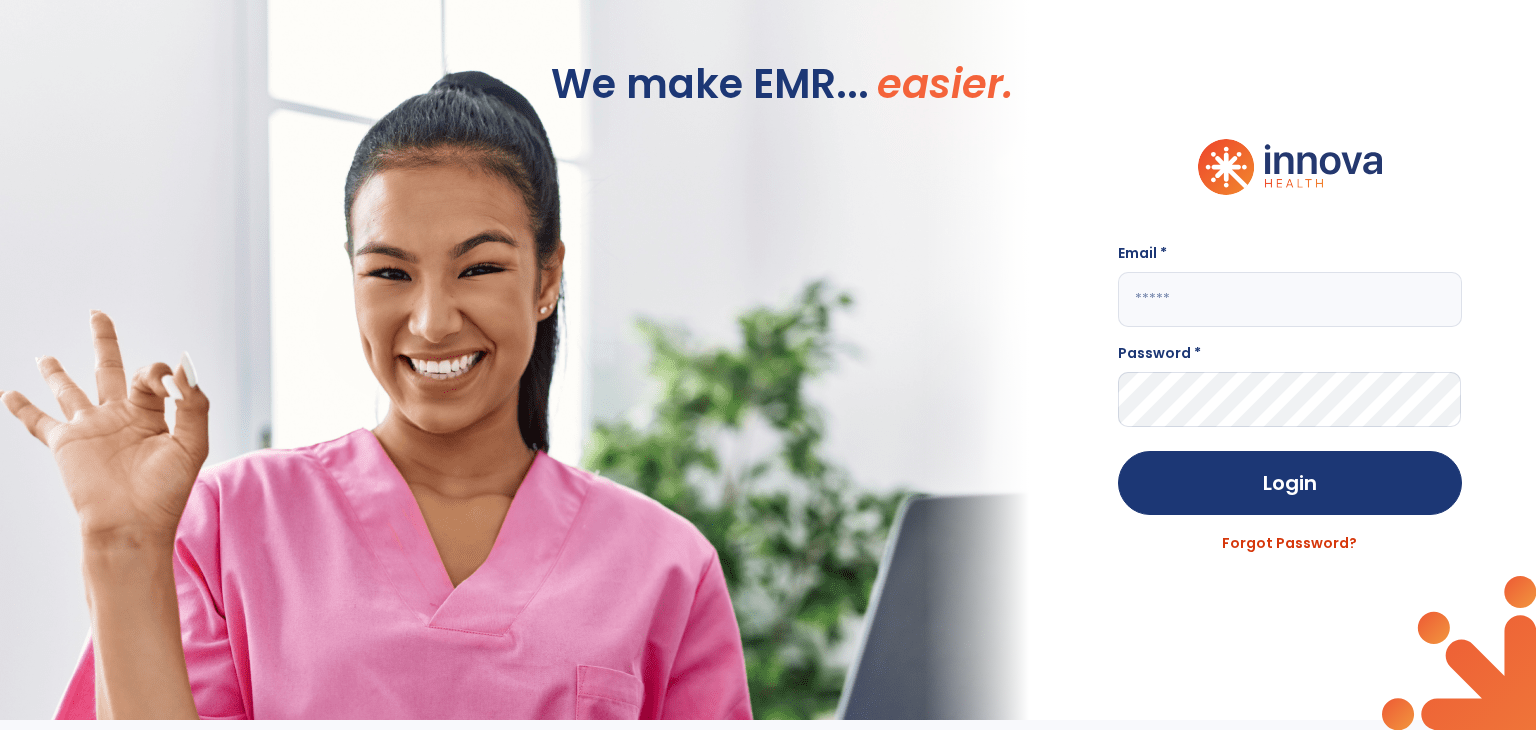 click on "Forgot Password?" 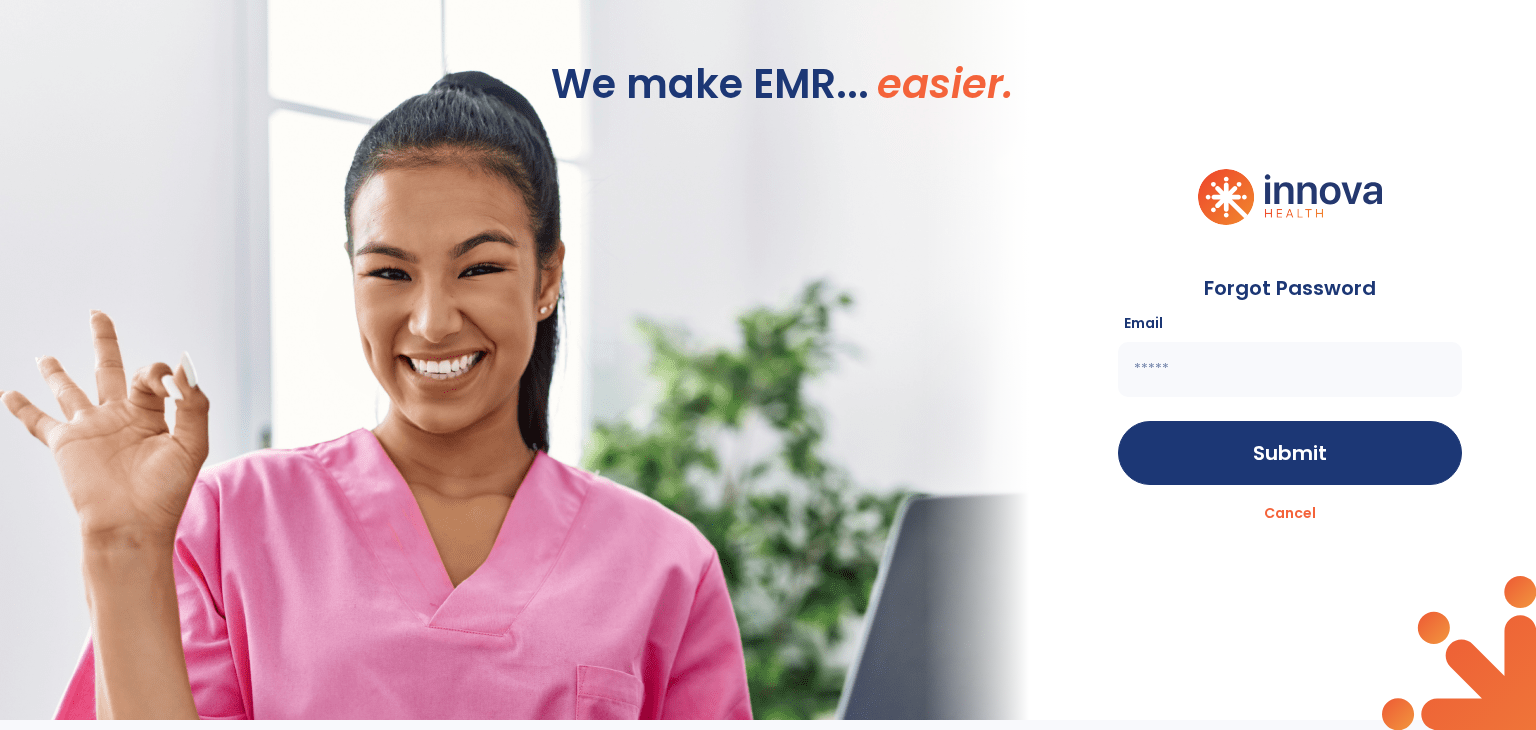 click 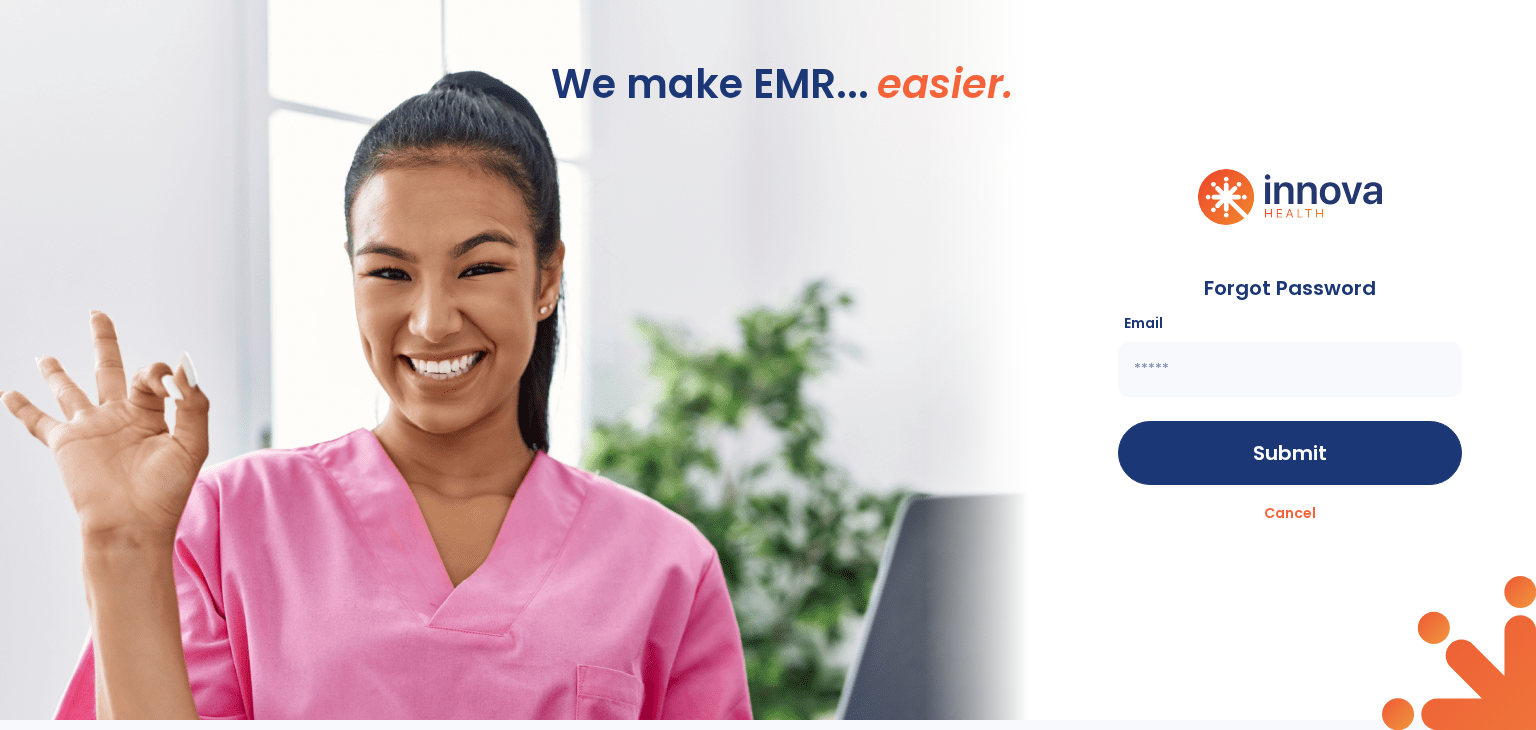 paste on "**********" 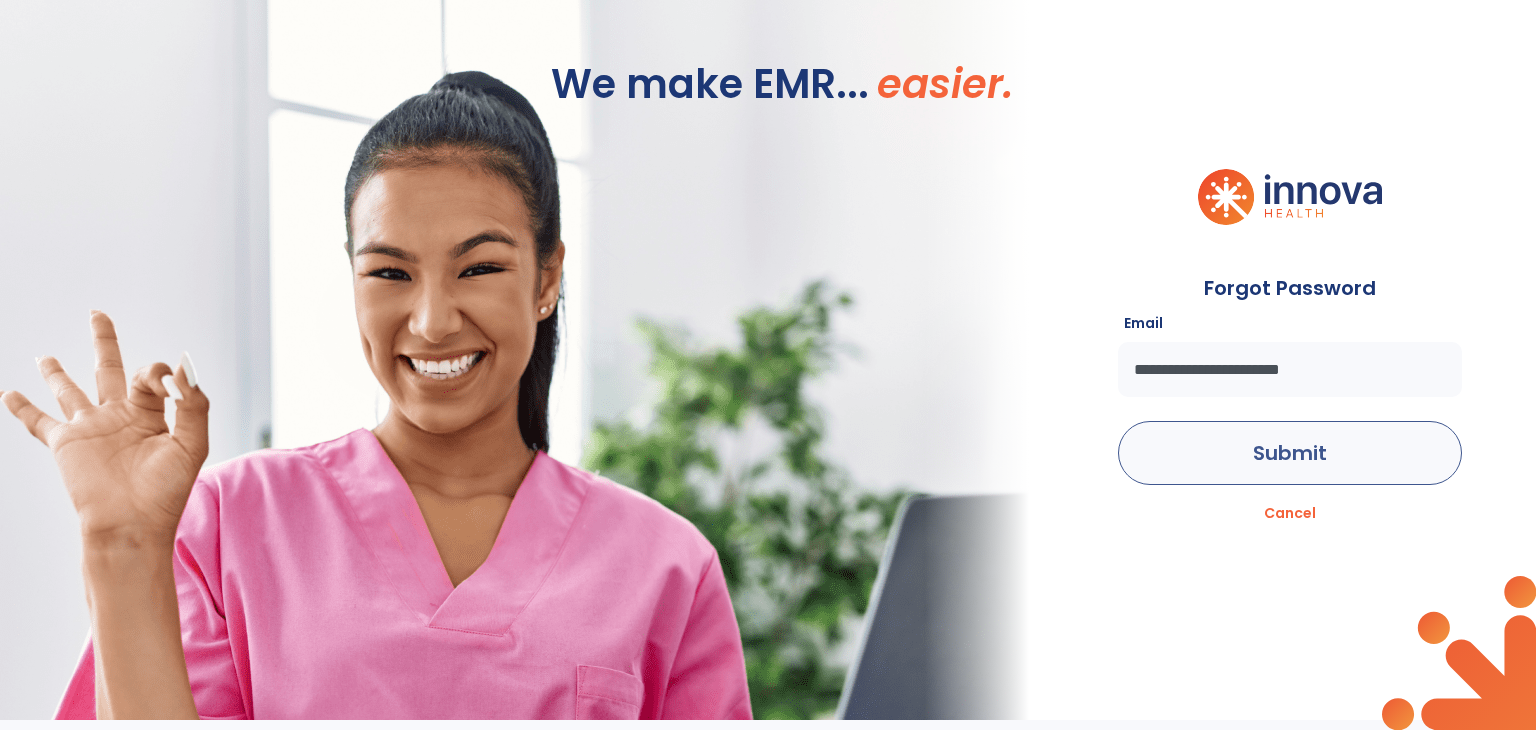 type on "**********" 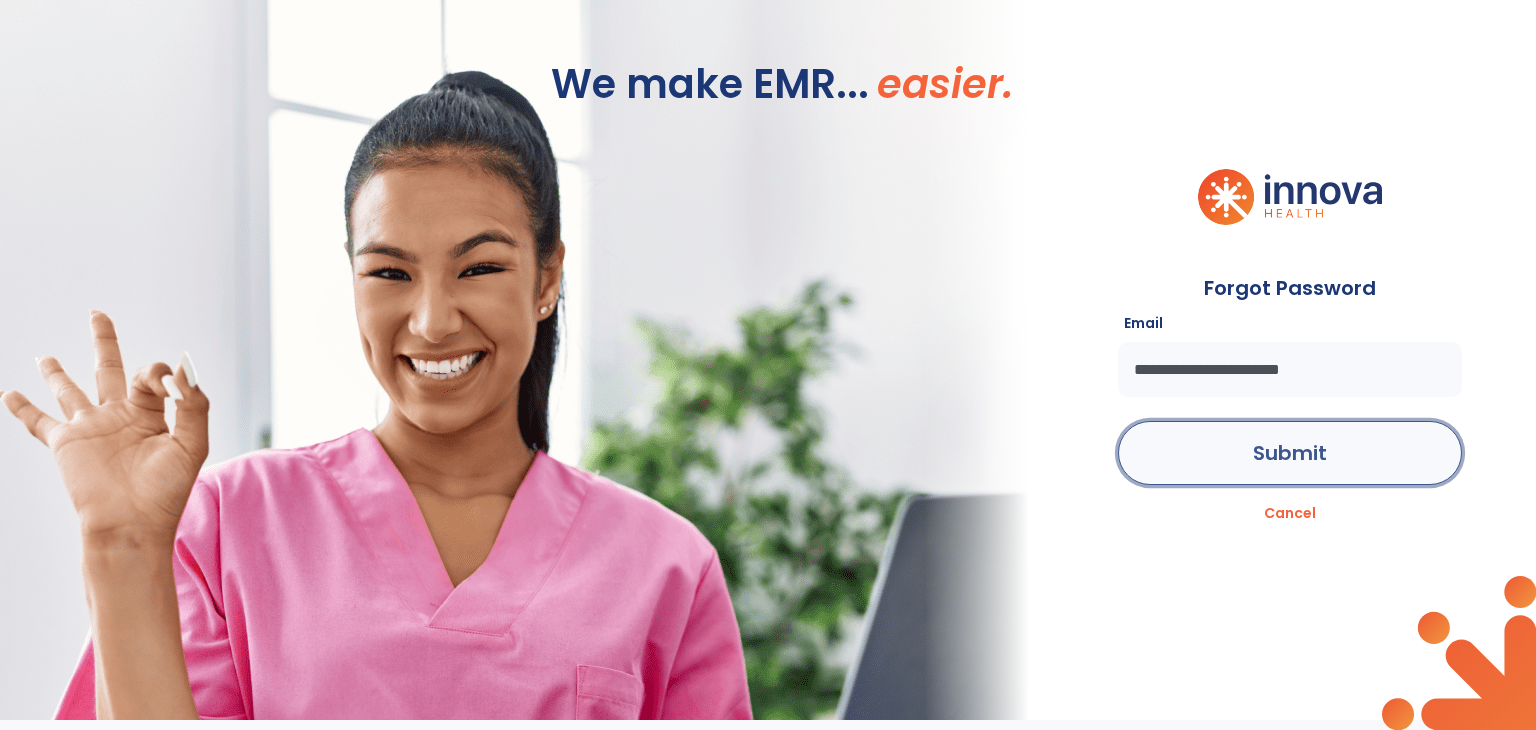 click on "Submit" 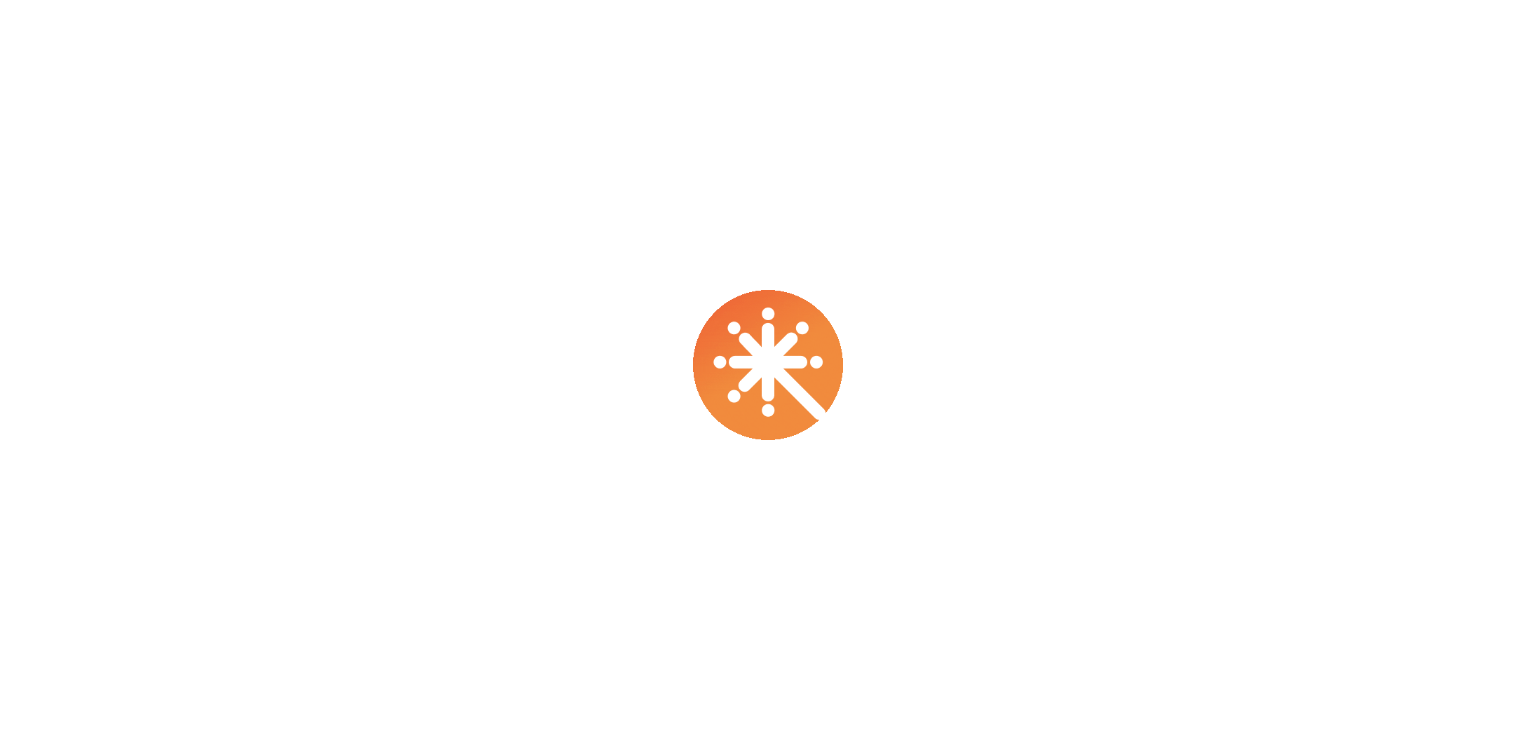 scroll, scrollTop: 0, scrollLeft: 0, axis: both 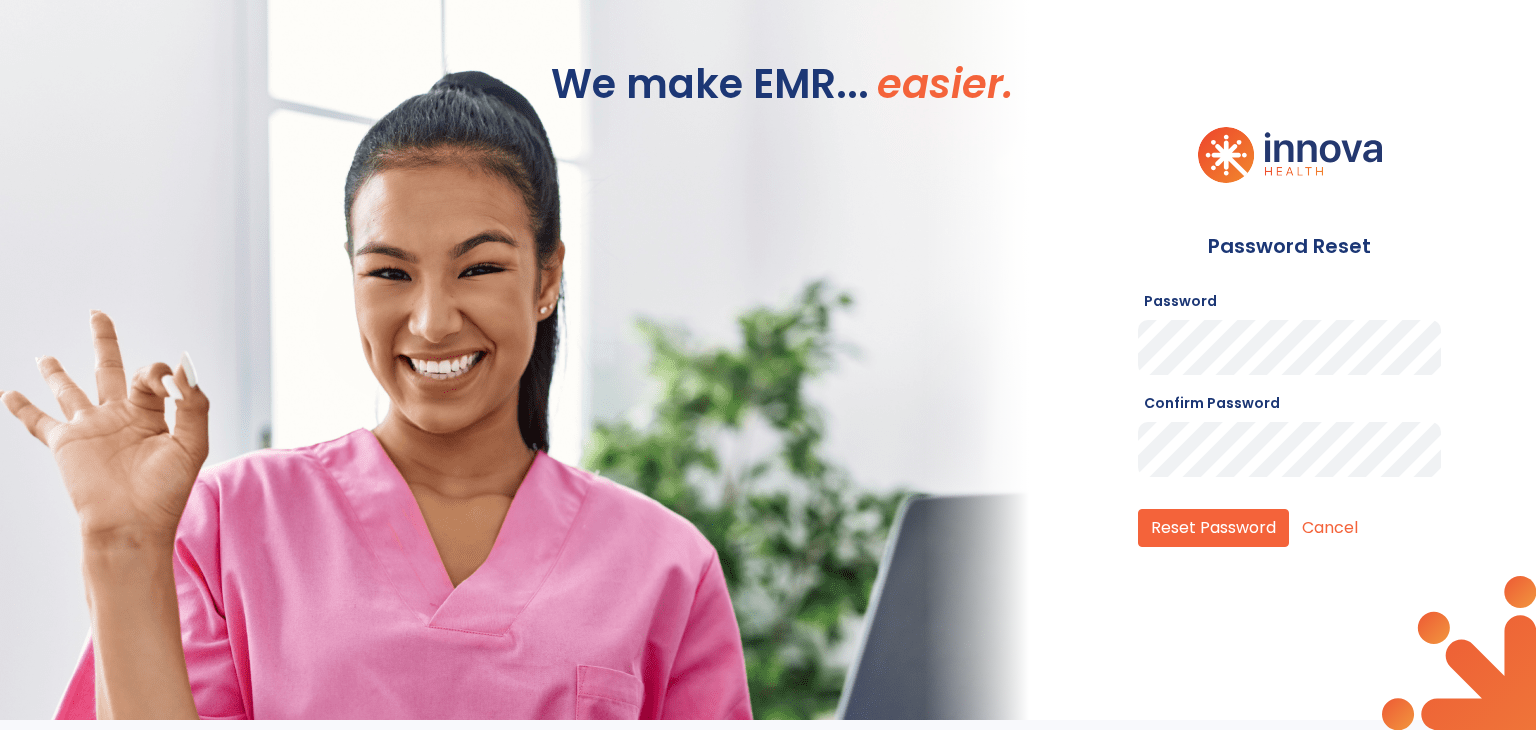 click on "Password Reset" 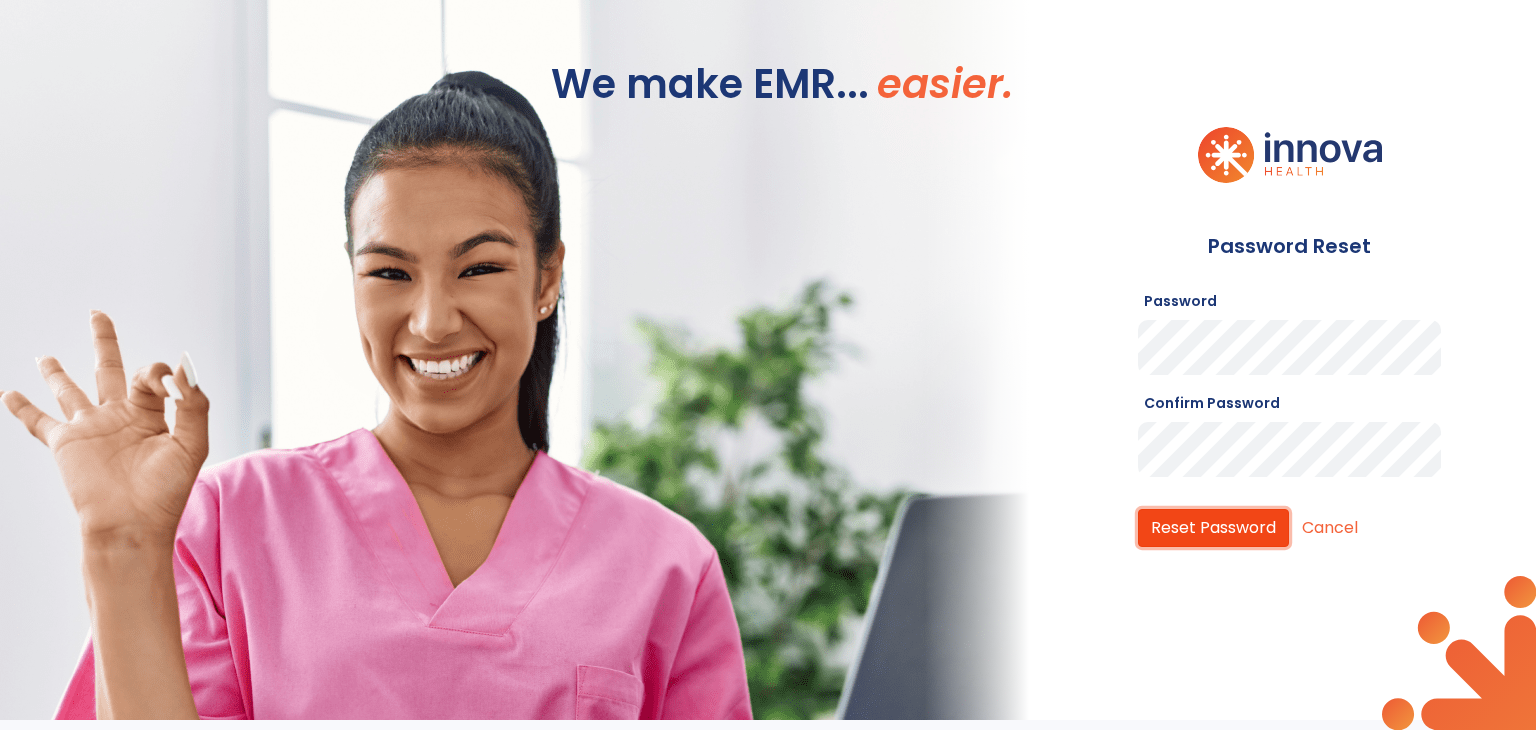 click on "Reset Password" 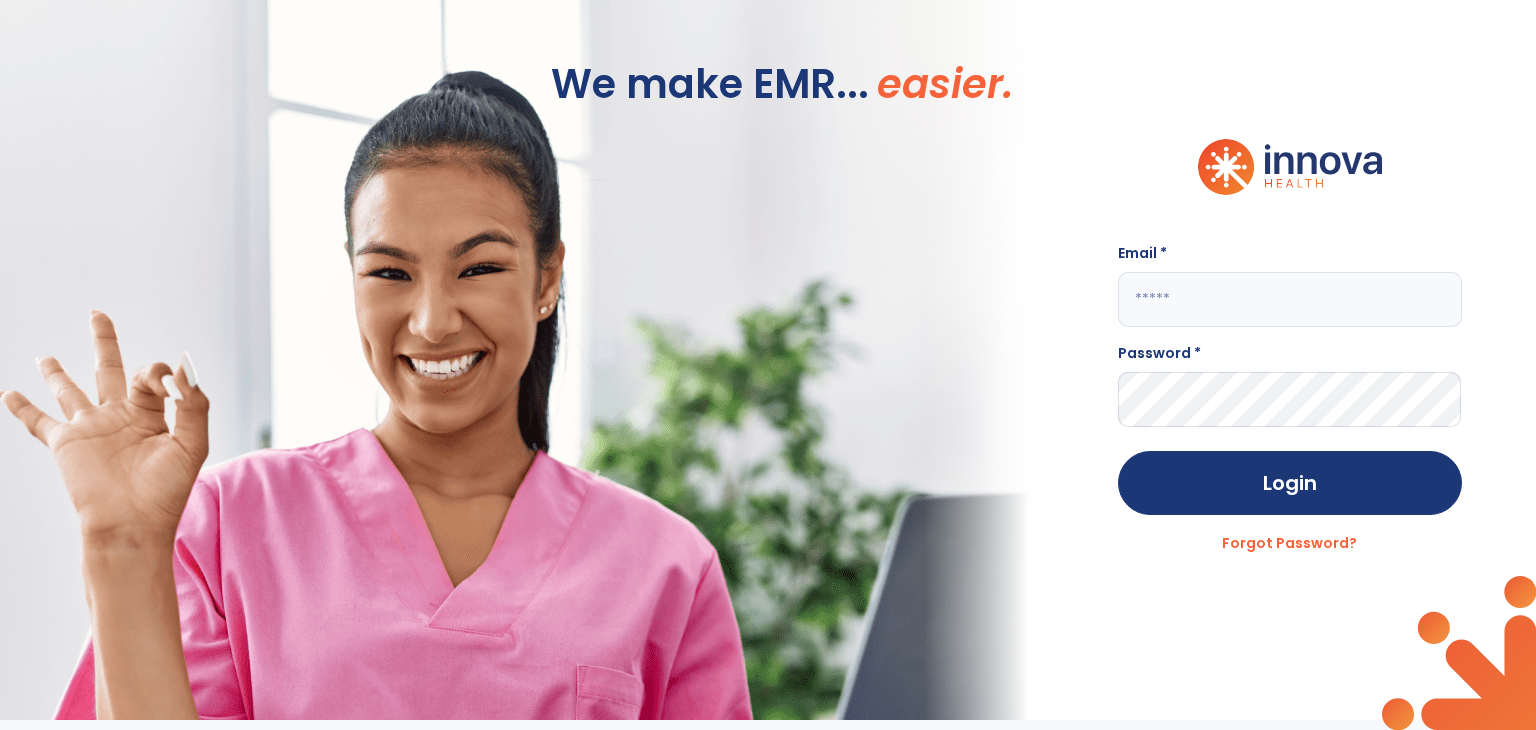 click on "We make EMR... easier." 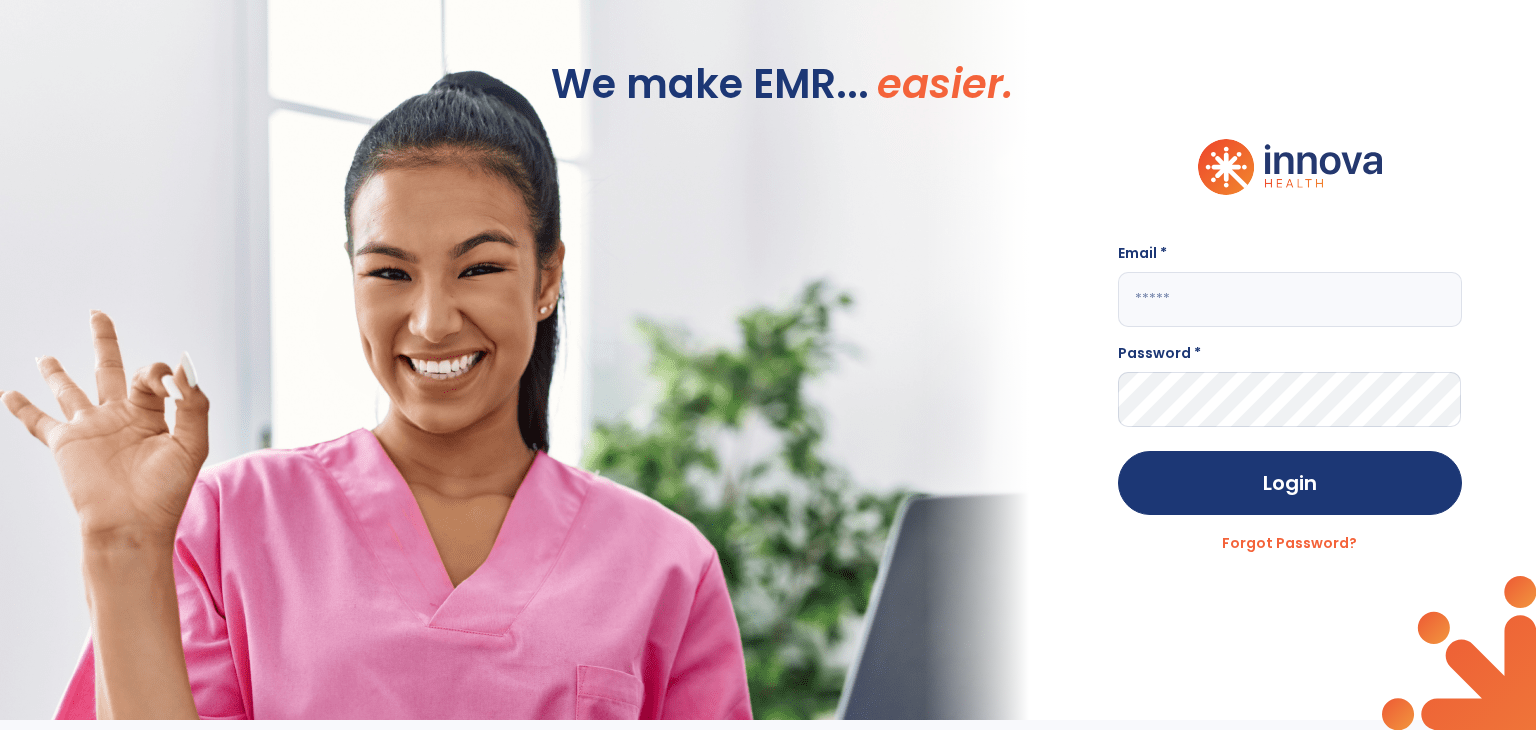 paste on "**********" 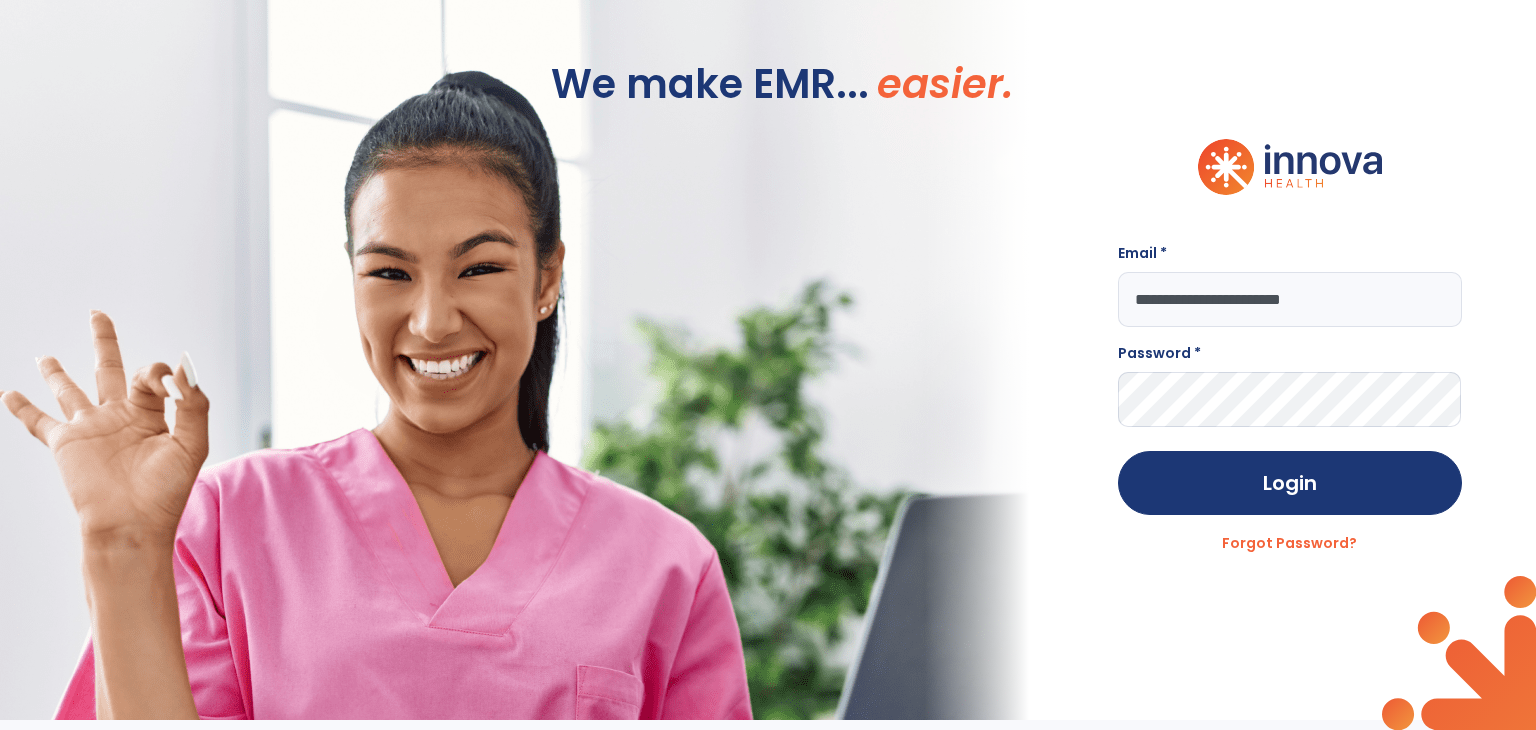 type on "**********" 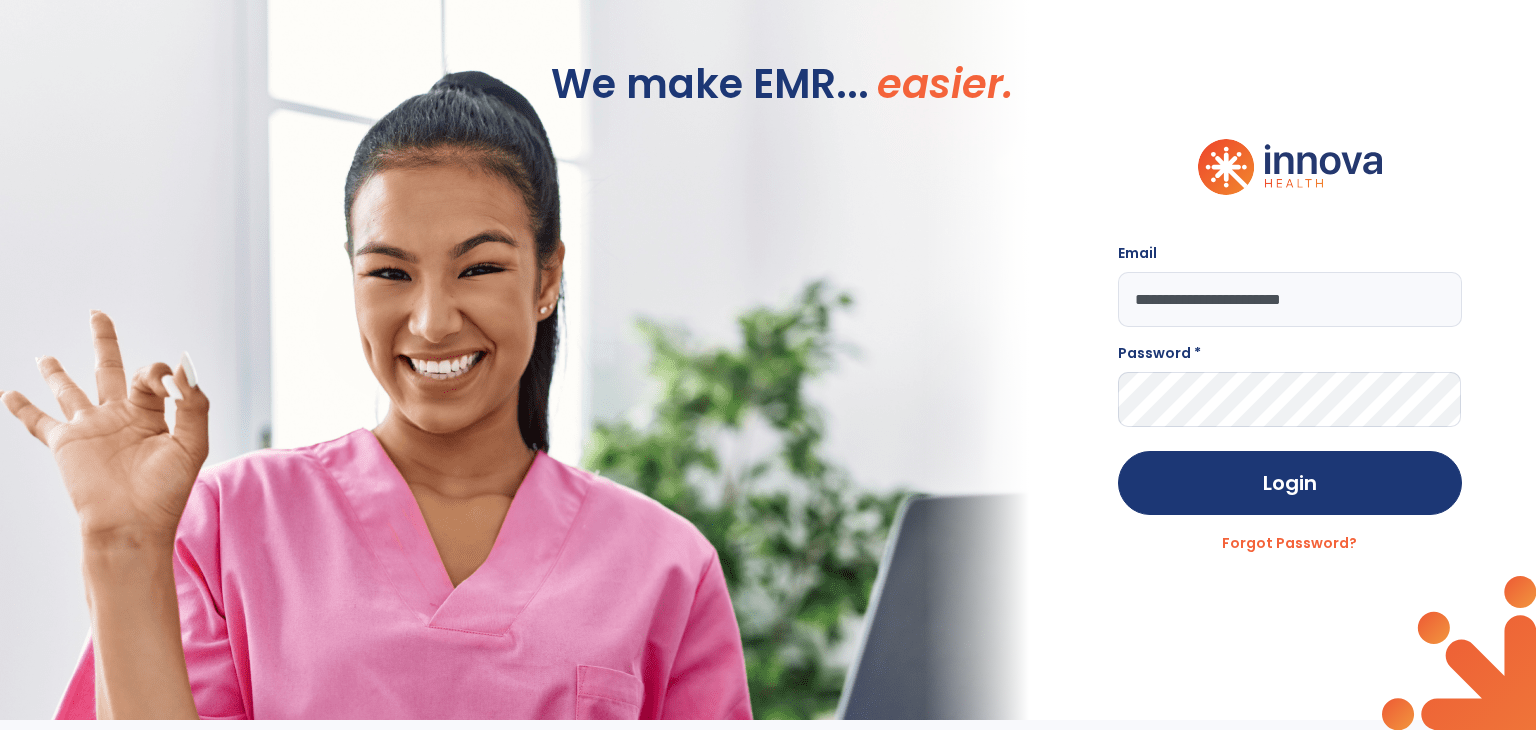 click on "**********" 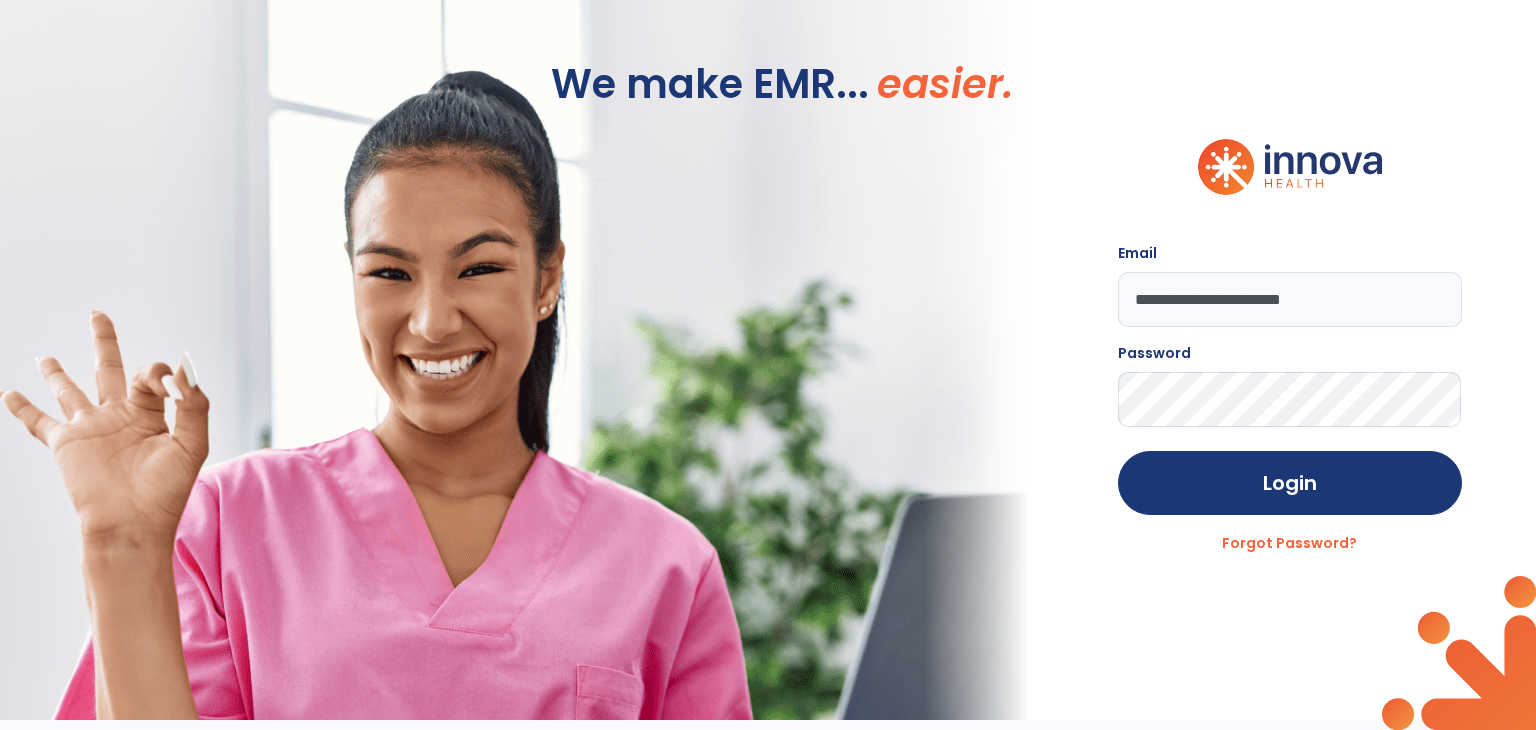click on "**********" 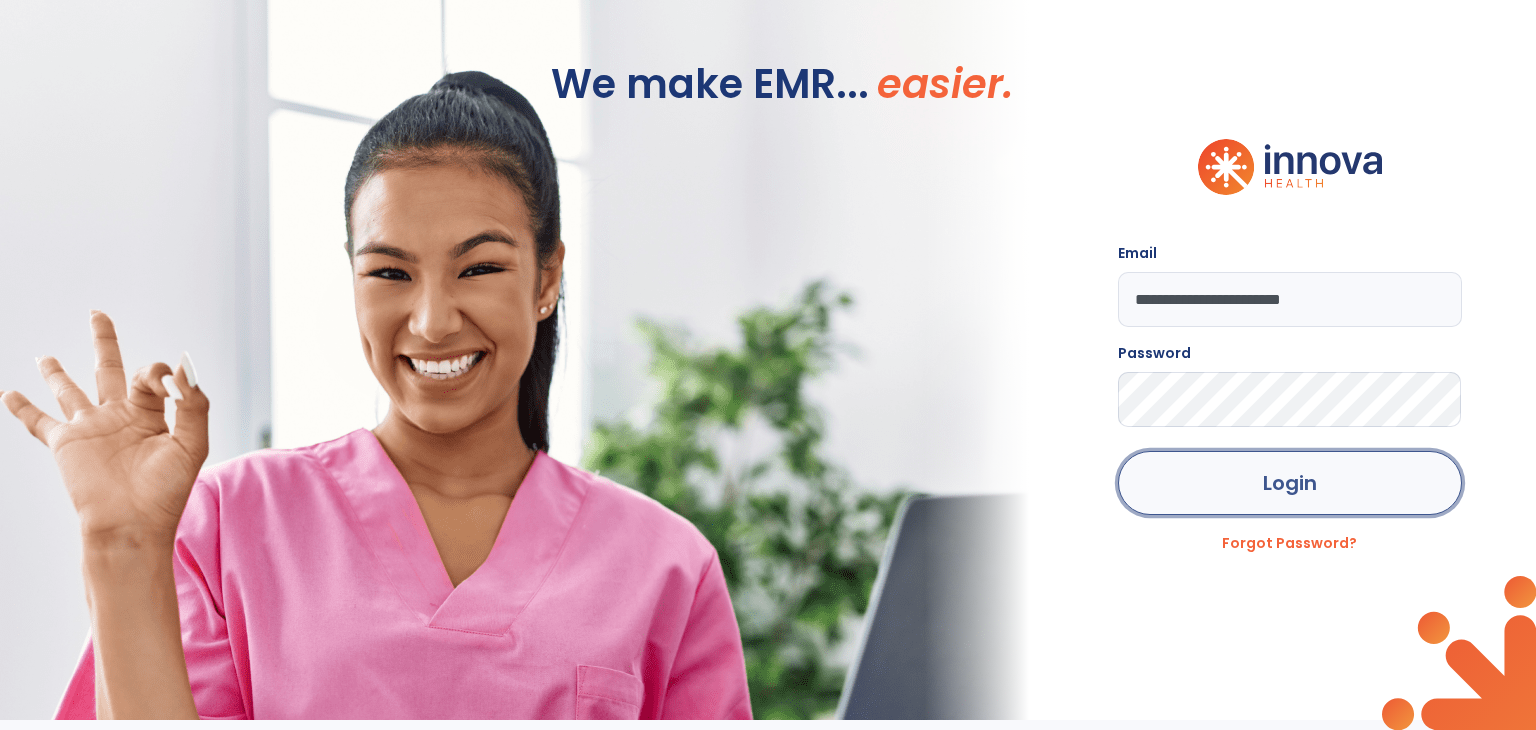 click on "Login" 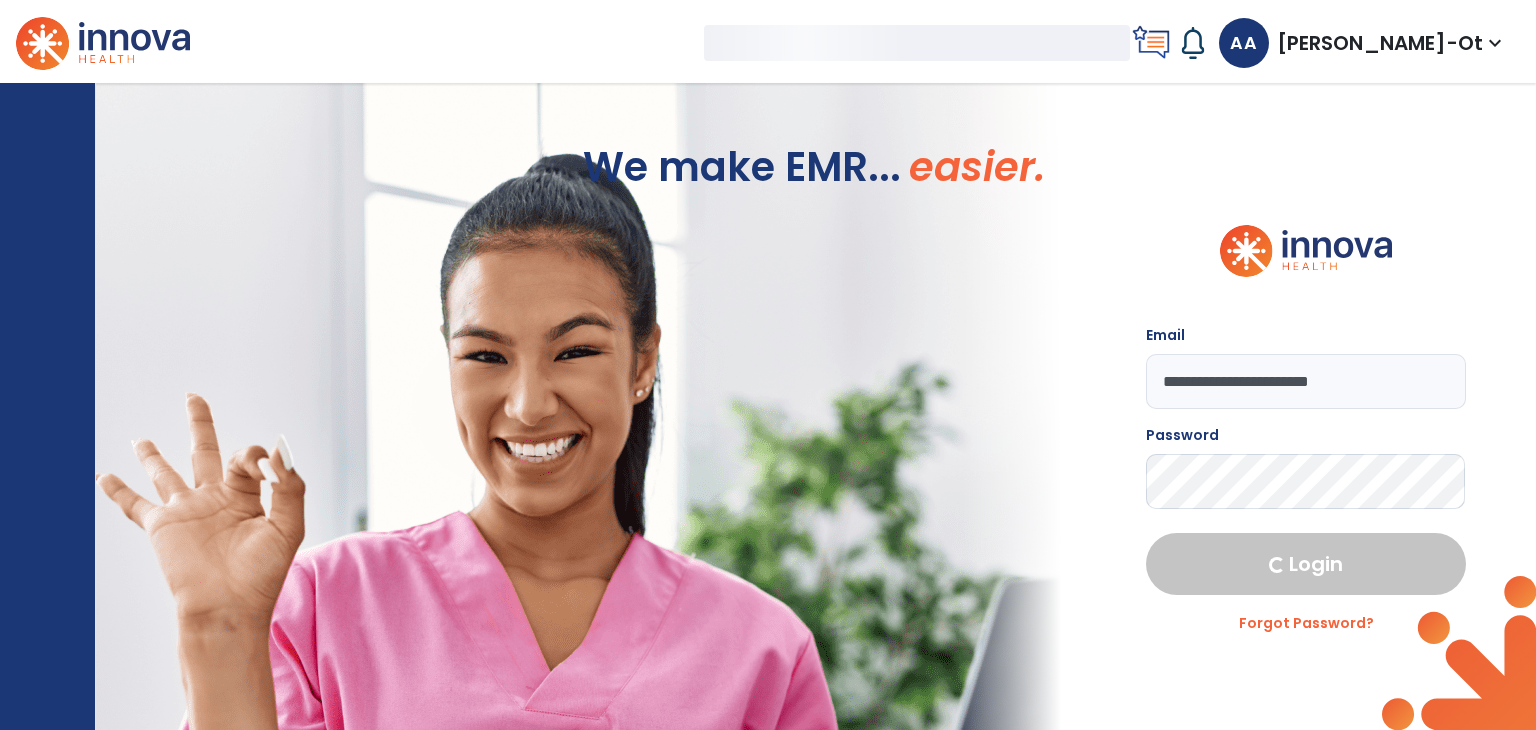 select on "****" 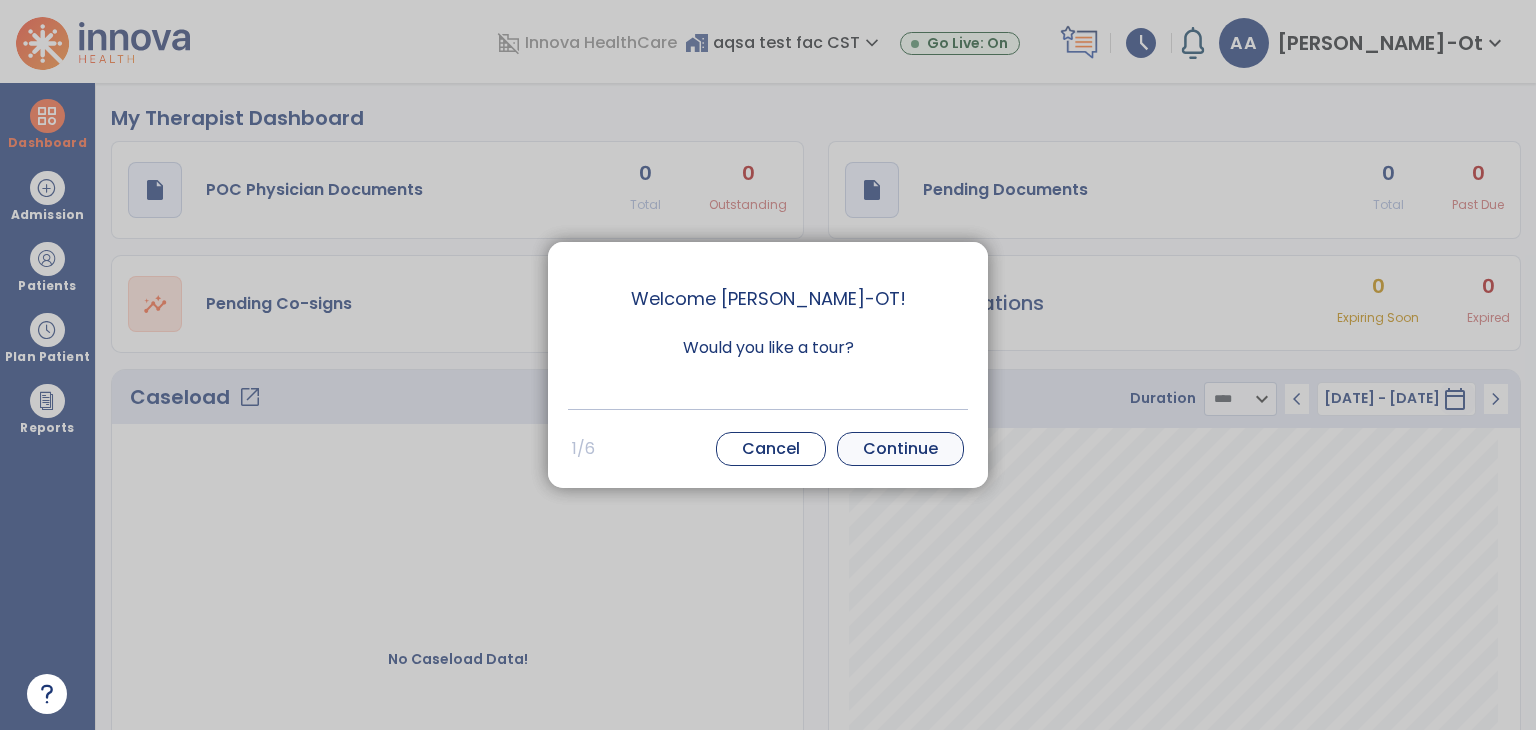 click on "Continue" at bounding box center (900, 449) 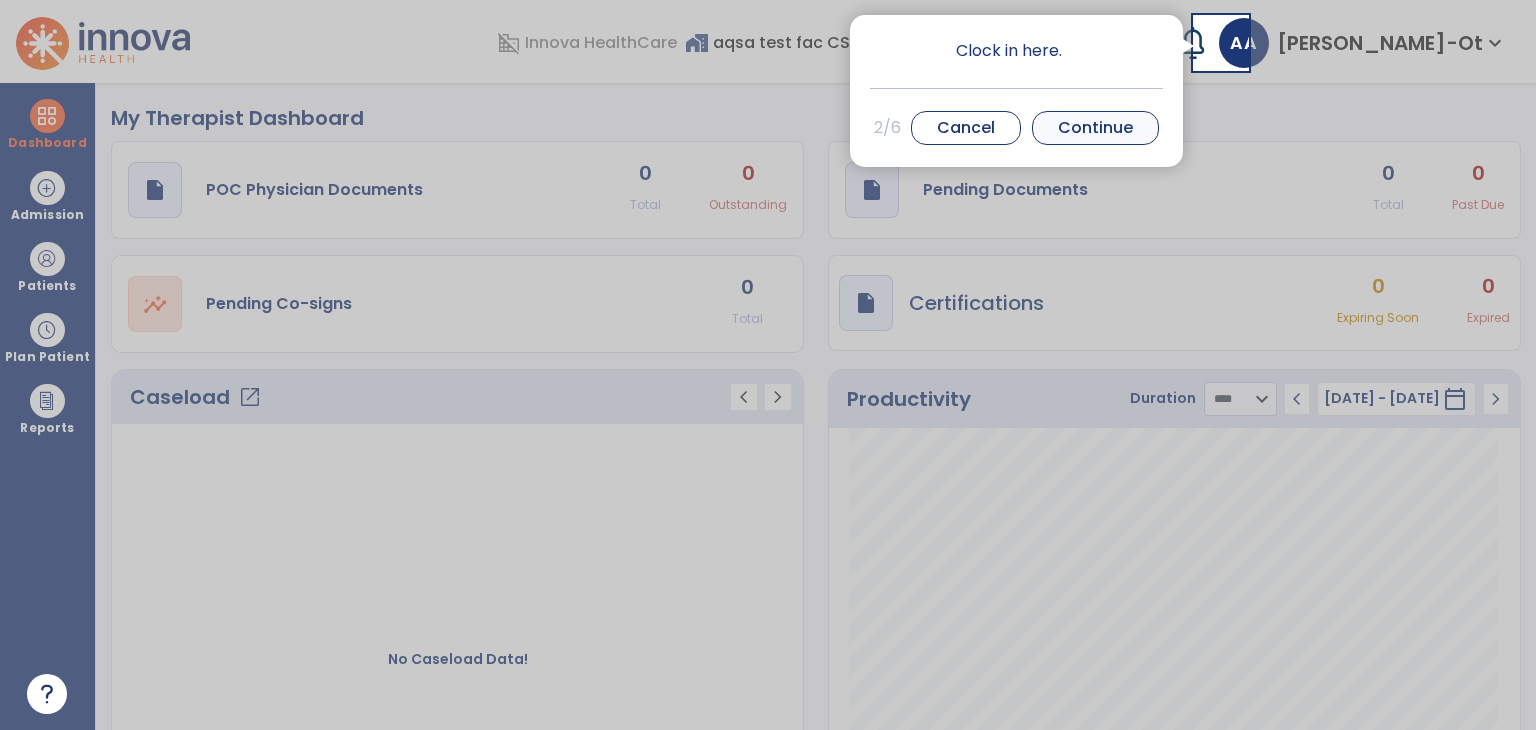 click on "Continue" at bounding box center (1095, 128) 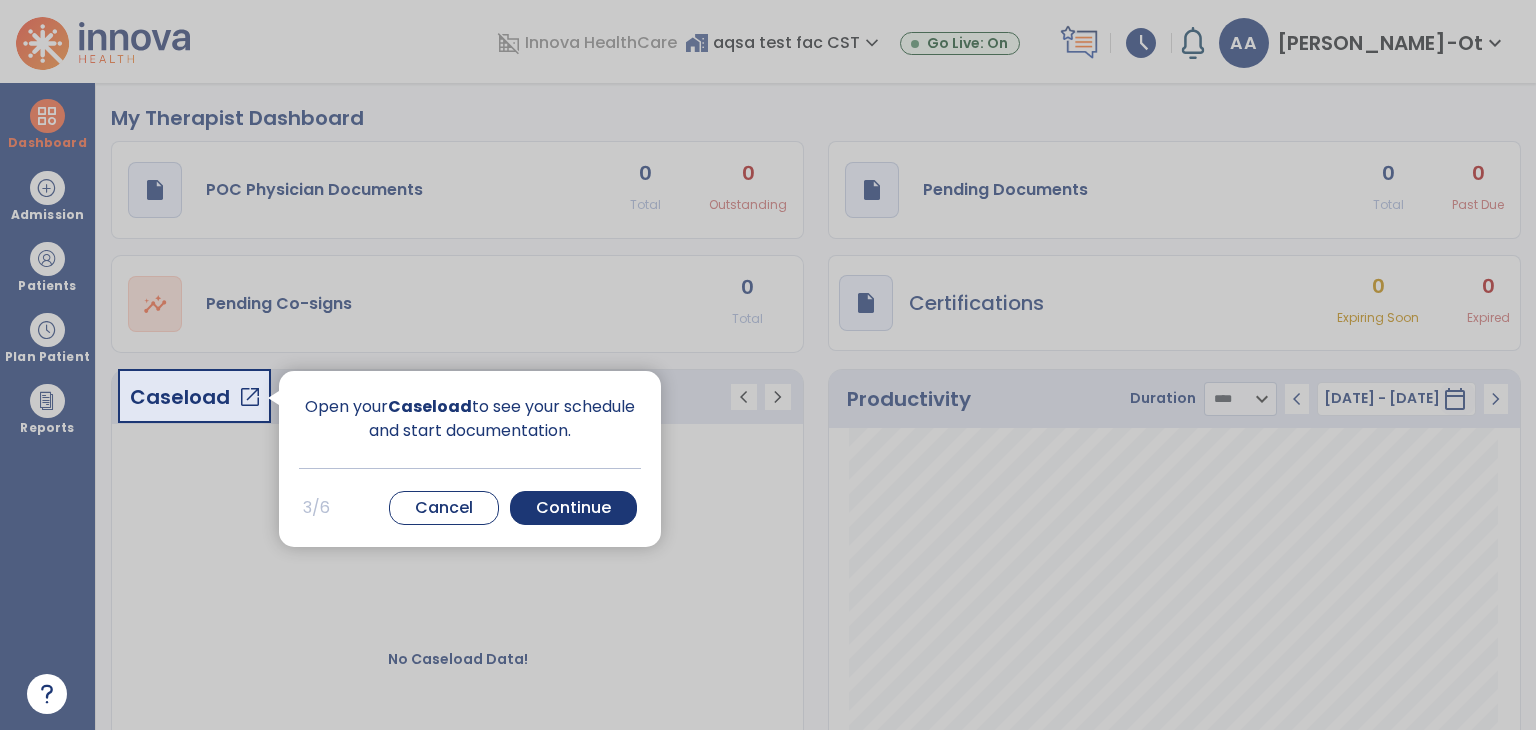 click on "Continue" at bounding box center (573, 508) 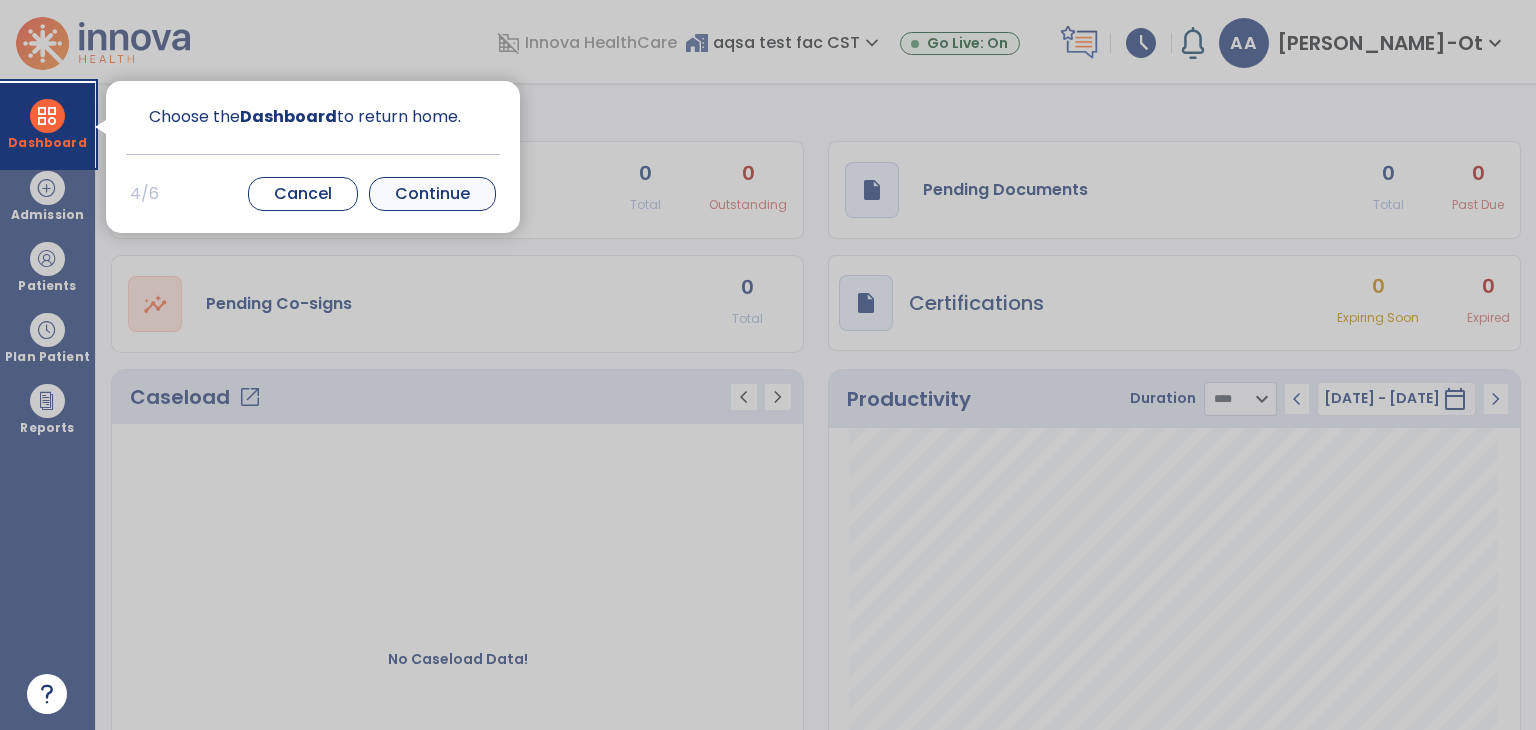 click on "Continue" at bounding box center [432, 194] 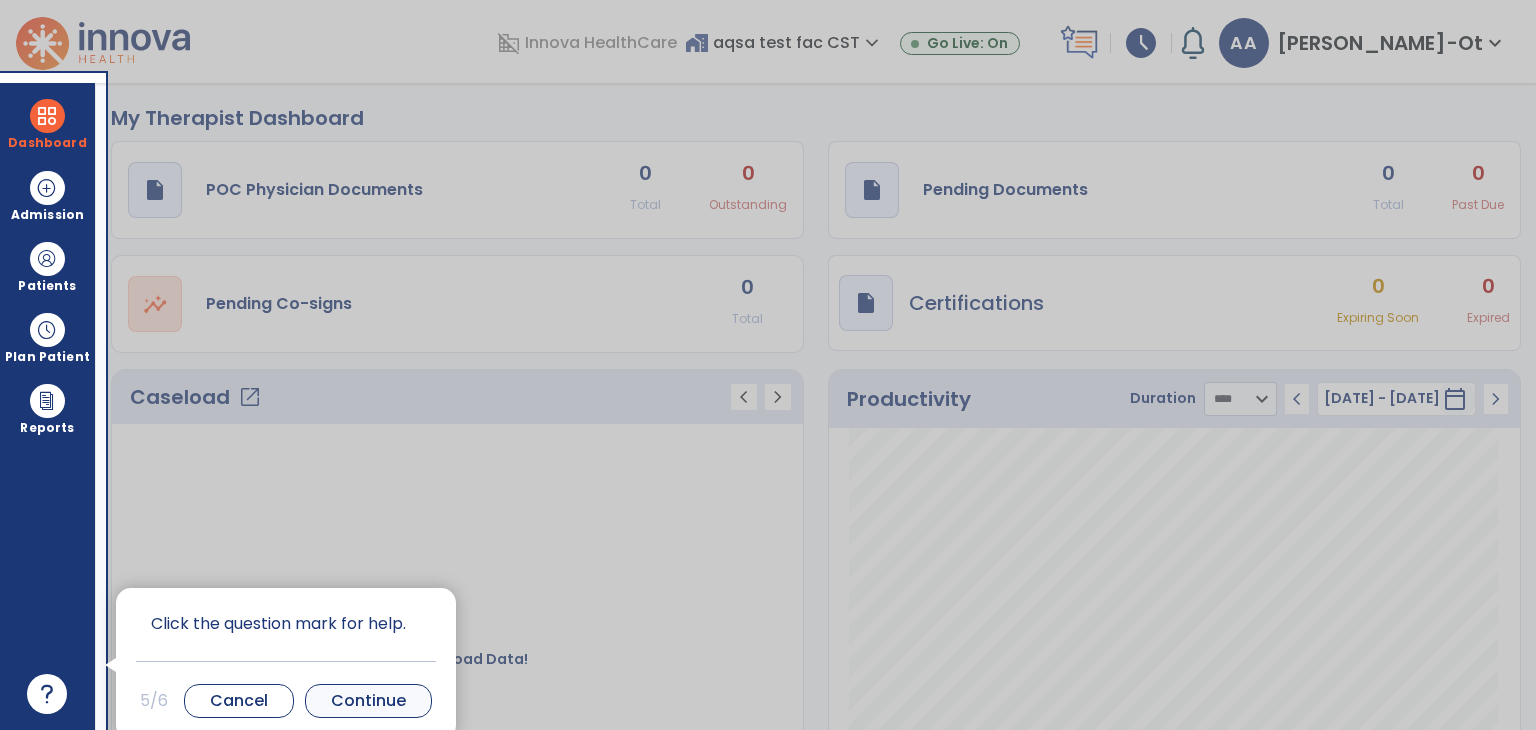 click on "Continue" at bounding box center (368, 701) 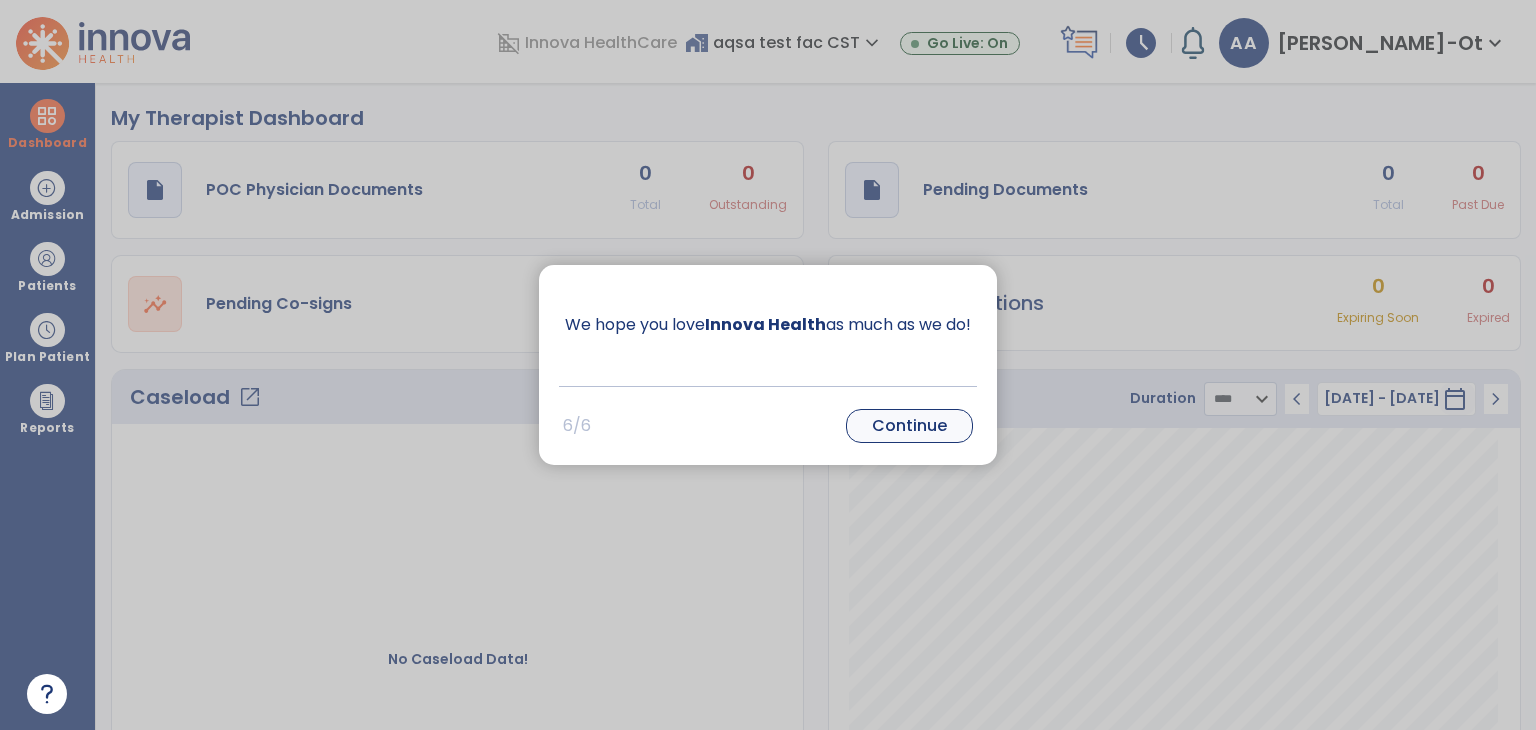 click on "Continue" at bounding box center [909, 426] 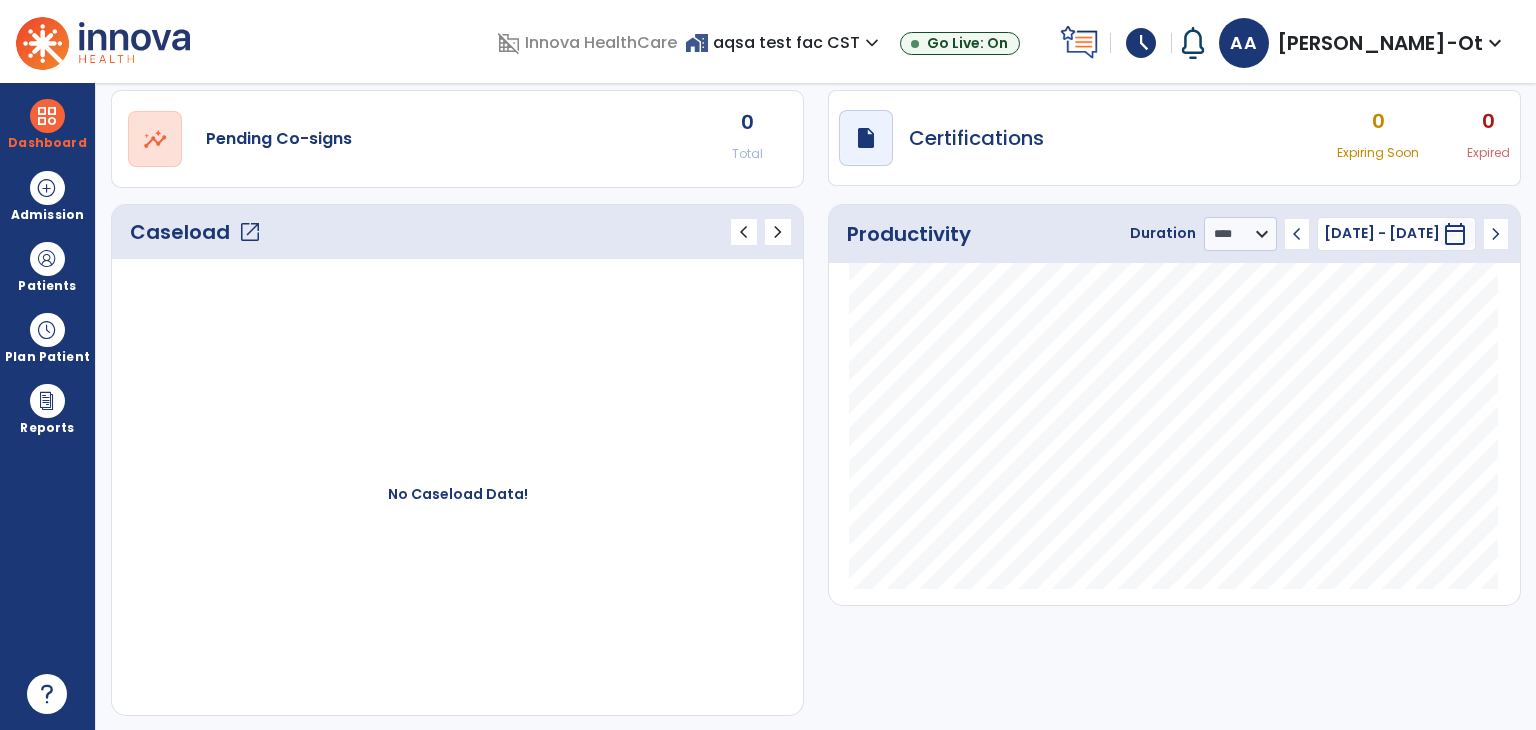 scroll, scrollTop: 0, scrollLeft: 0, axis: both 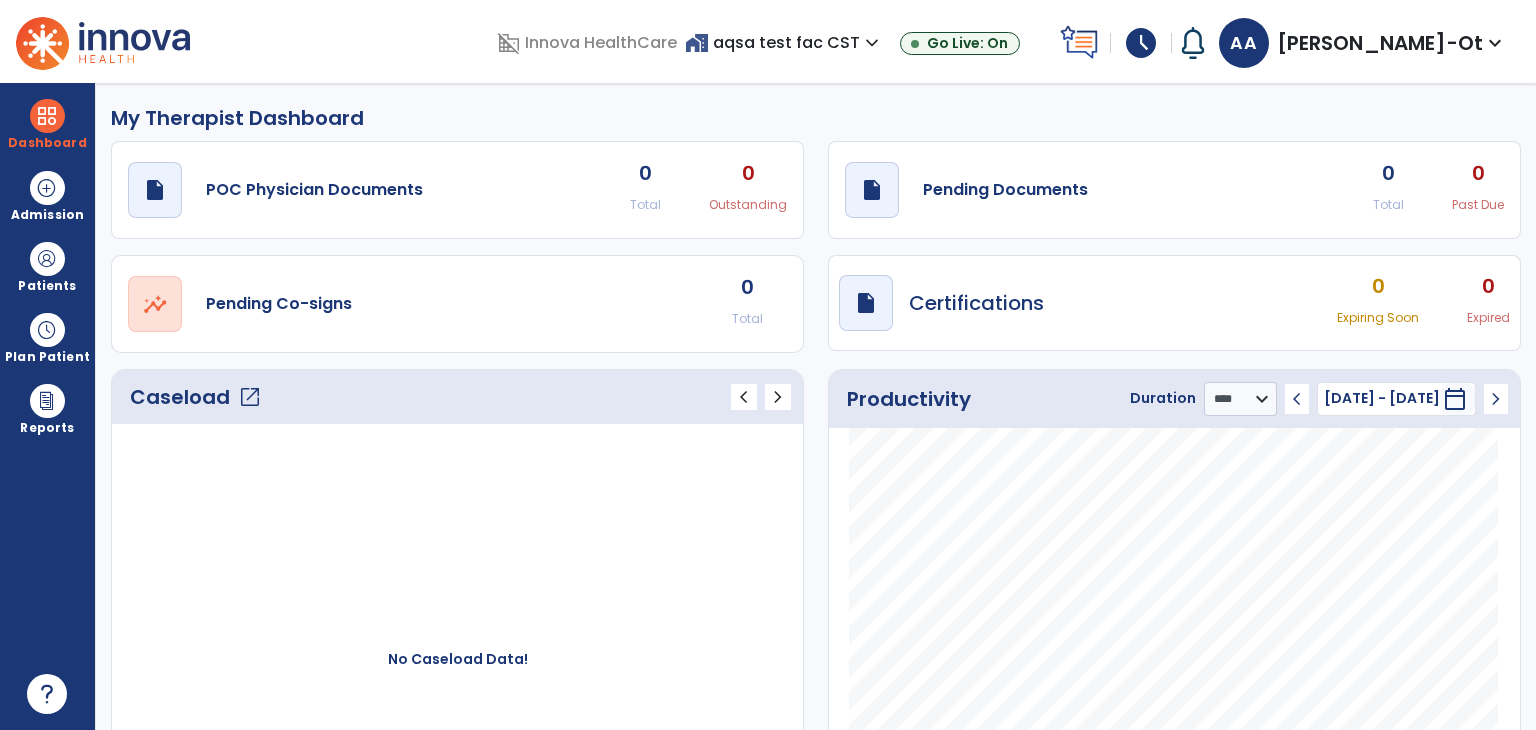 click on "Ali, Adan-ot" at bounding box center [1380, 43] 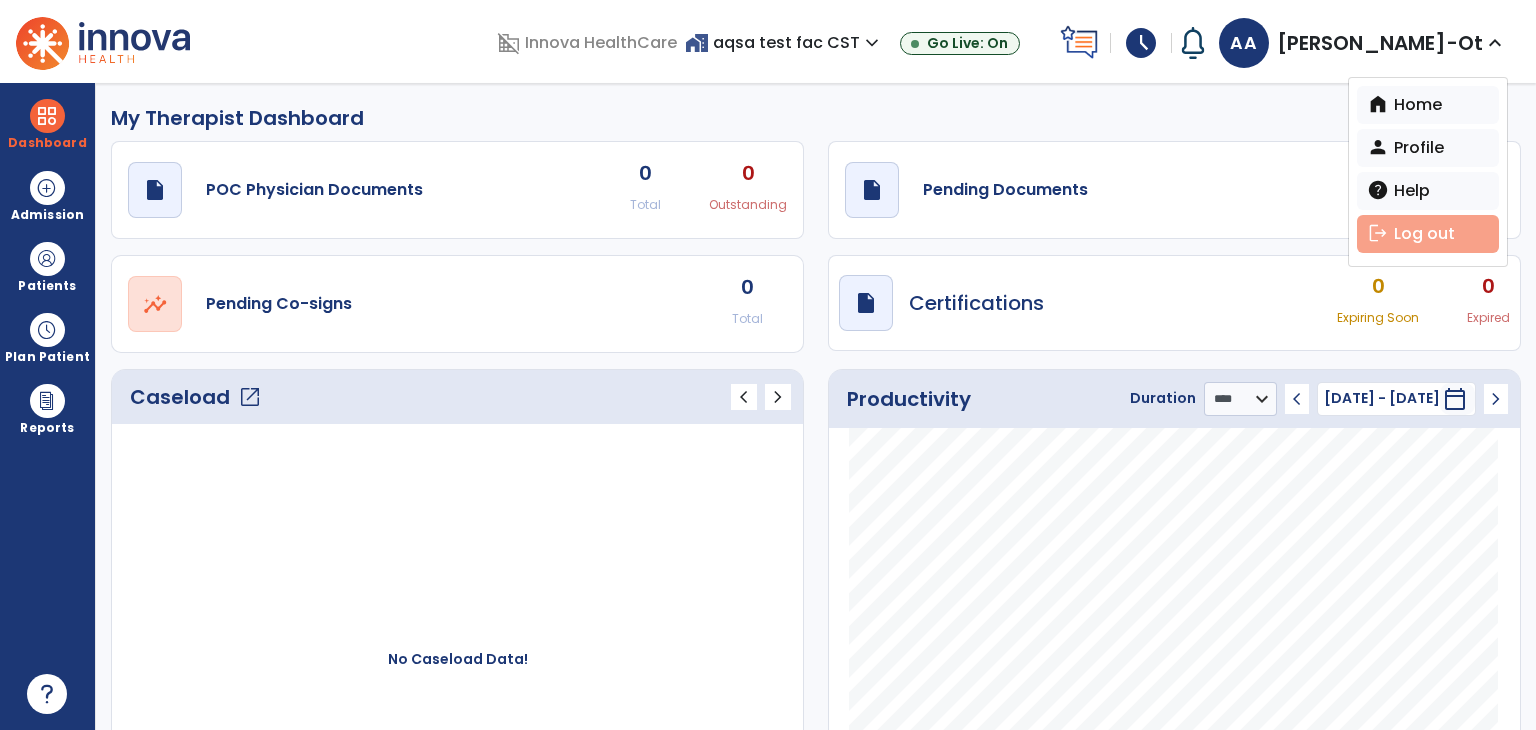 click on "logout   Log out" at bounding box center (1428, 234) 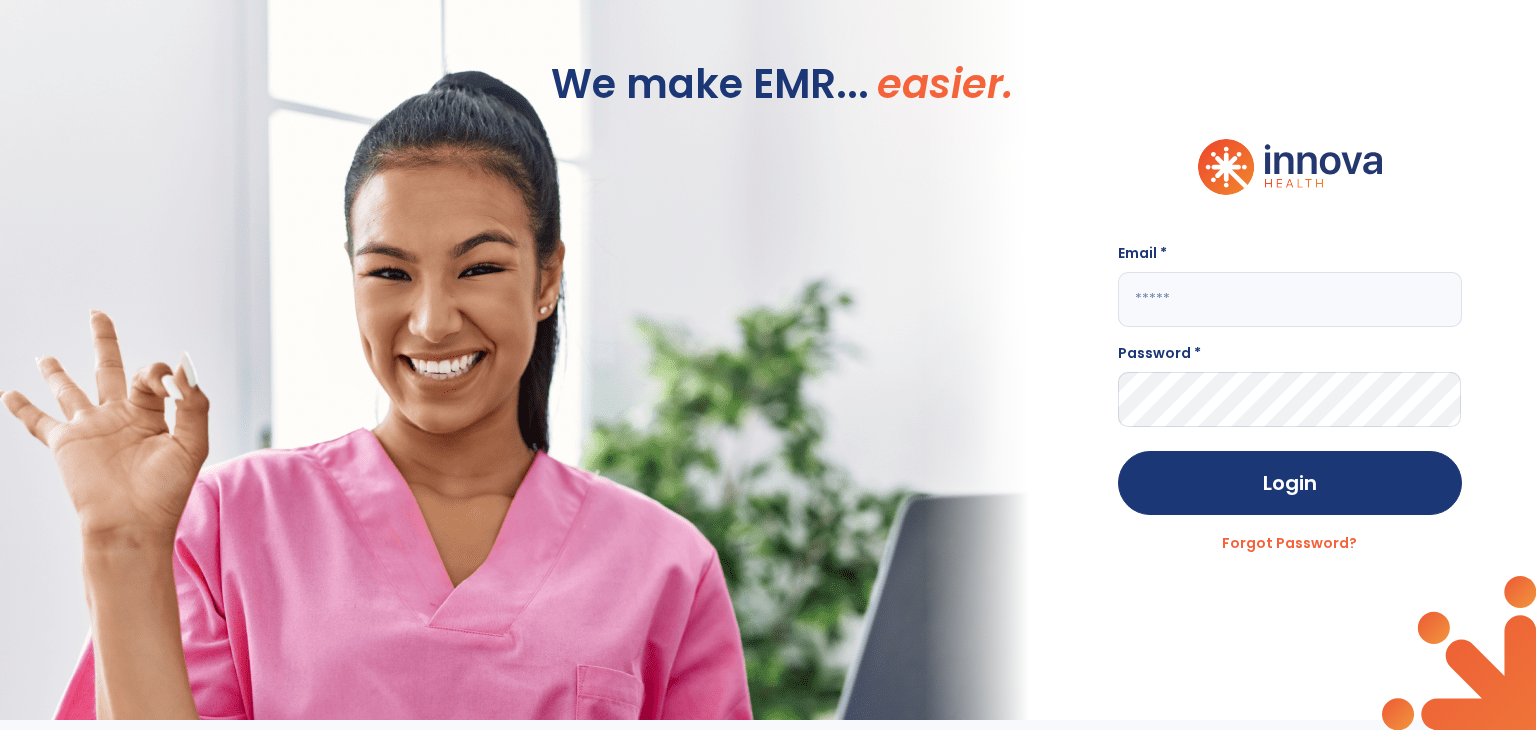 click 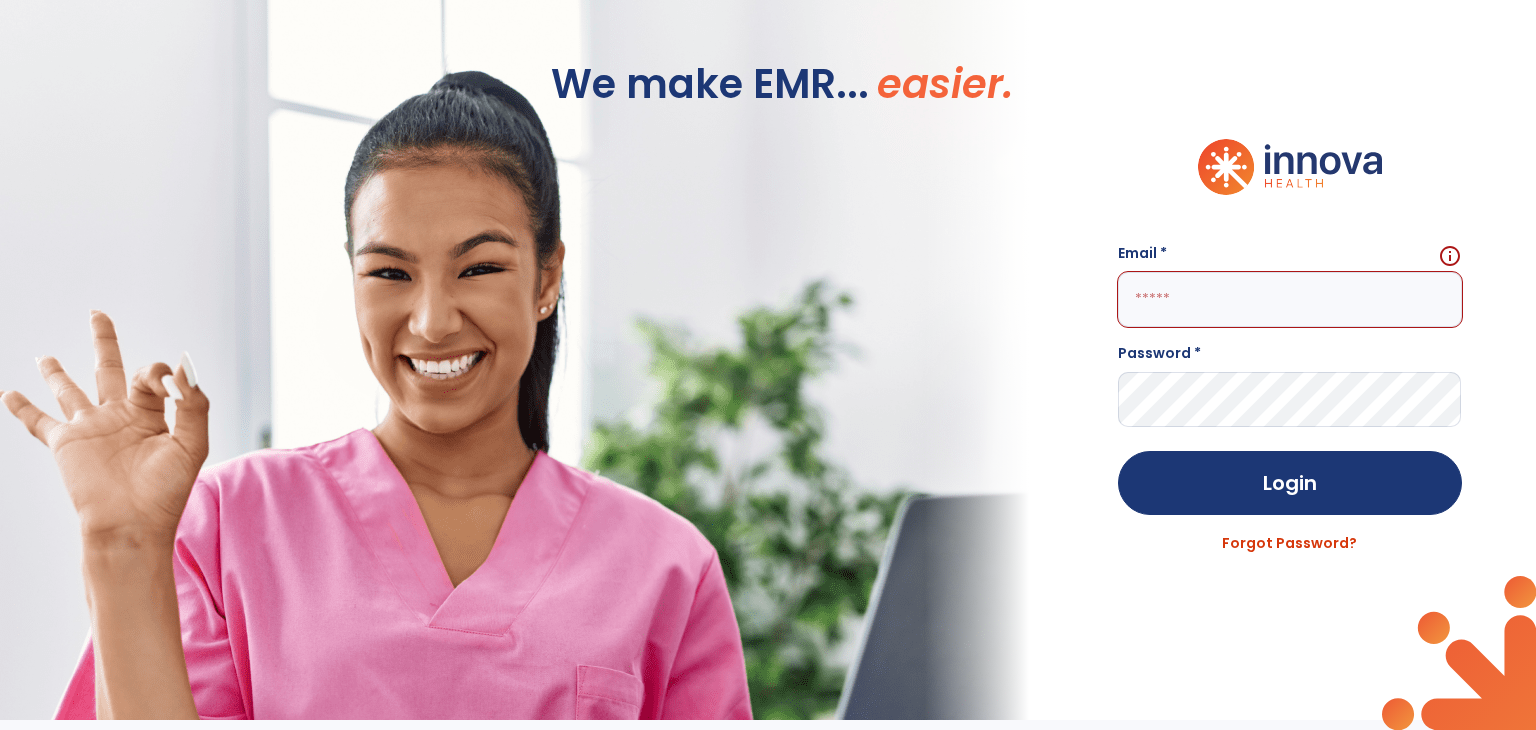 click on "Forgot Password?" 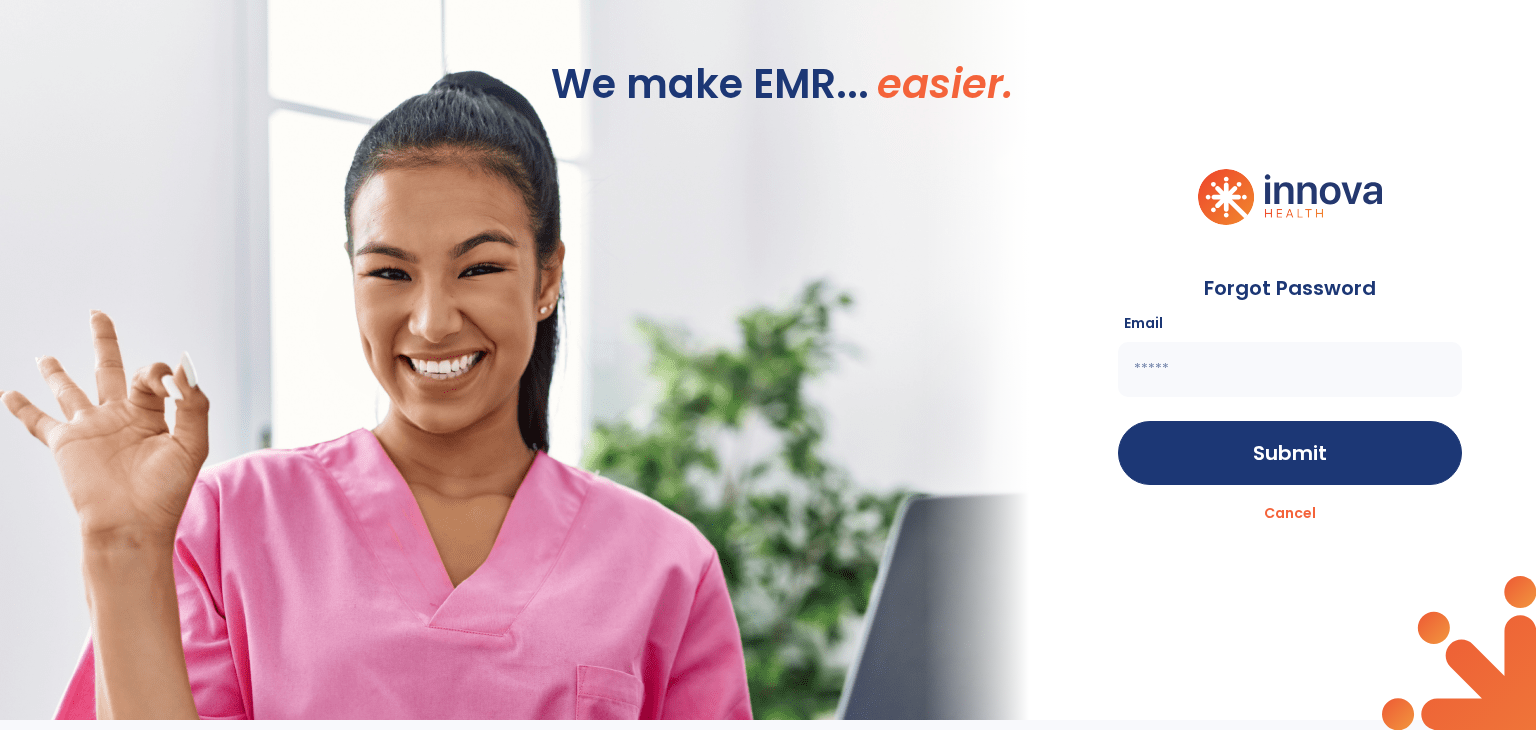 click 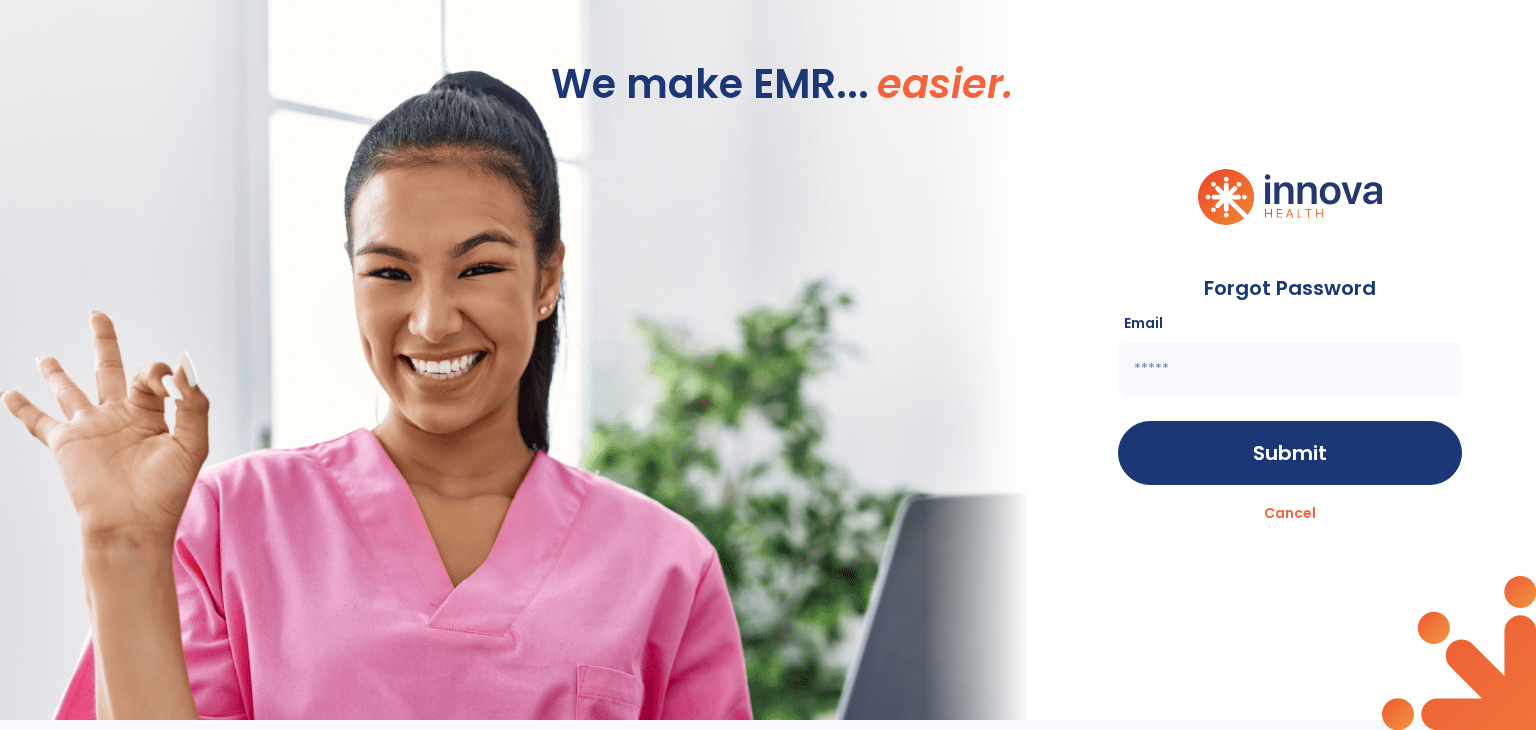 paste on "**********" 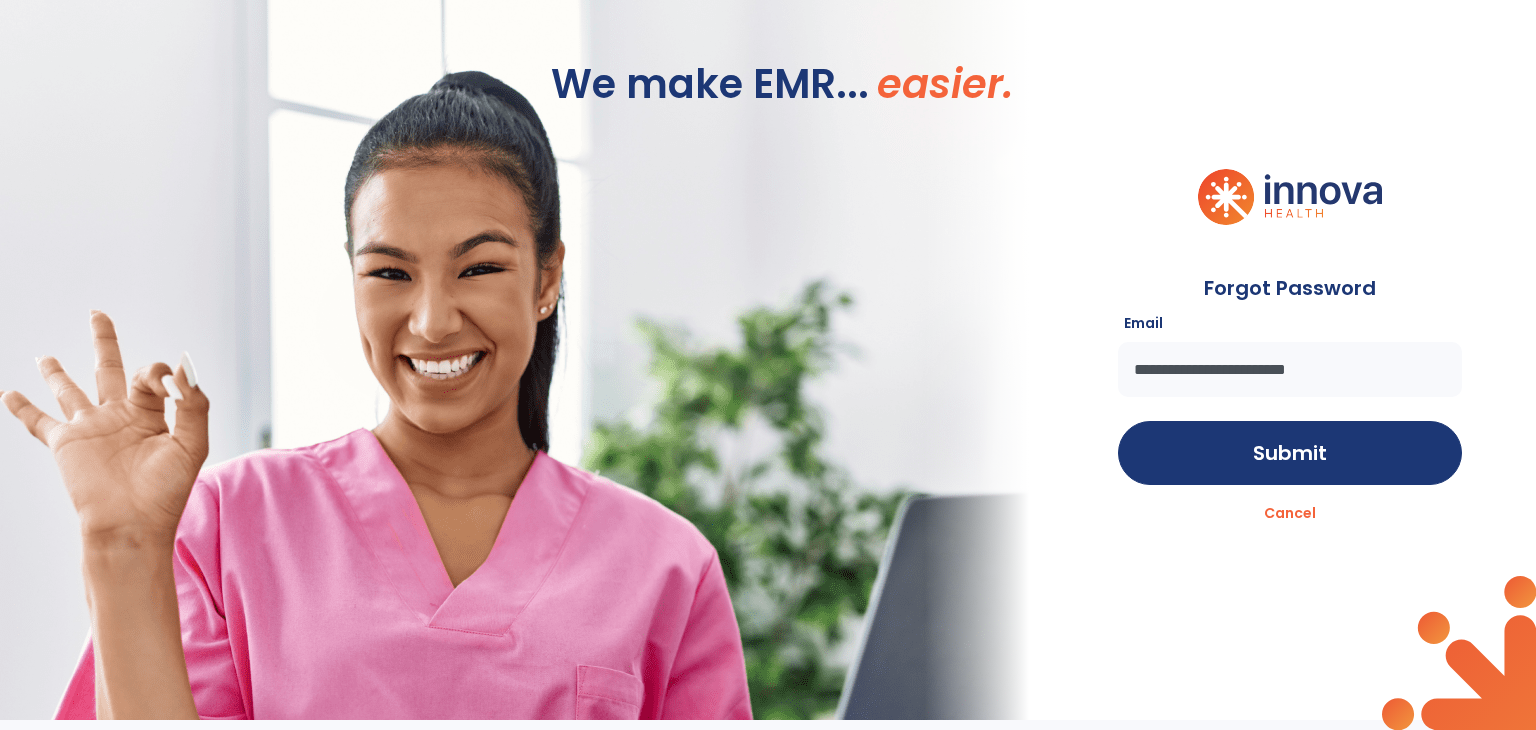 type on "**********" 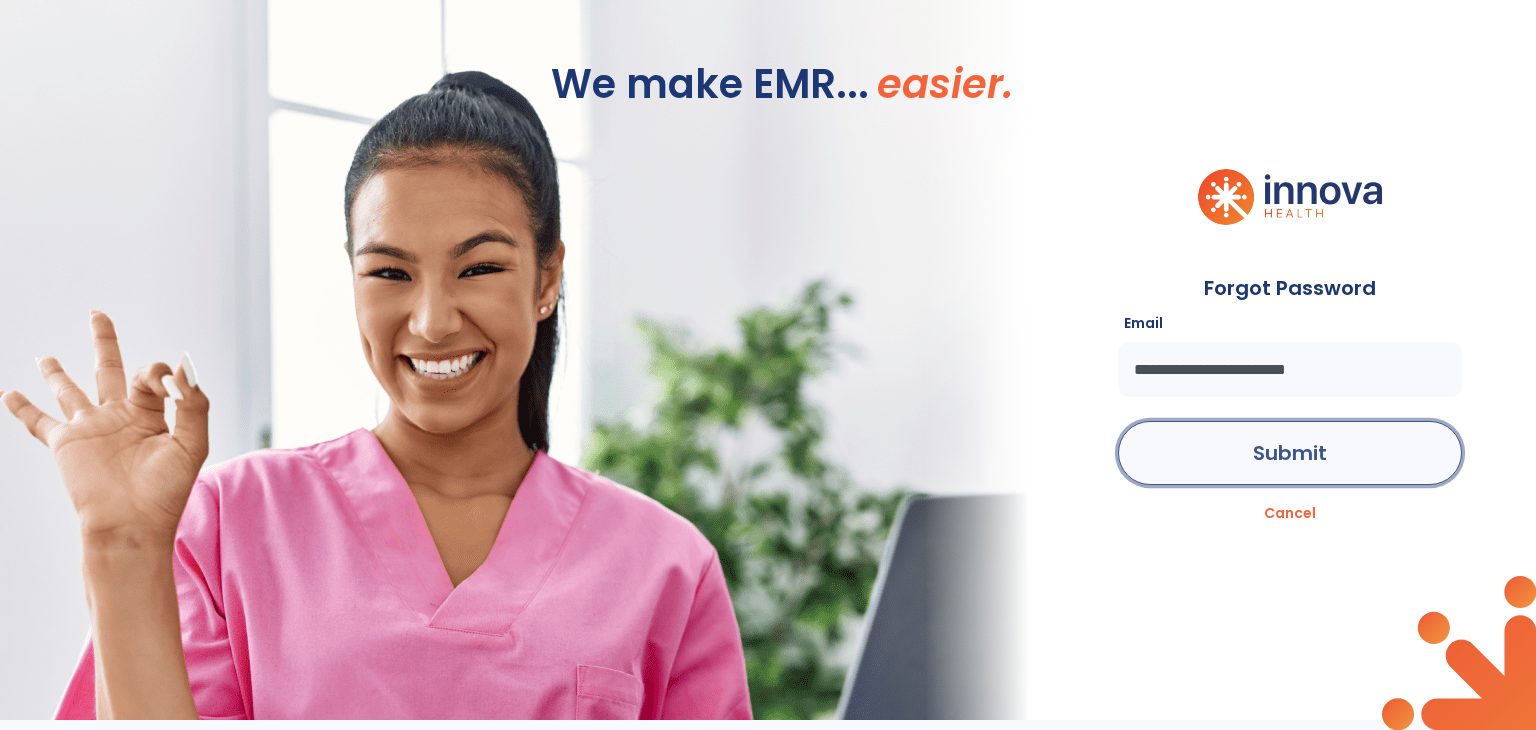click on "Submit" 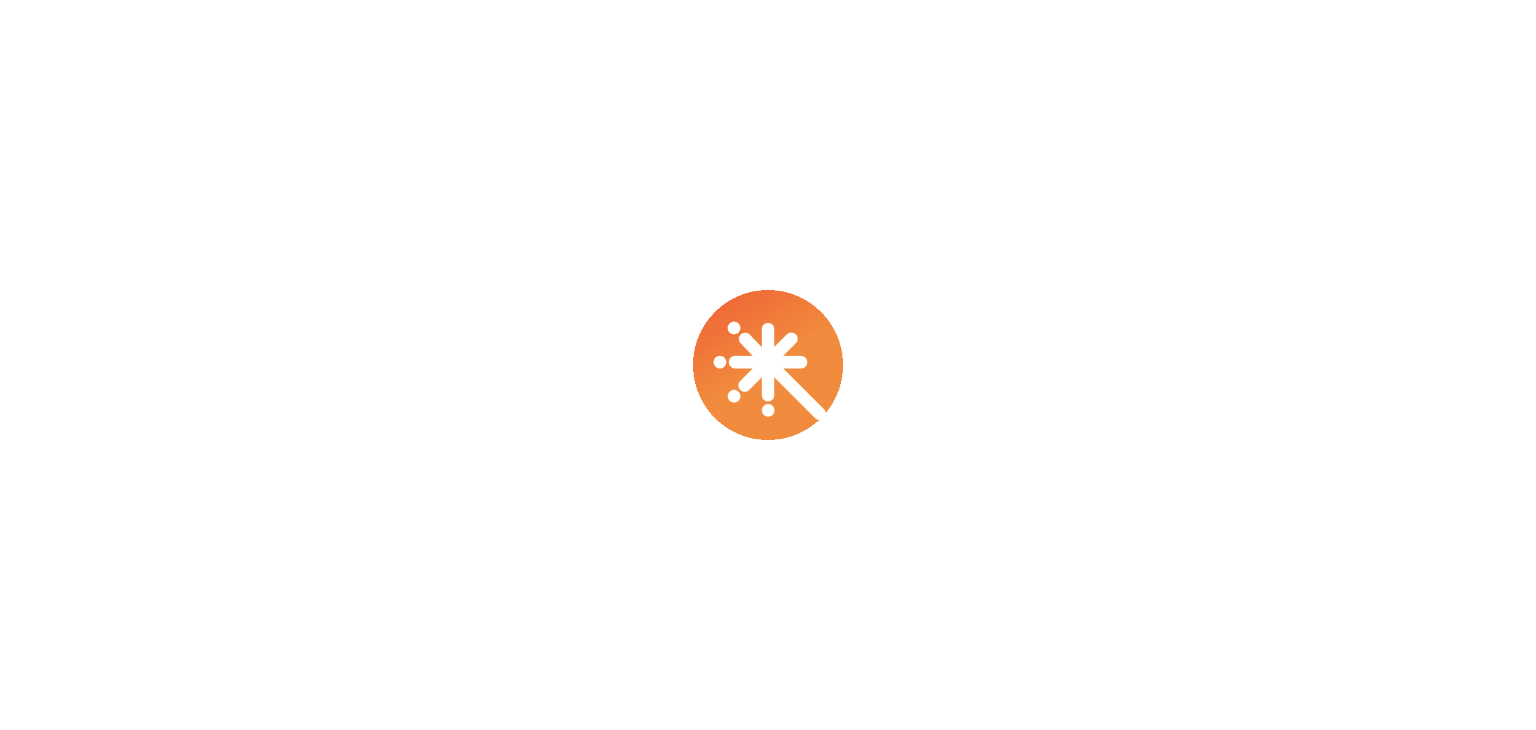 scroll, scrollTop: 0, scrollLeft: 0, axis: both 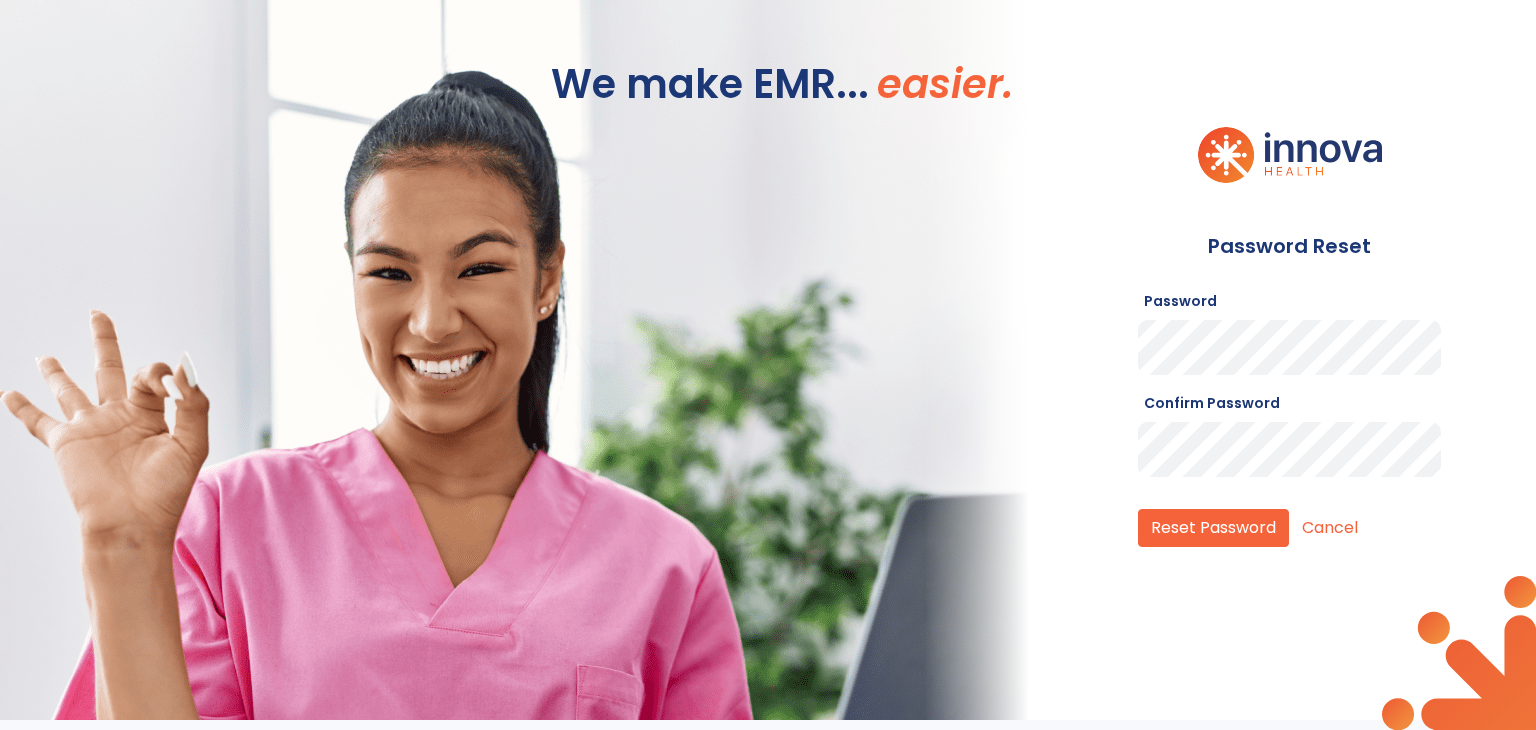 click on "Password Reset Password Confirm Password  Reset Password  Cancel" 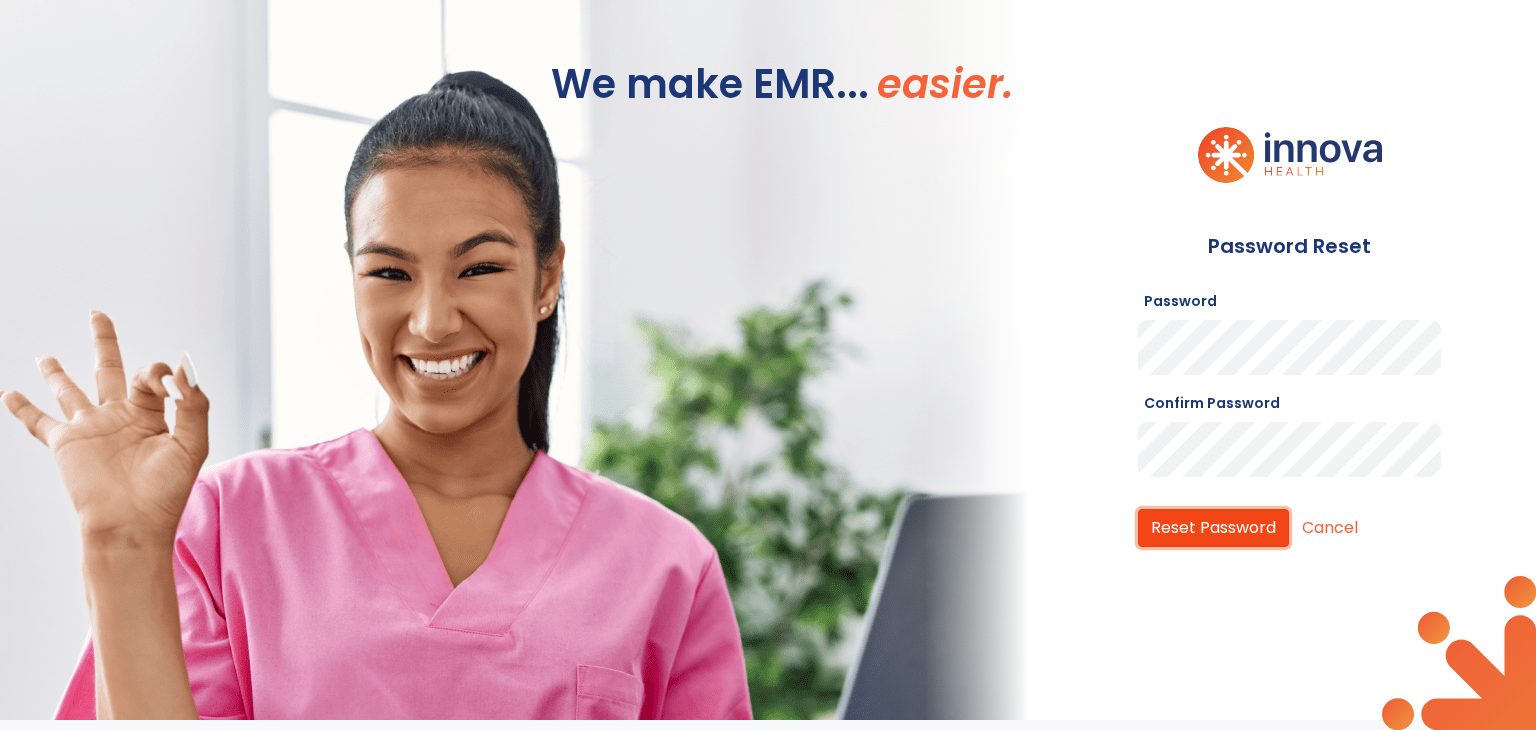 click on "Reset Password" 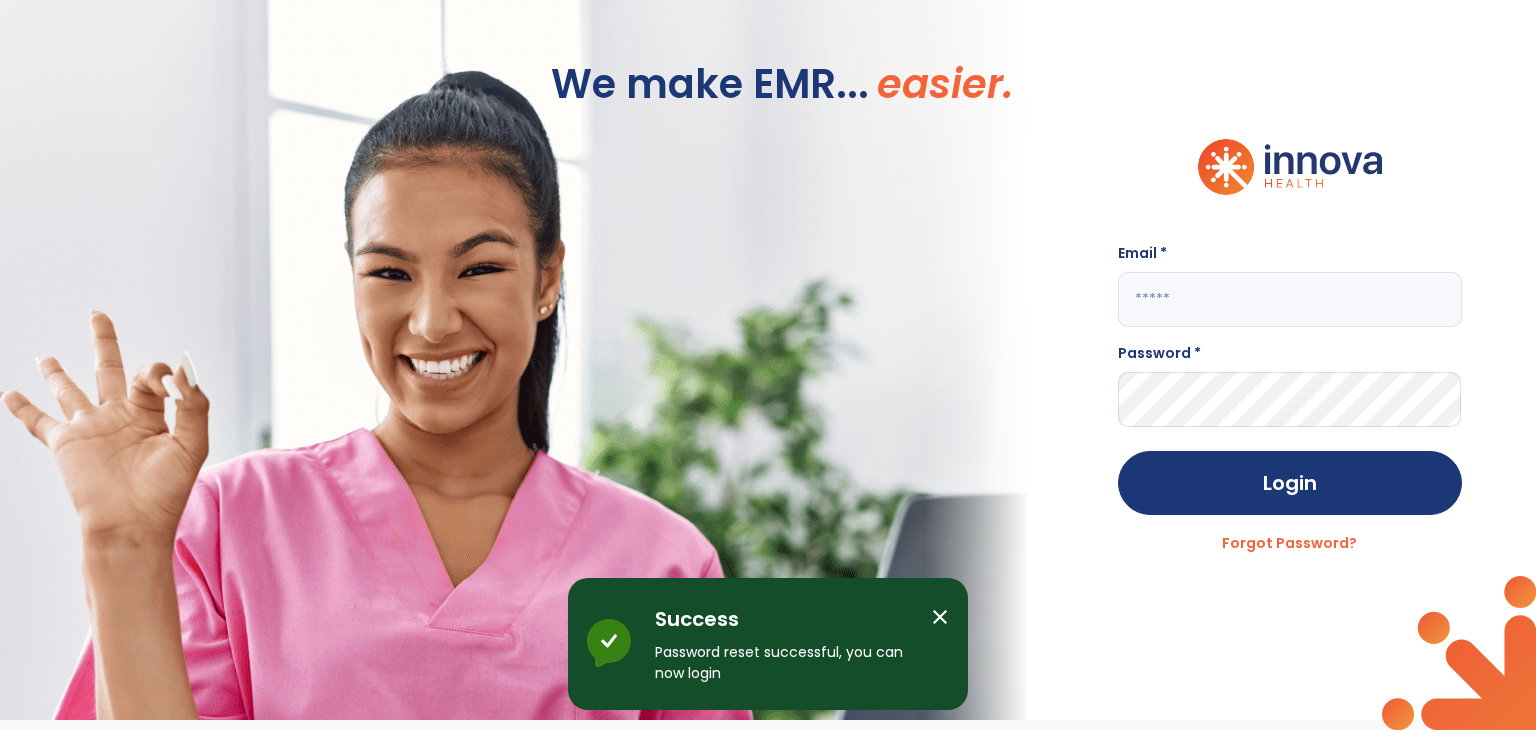 click 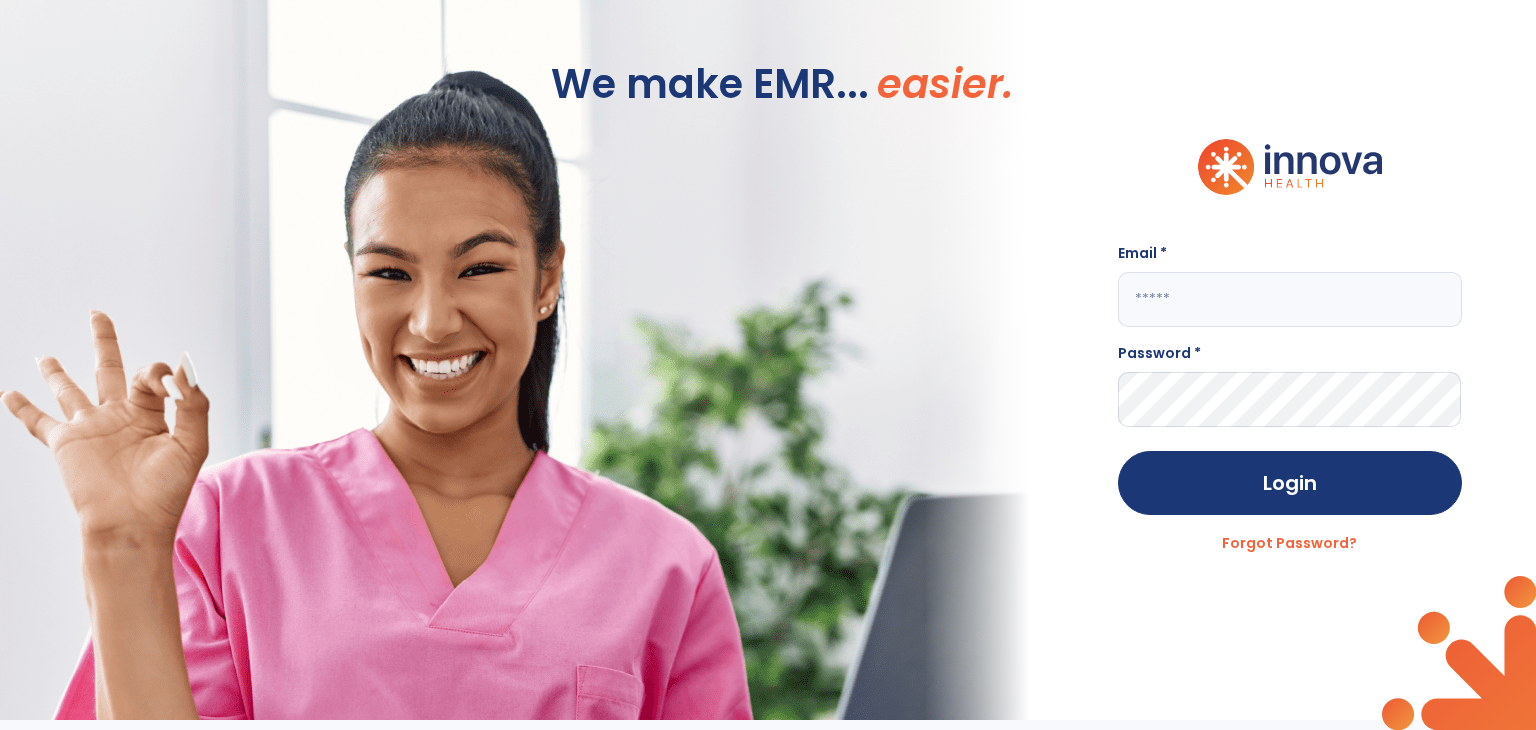 click 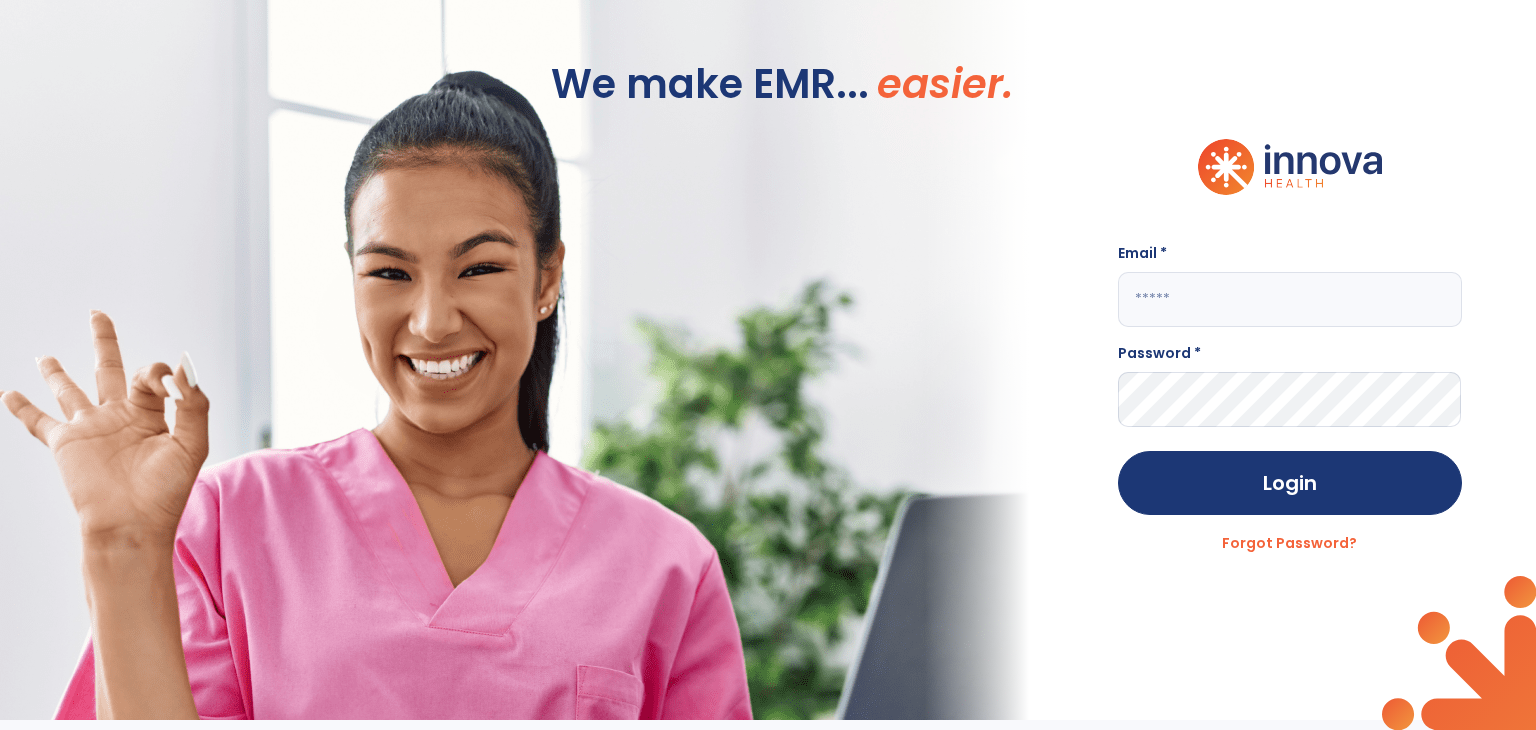 paste on "**********" 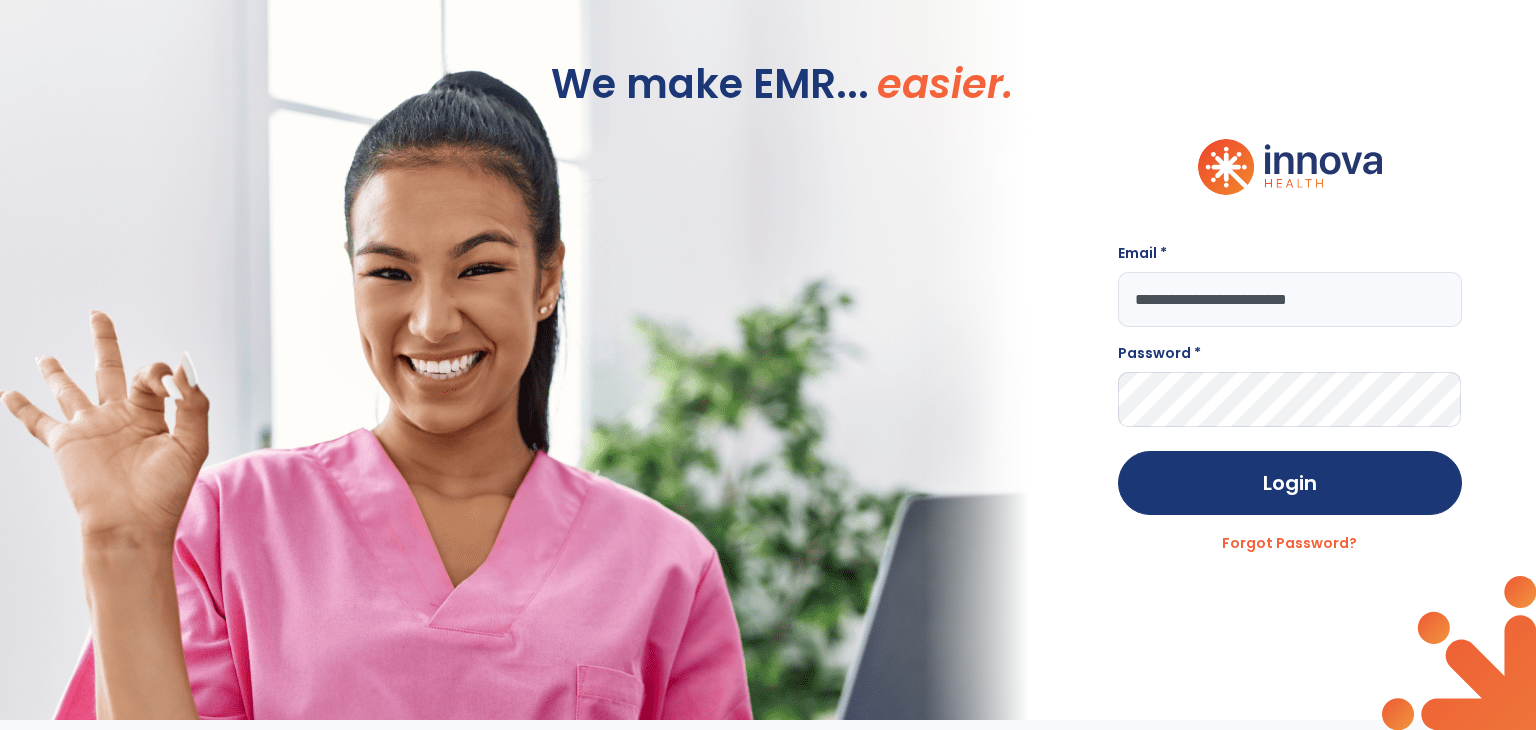 type on "**********" 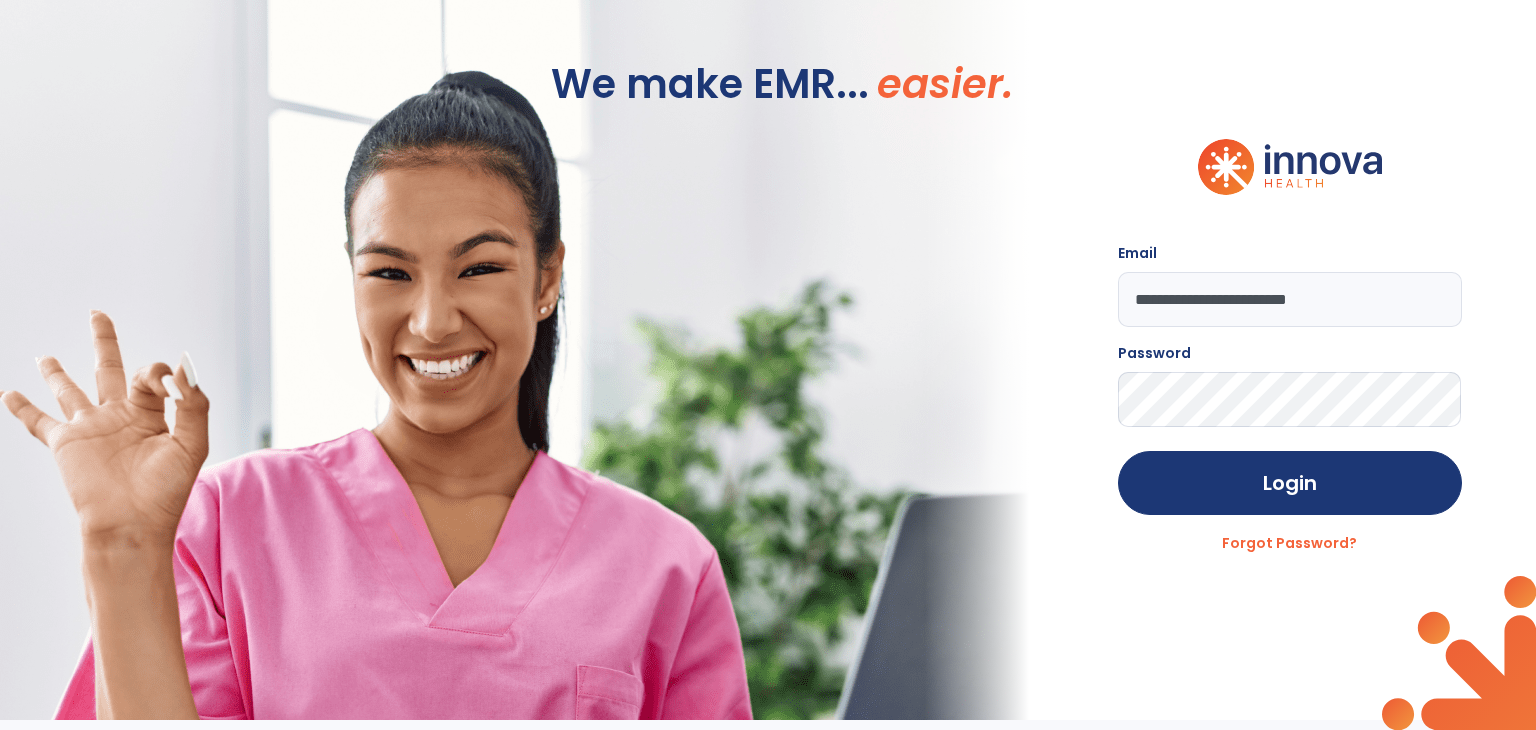 click 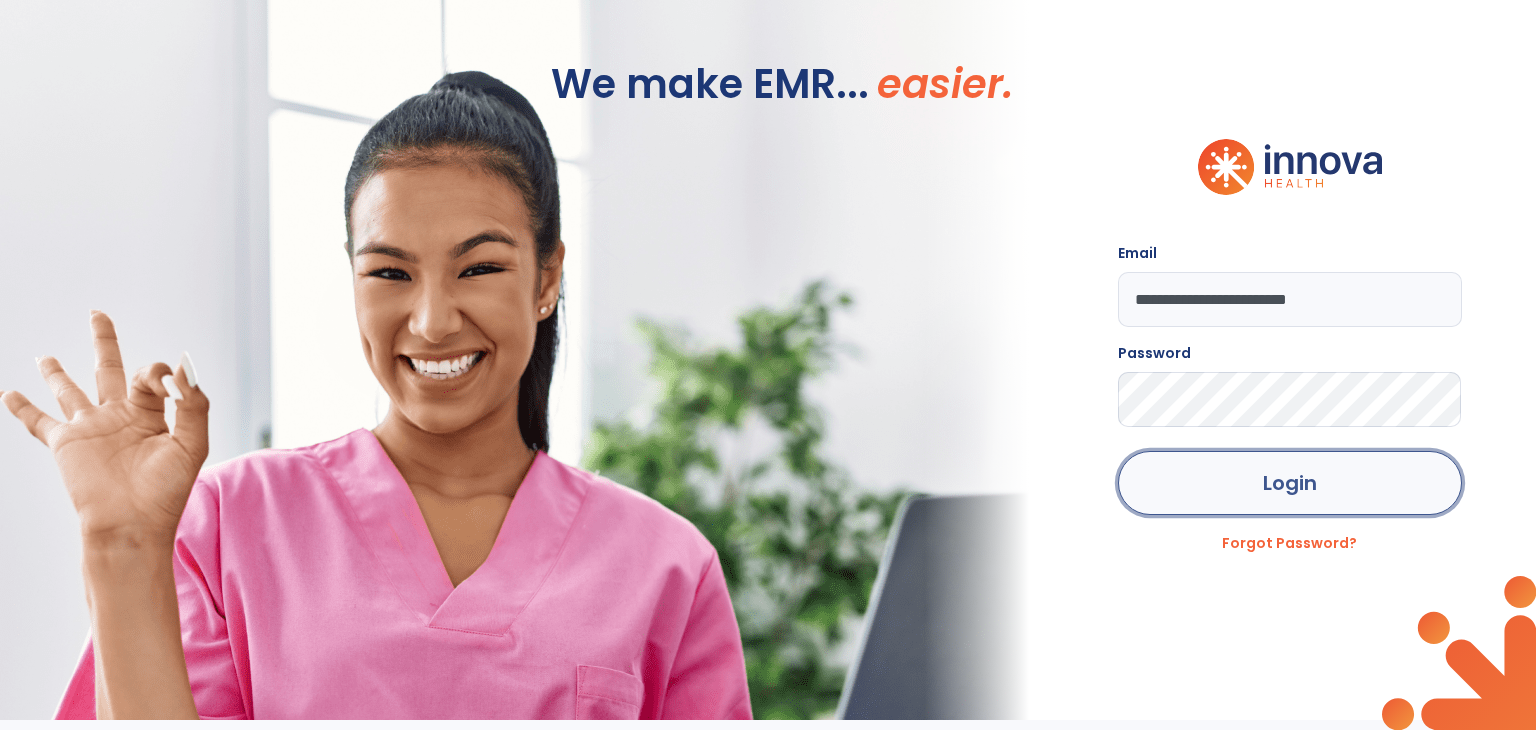 click on "Login" 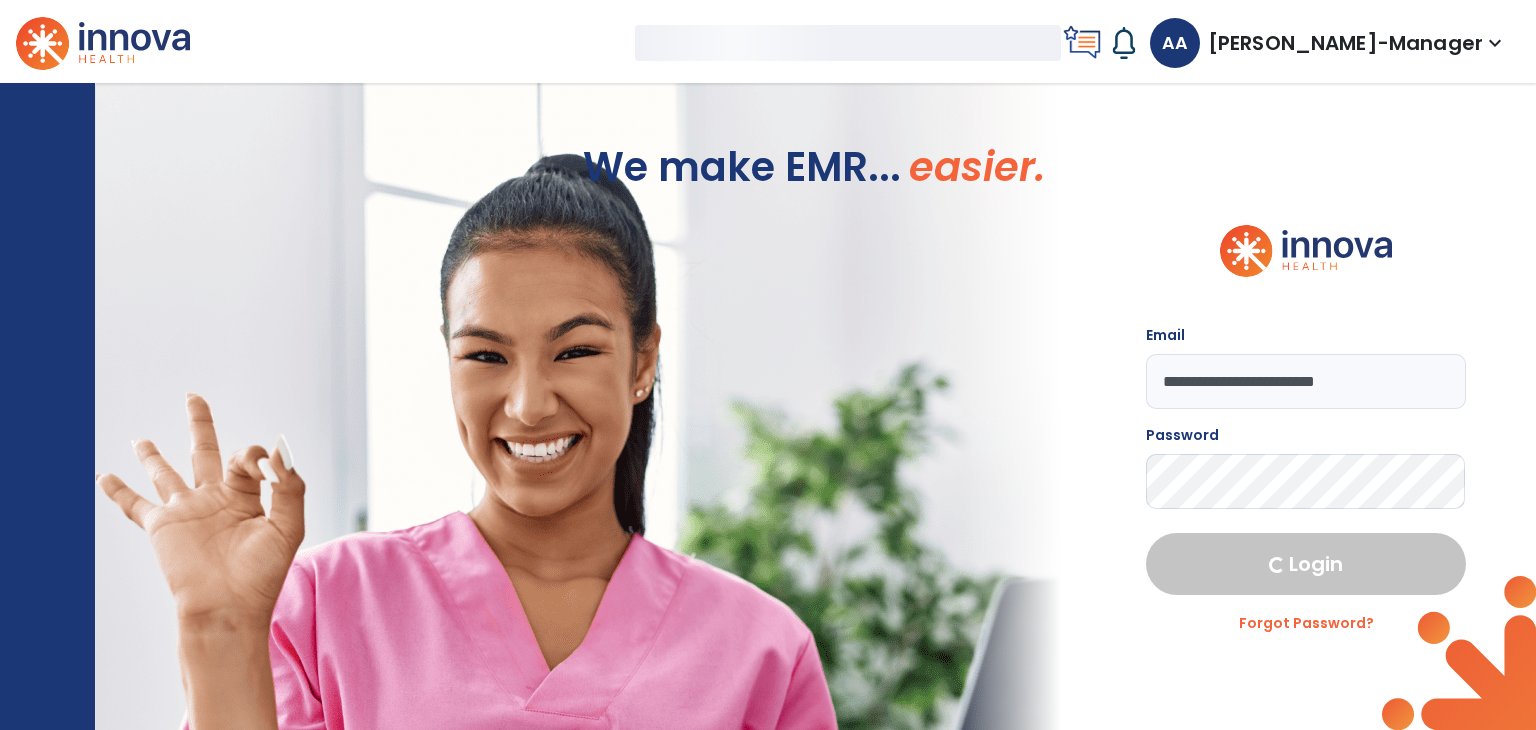 select on "***" 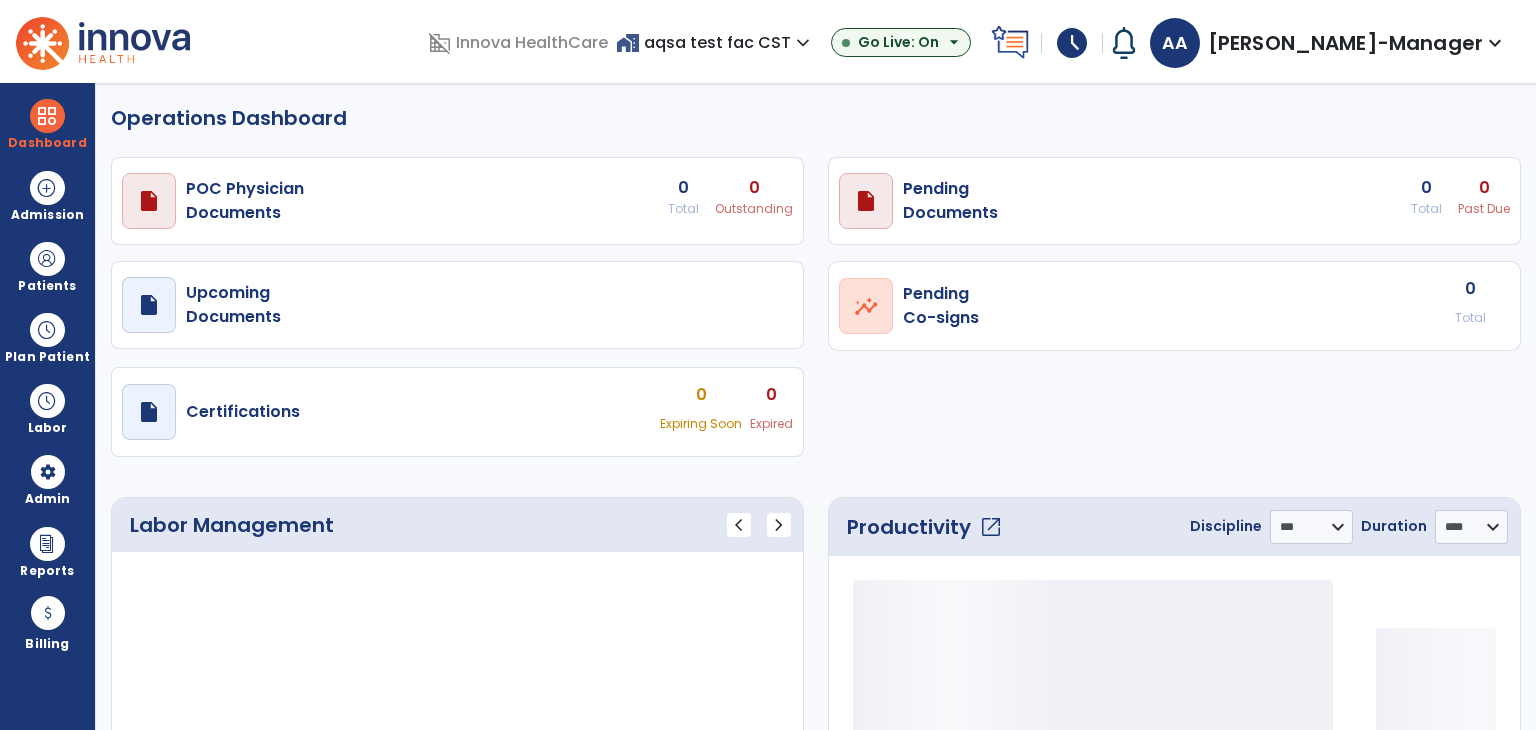 select on "***" 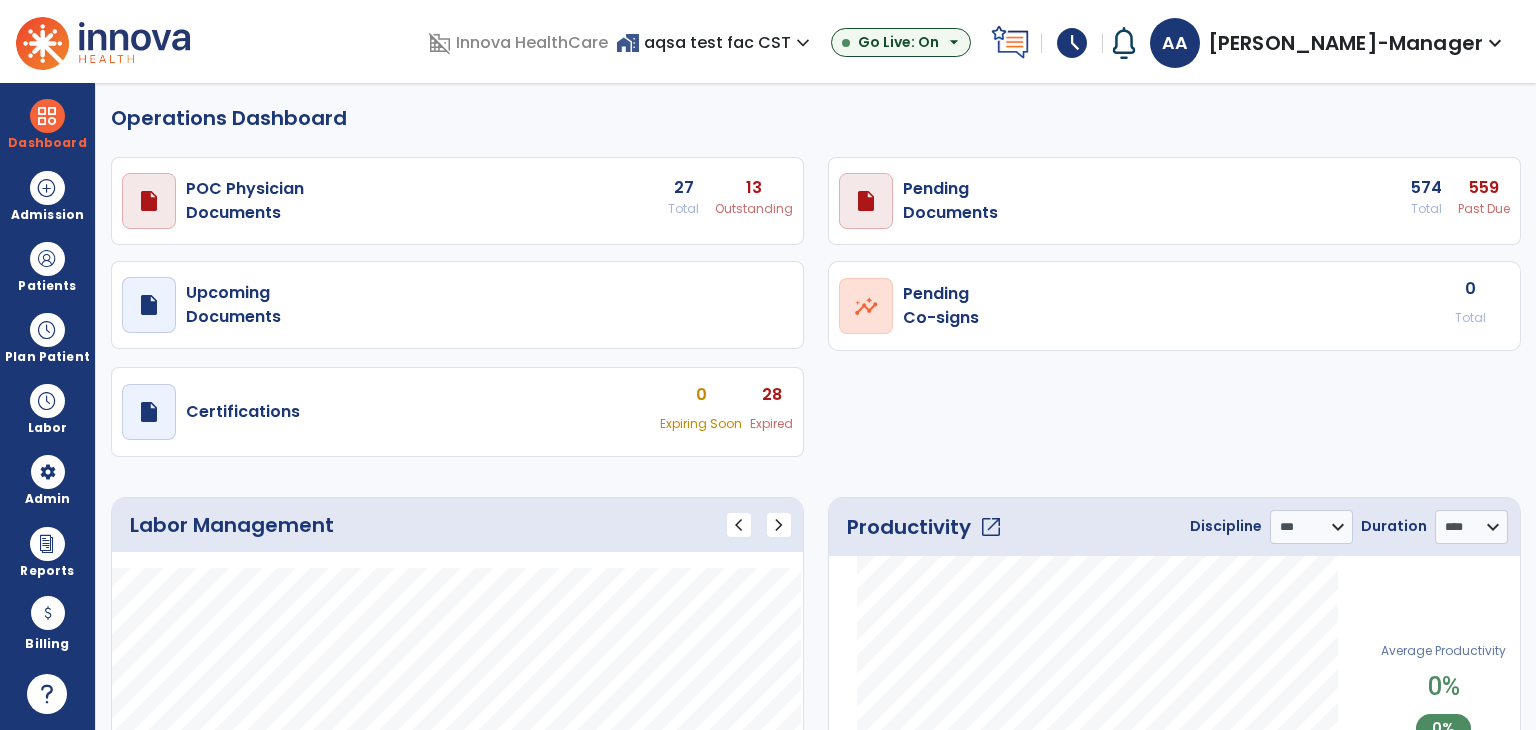 click on "Ali, Adan-manager" at bounding box center [1345, 43] 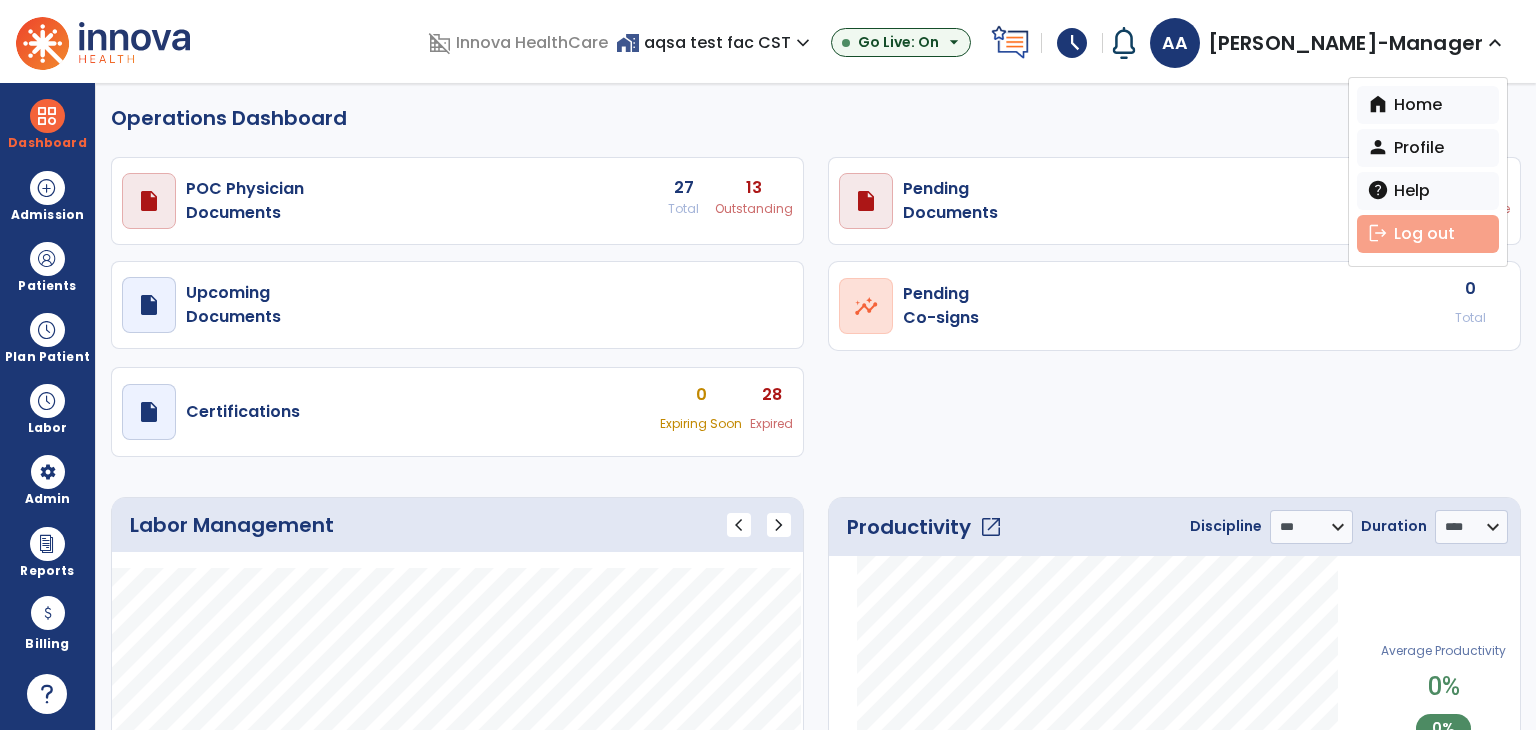 click on "logout   Log out" at bounding box center (1428, 234) 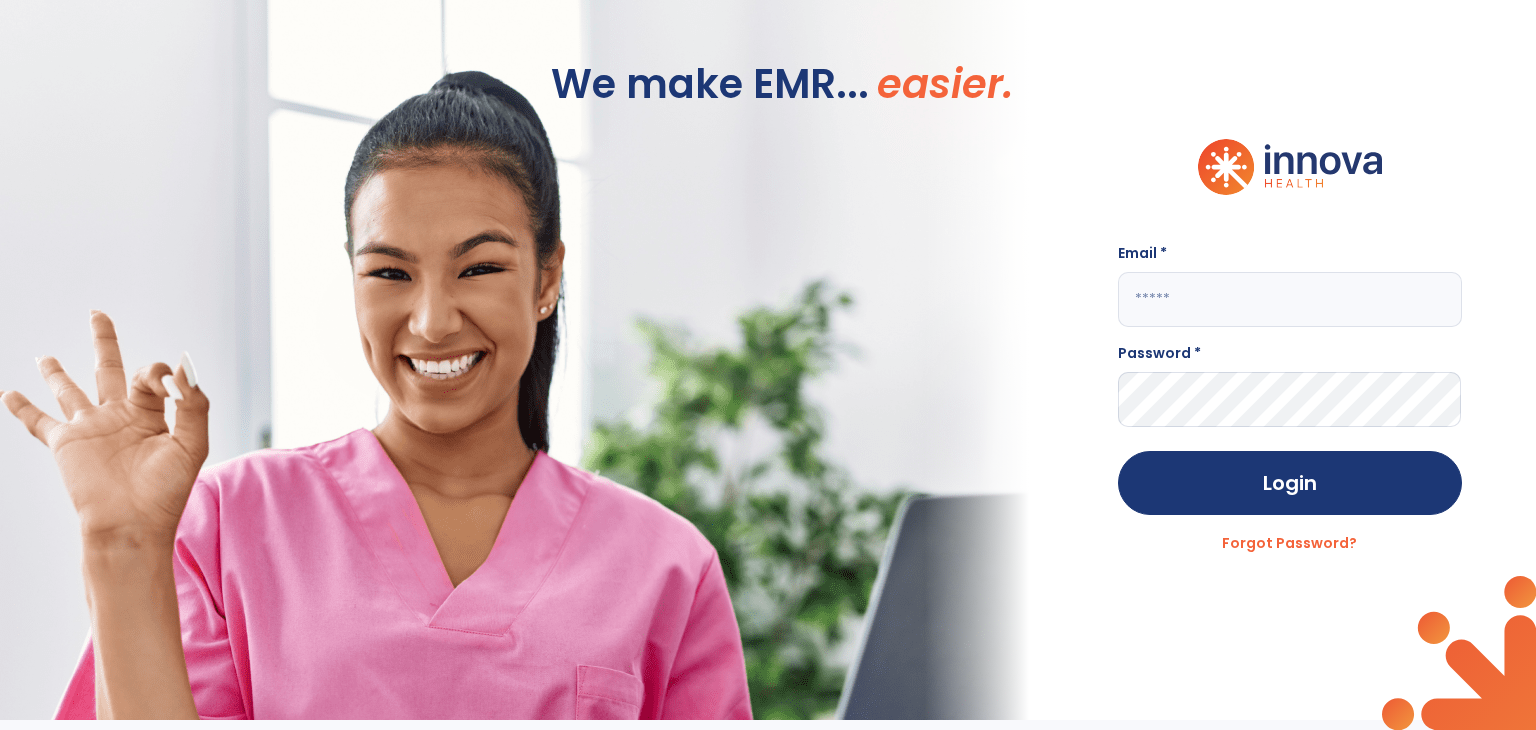 click 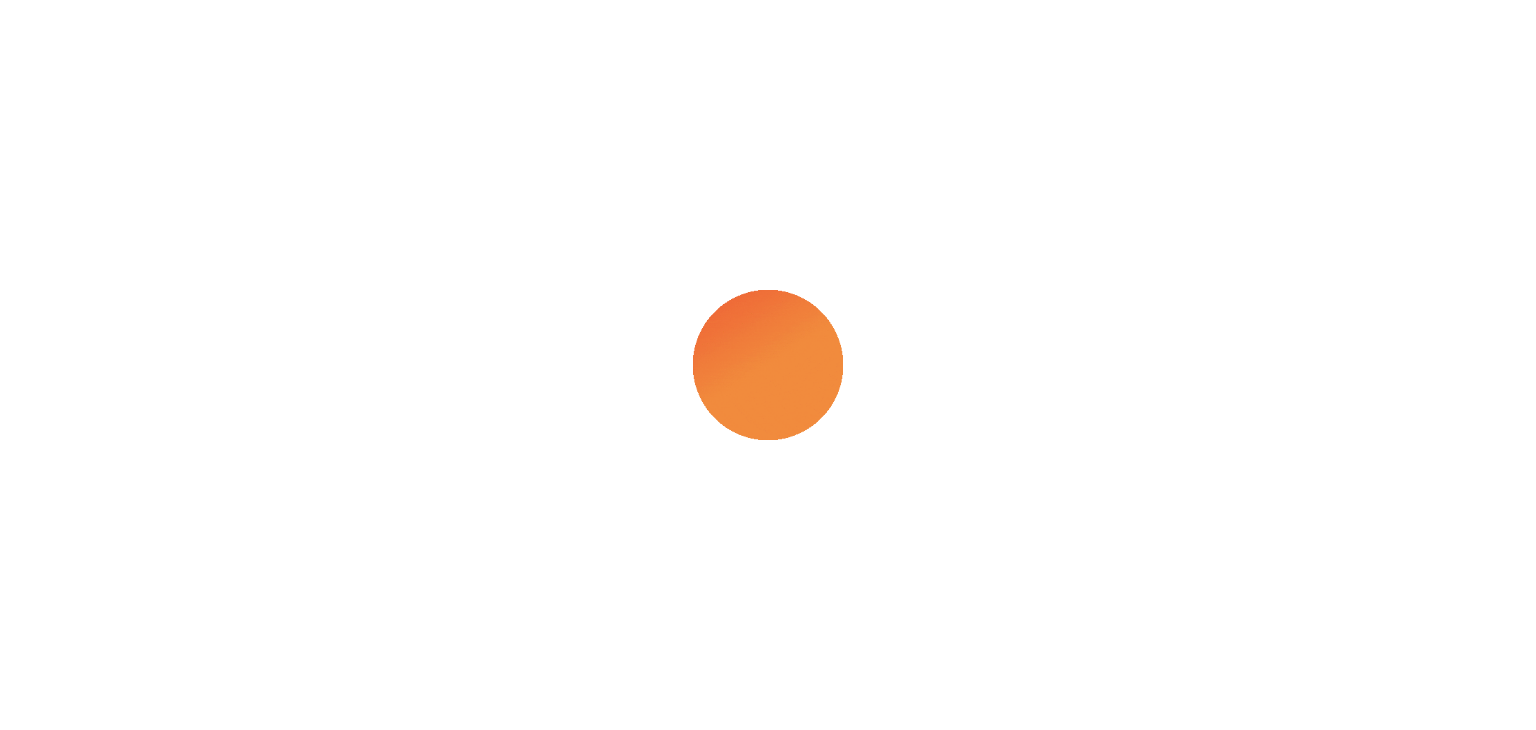 scroll, scrollTop: 0, scrollLeft: 0, axis: both 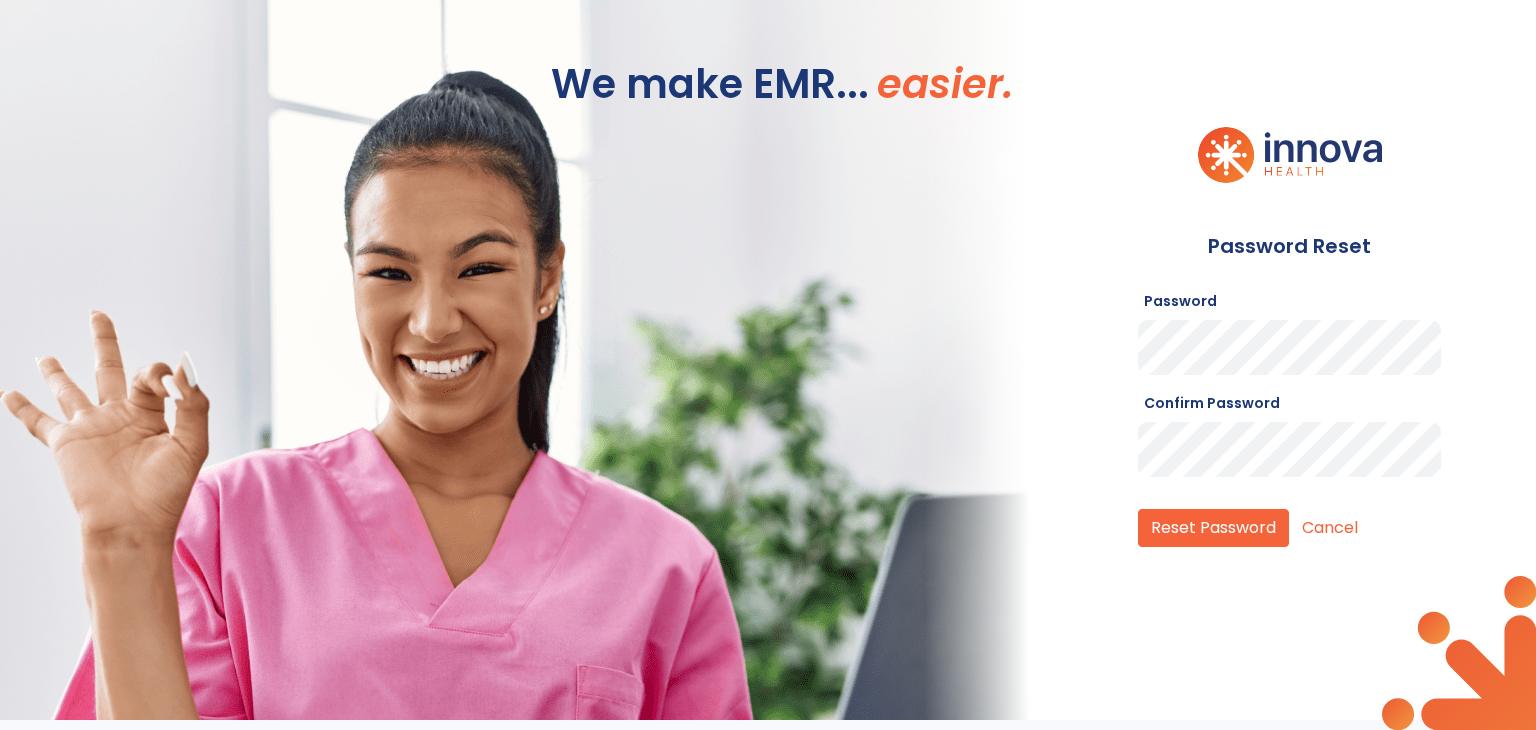 click on "Password Confirm Password  Reset Password  Cancel" 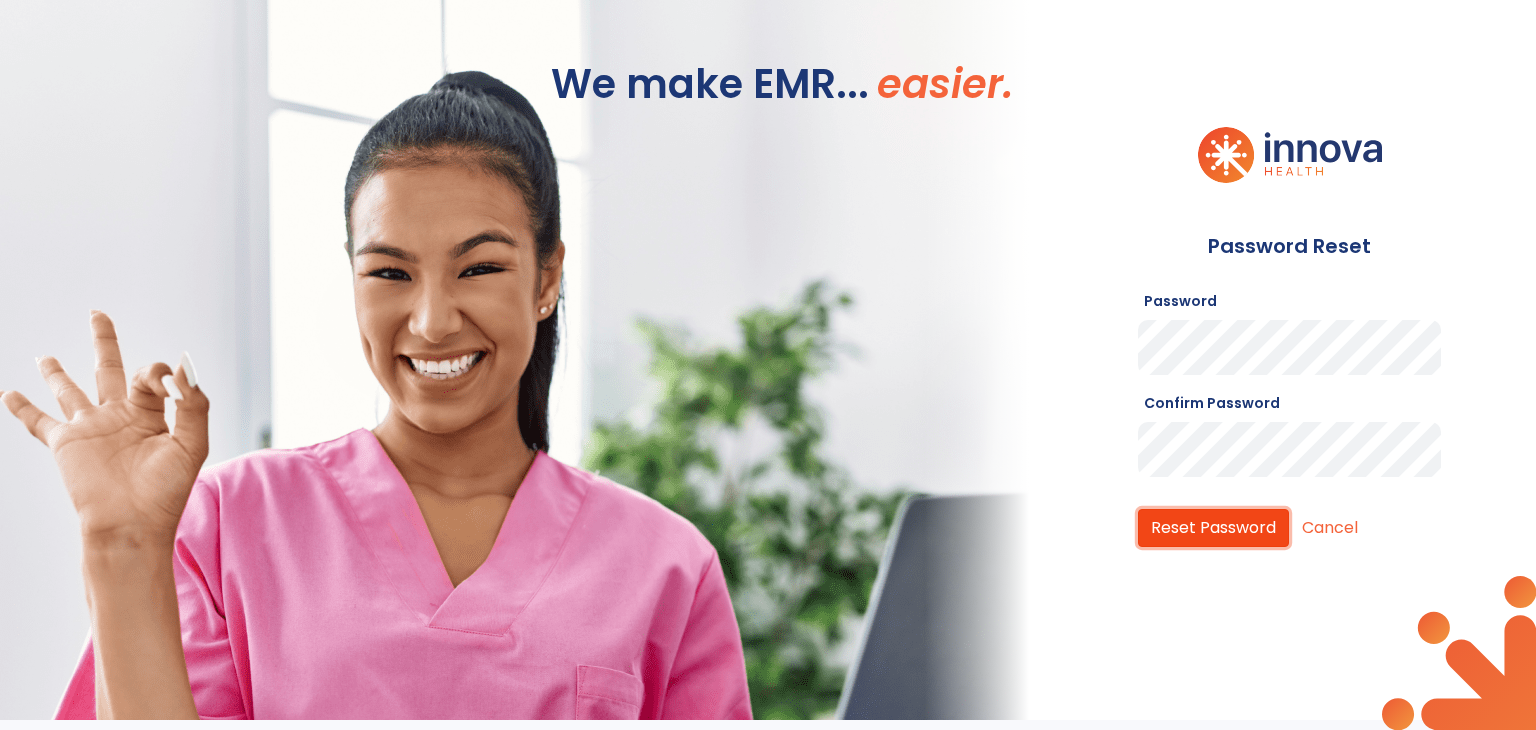 click on "Reset Password" 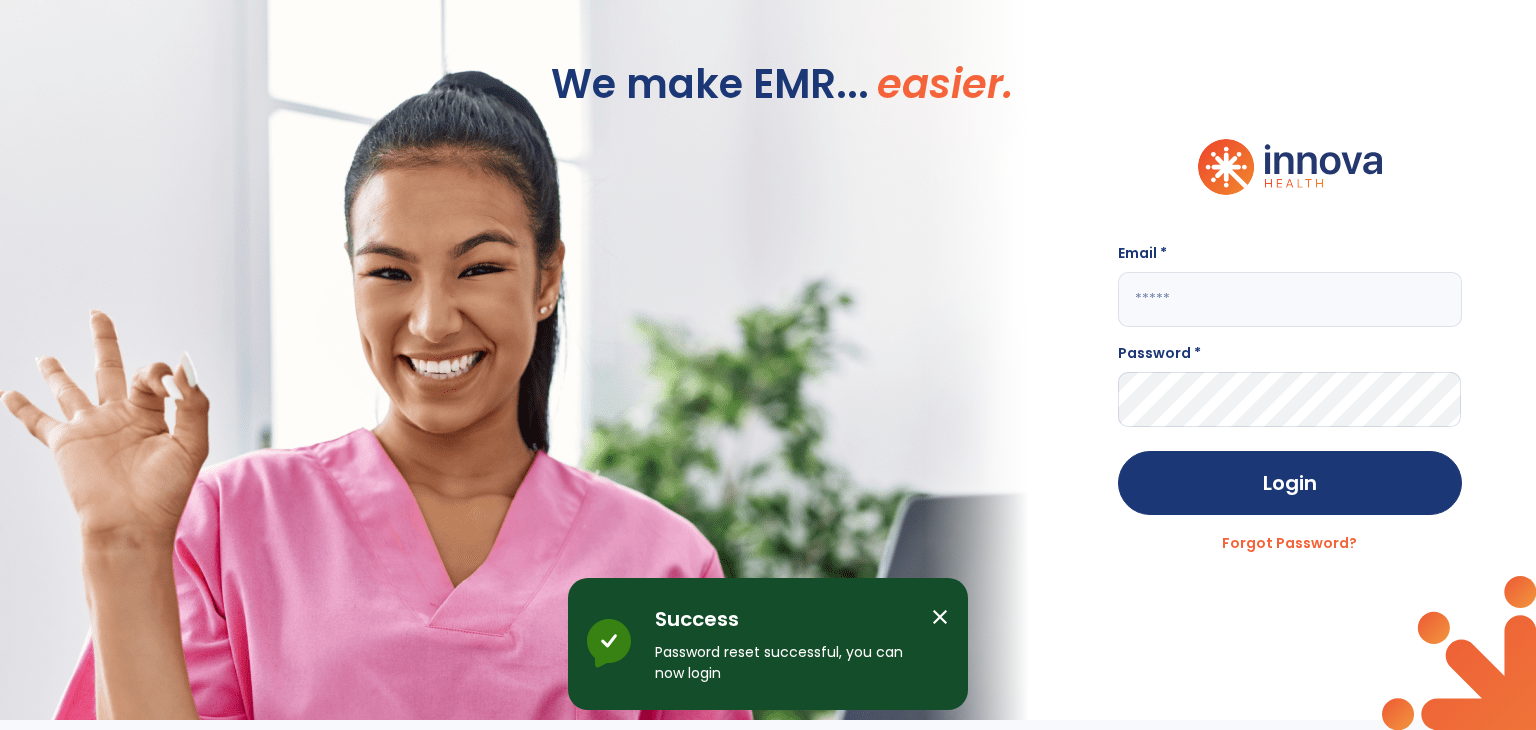 click 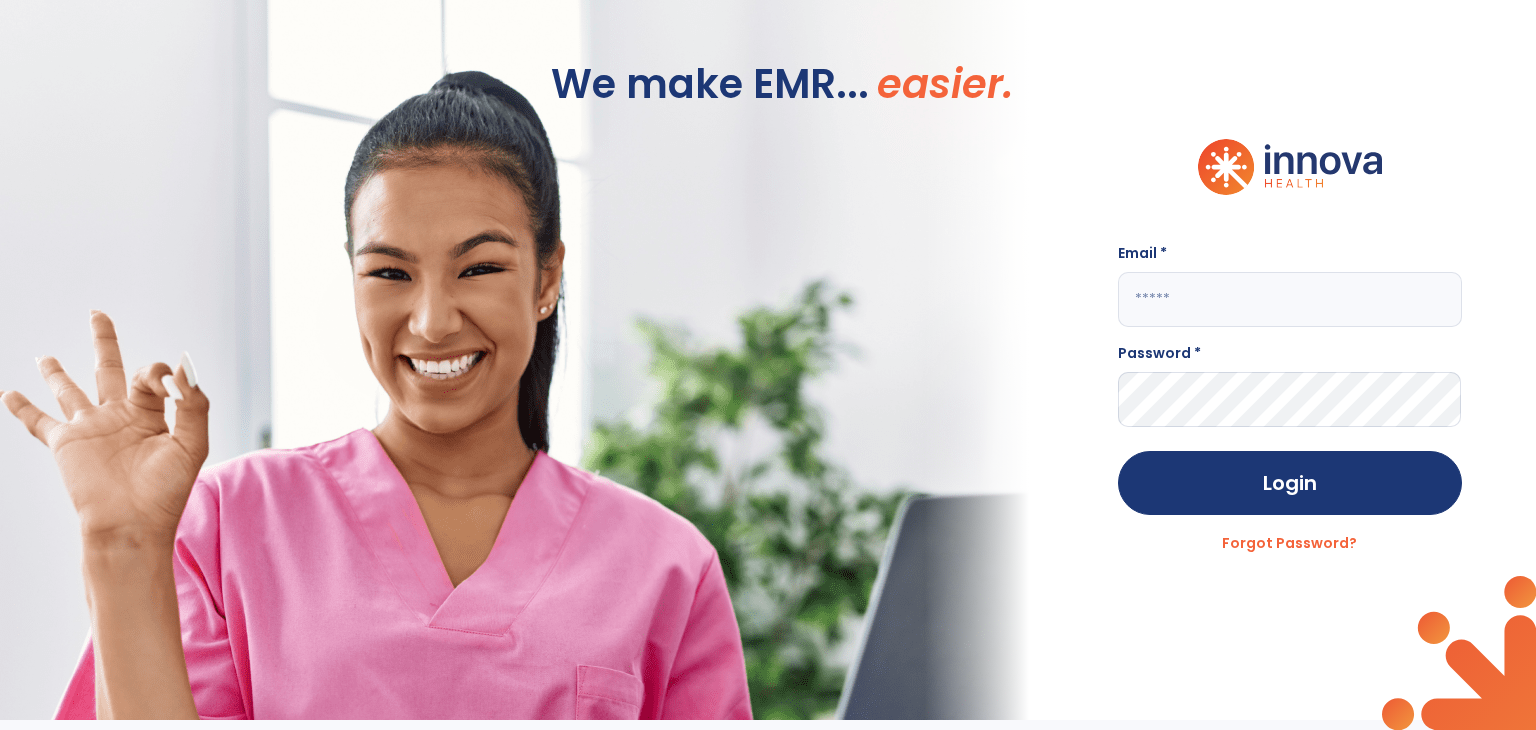 click 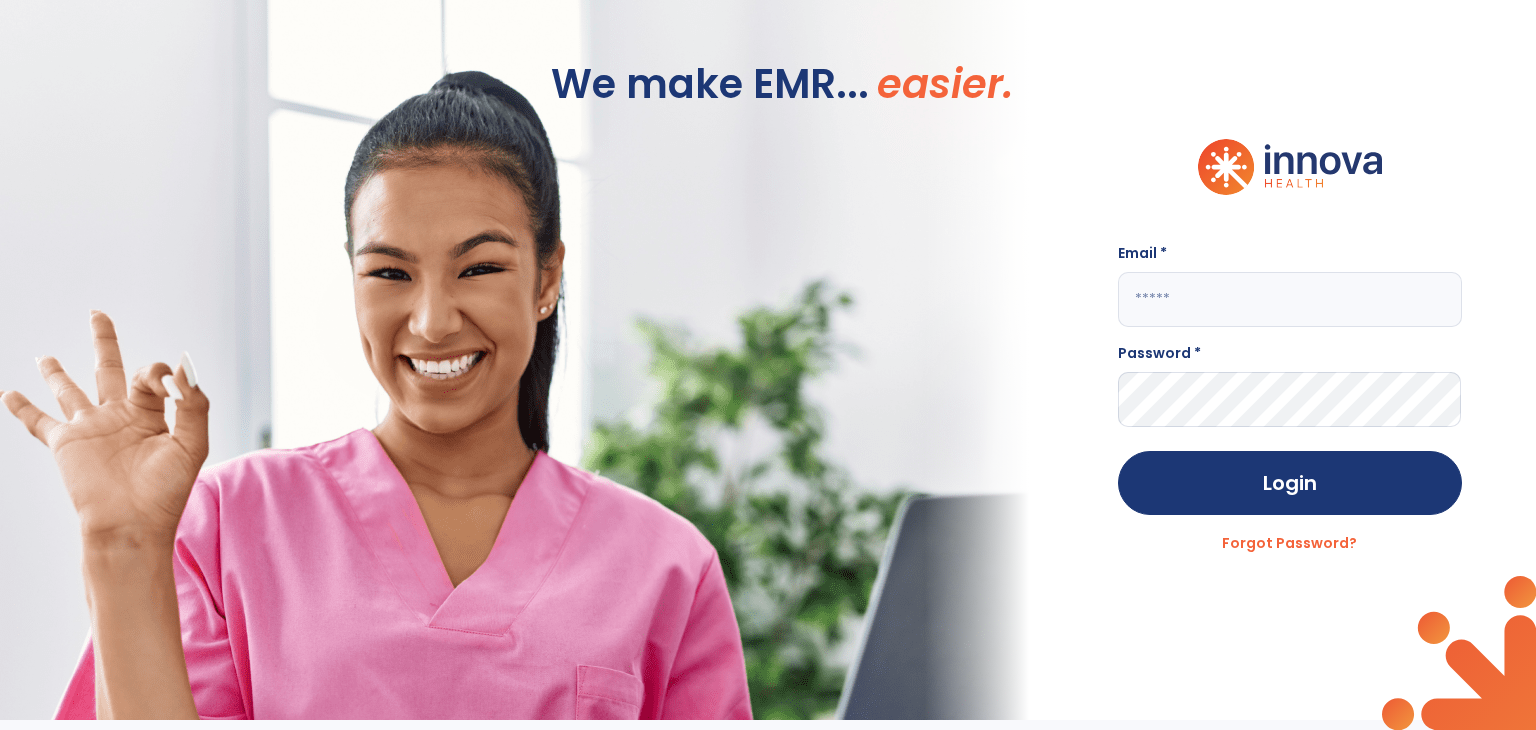 paste on "**********" 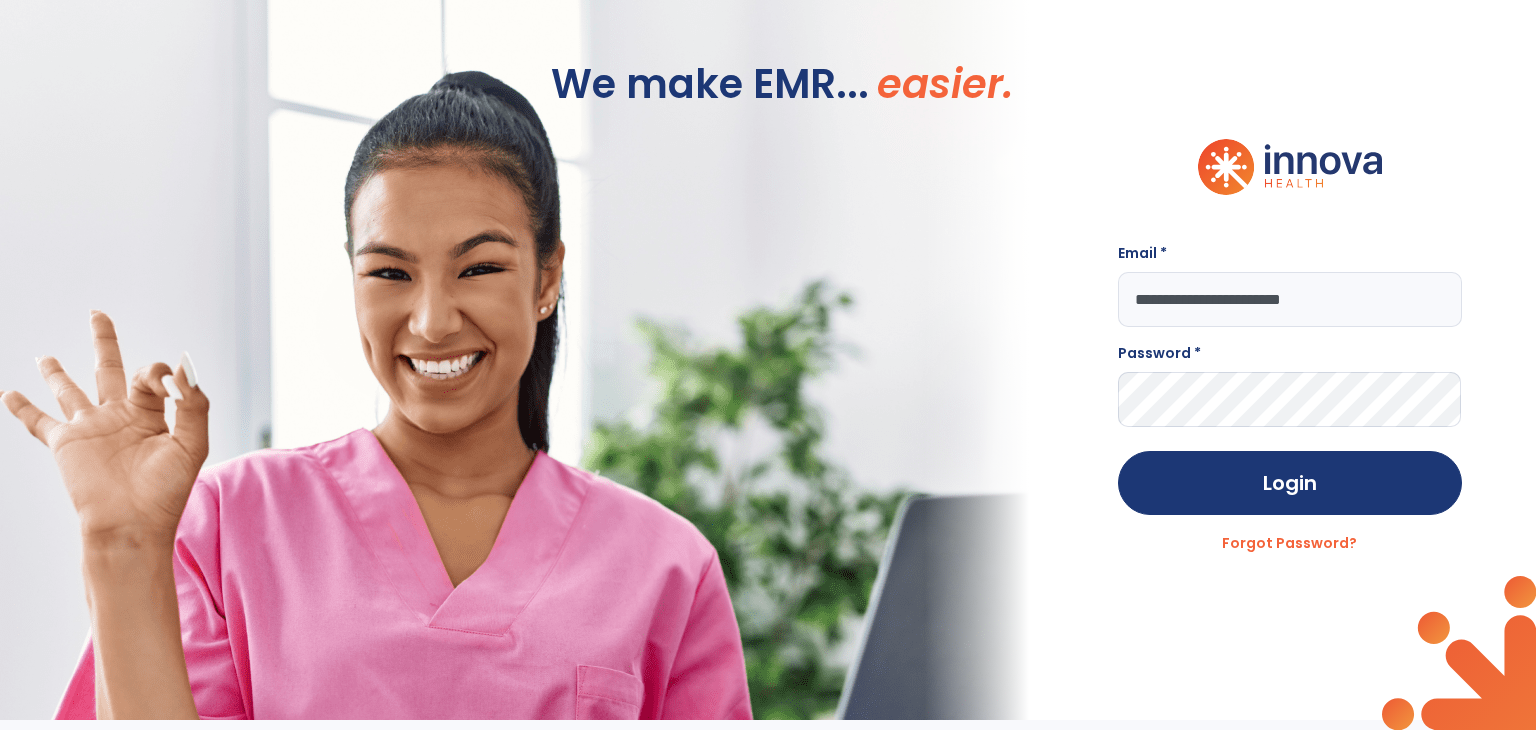 type on "**********" 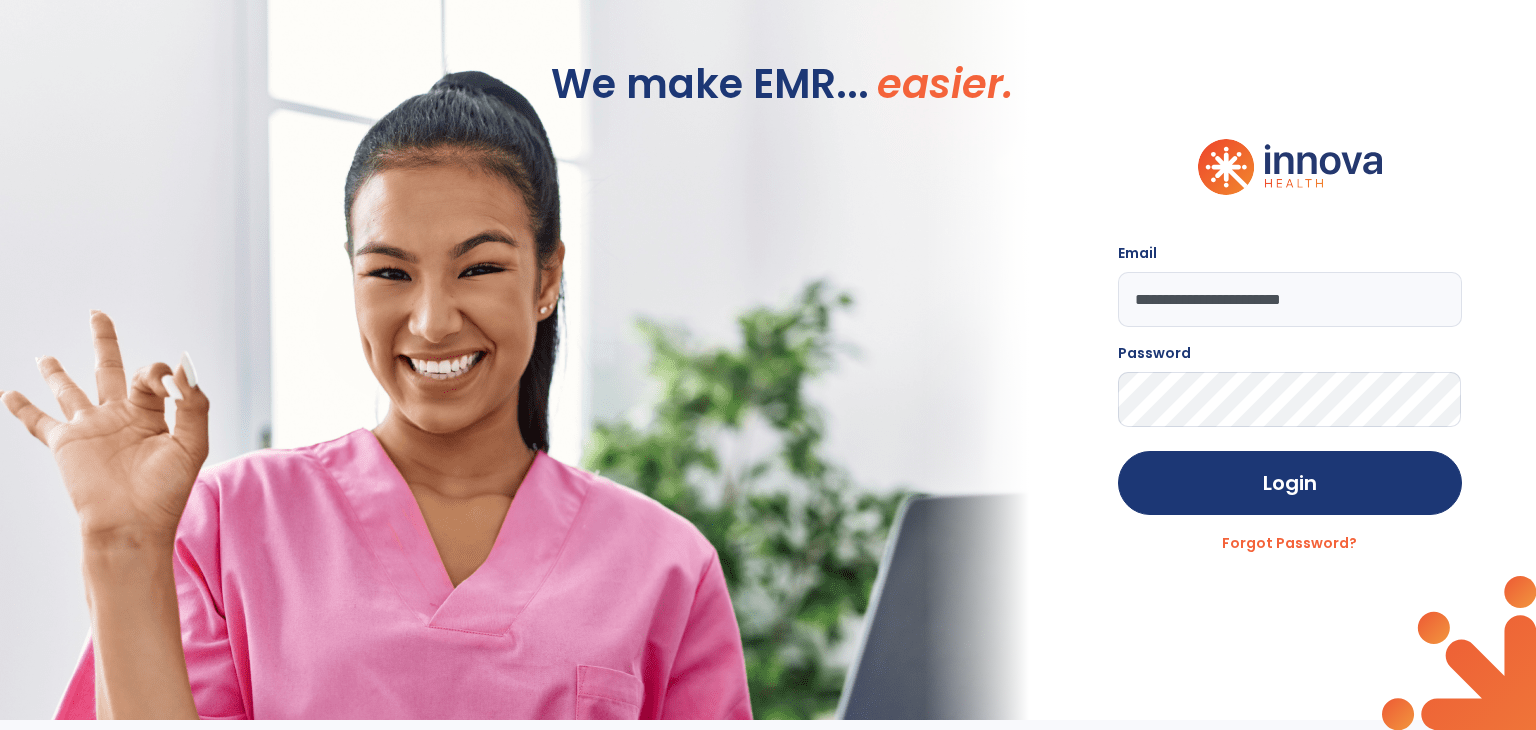 click 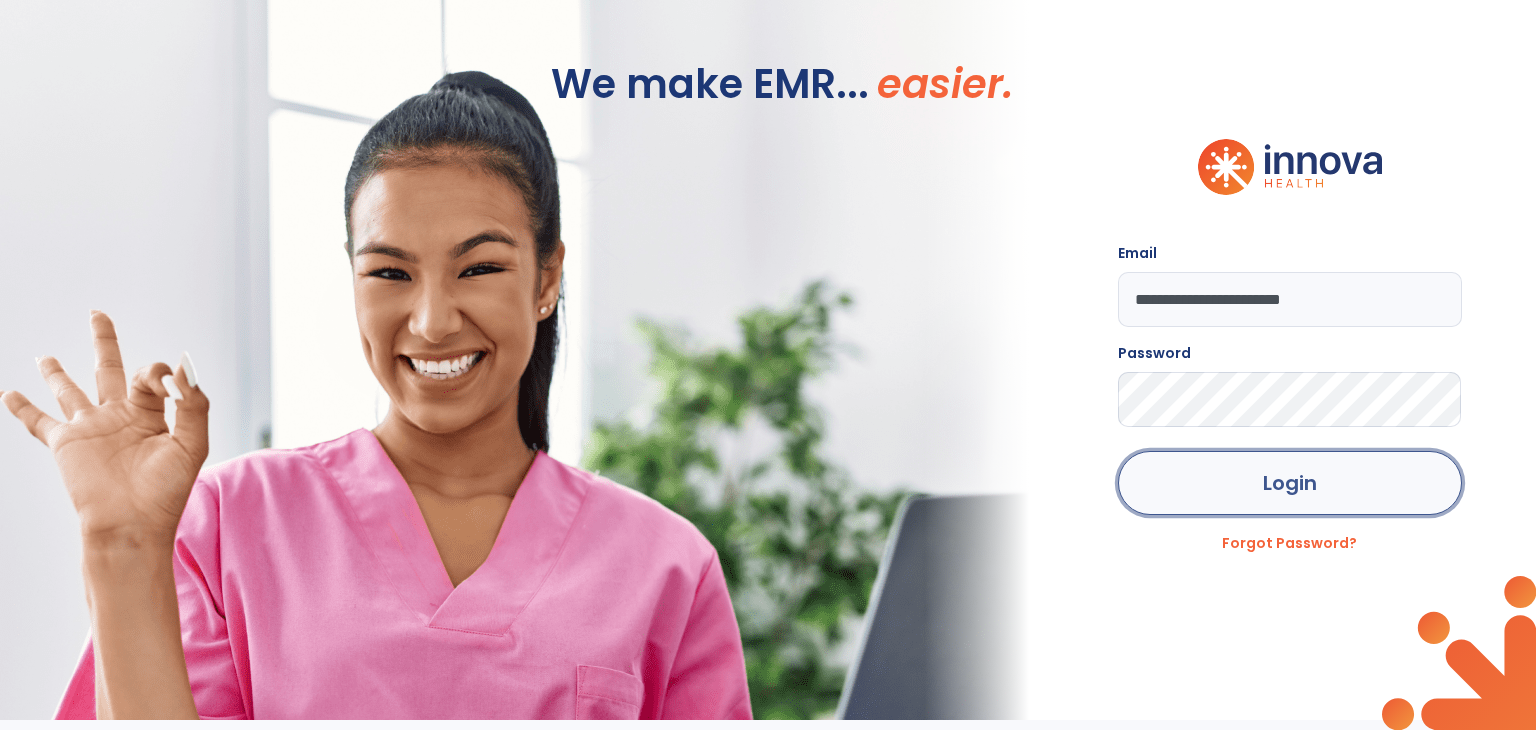 click on "Login" 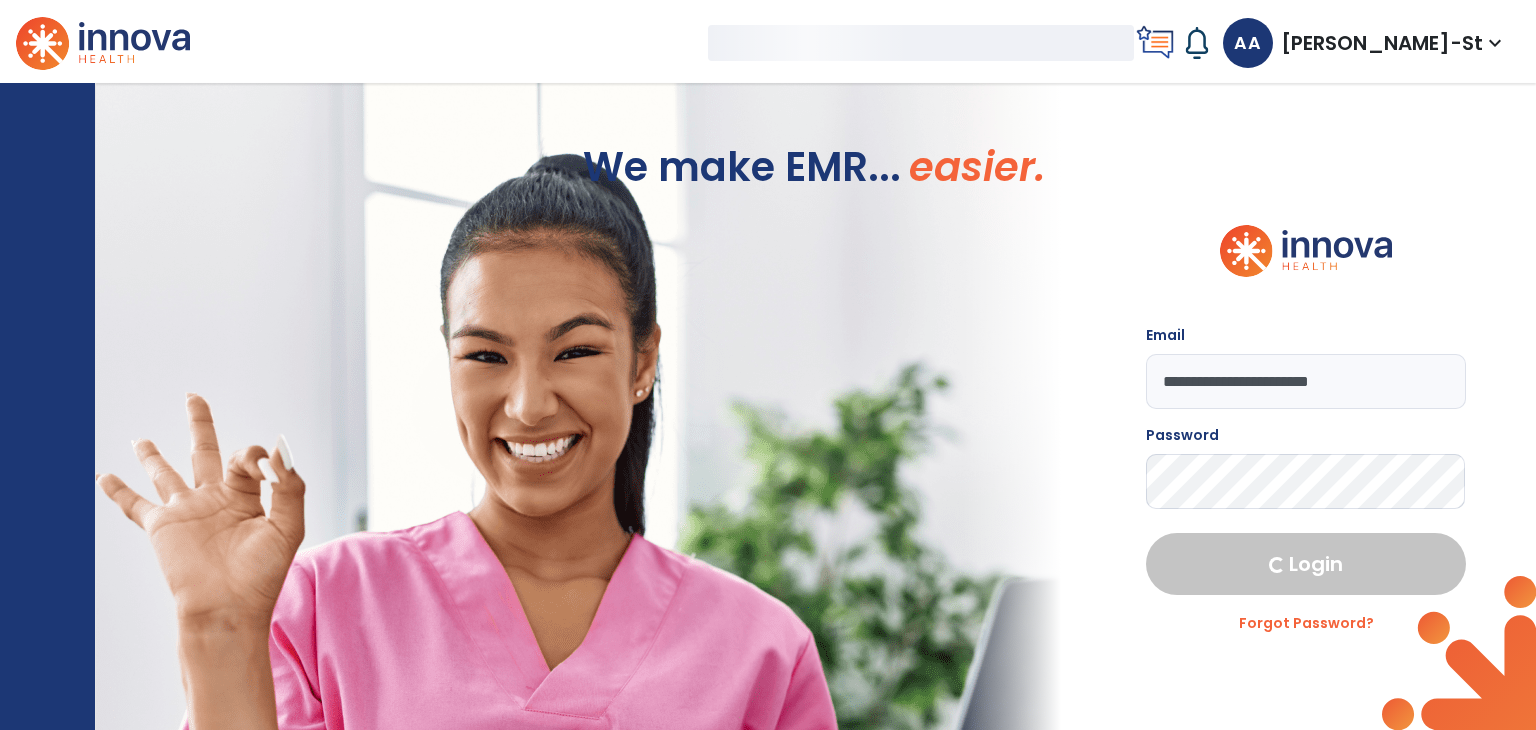 select on "****" 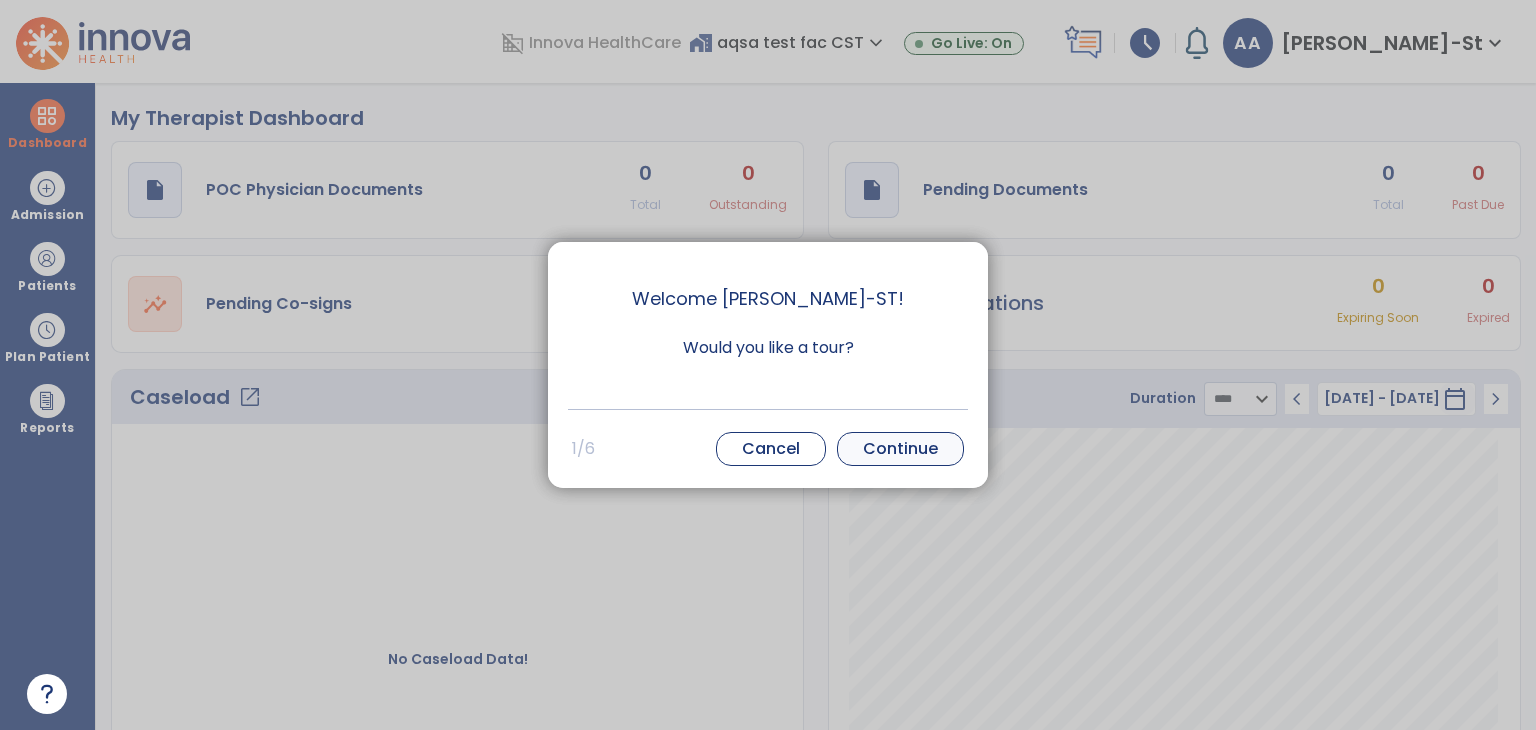 click on "Continue" at bounding box center [900, 449] 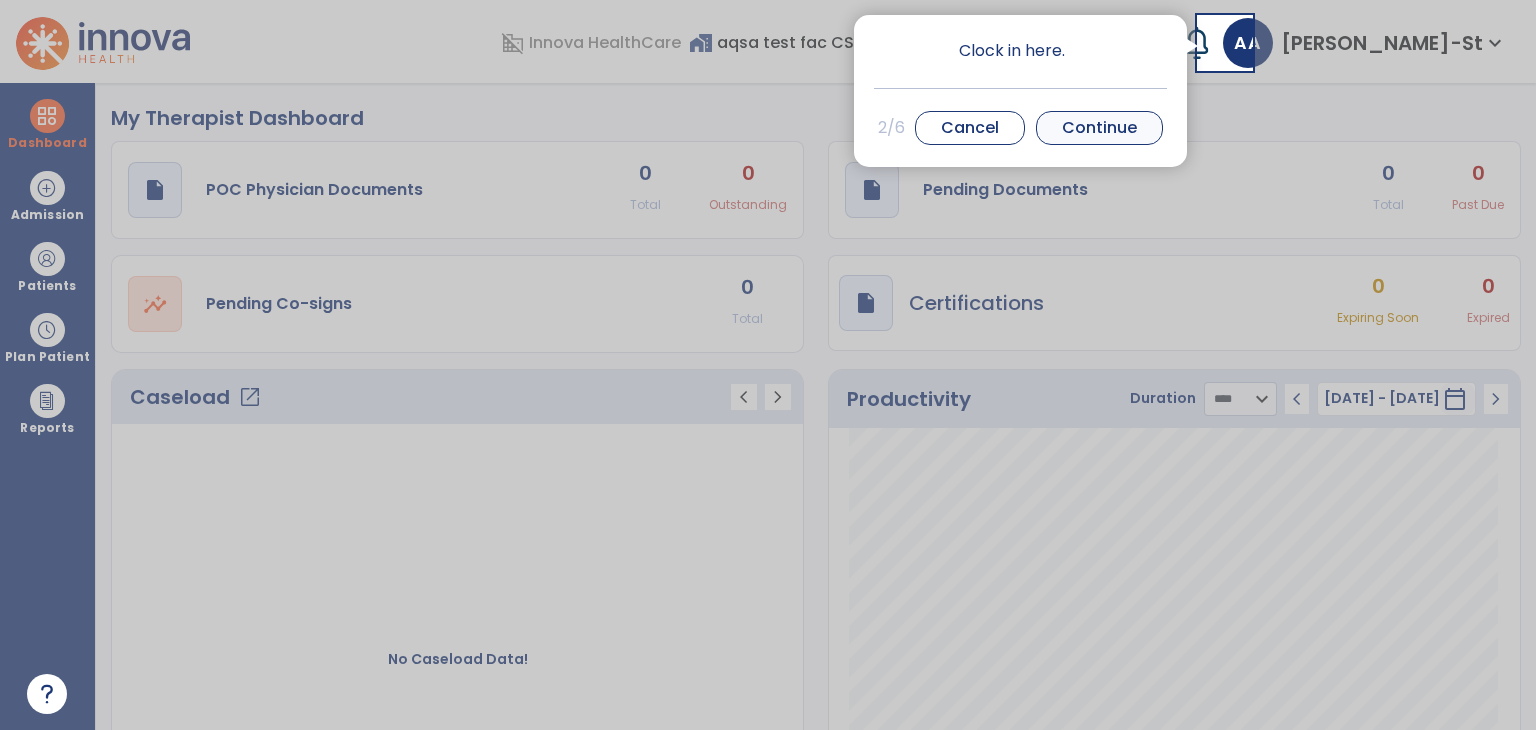 click on "Continue" at bounding box center (1099, 128) 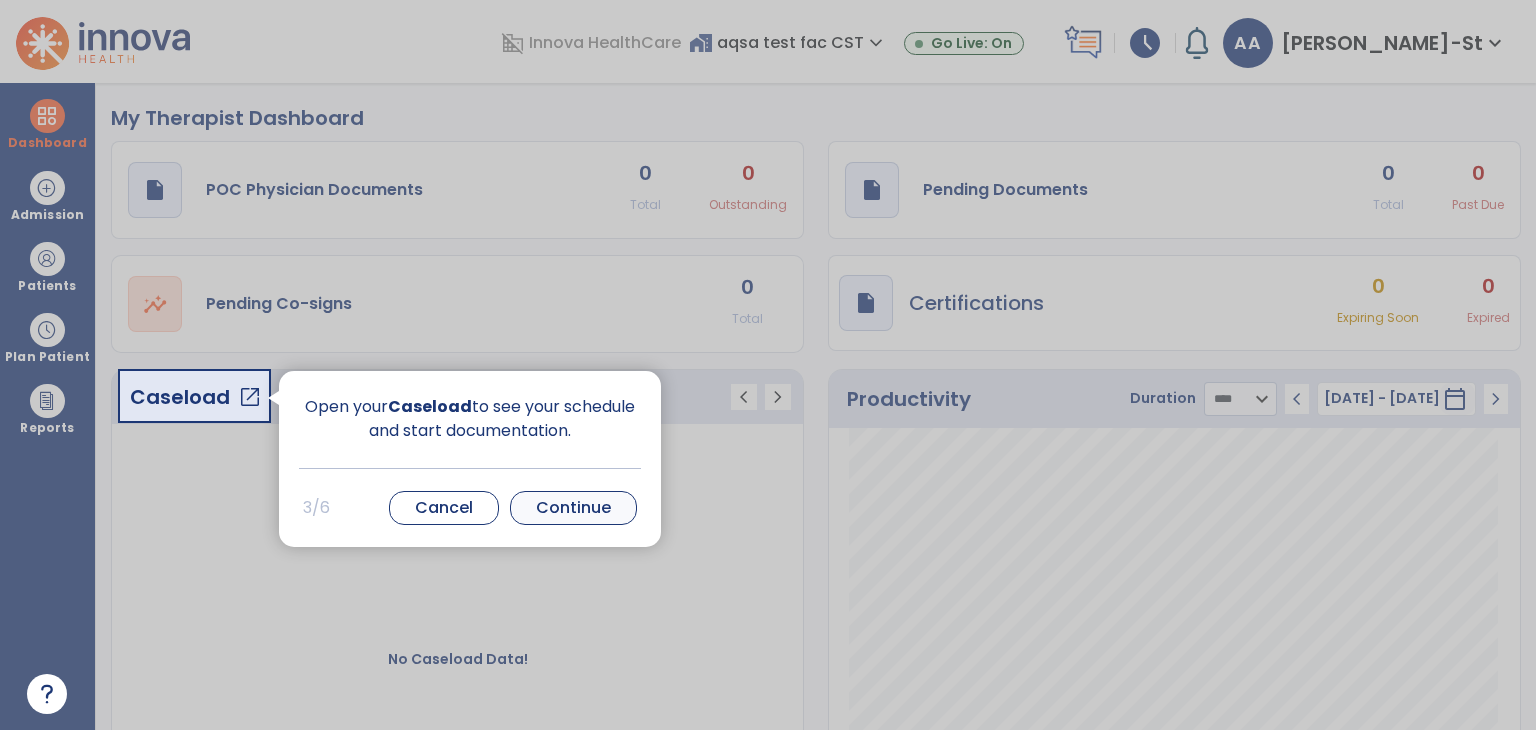 click on "Continue" at bounding box center [573, 508] 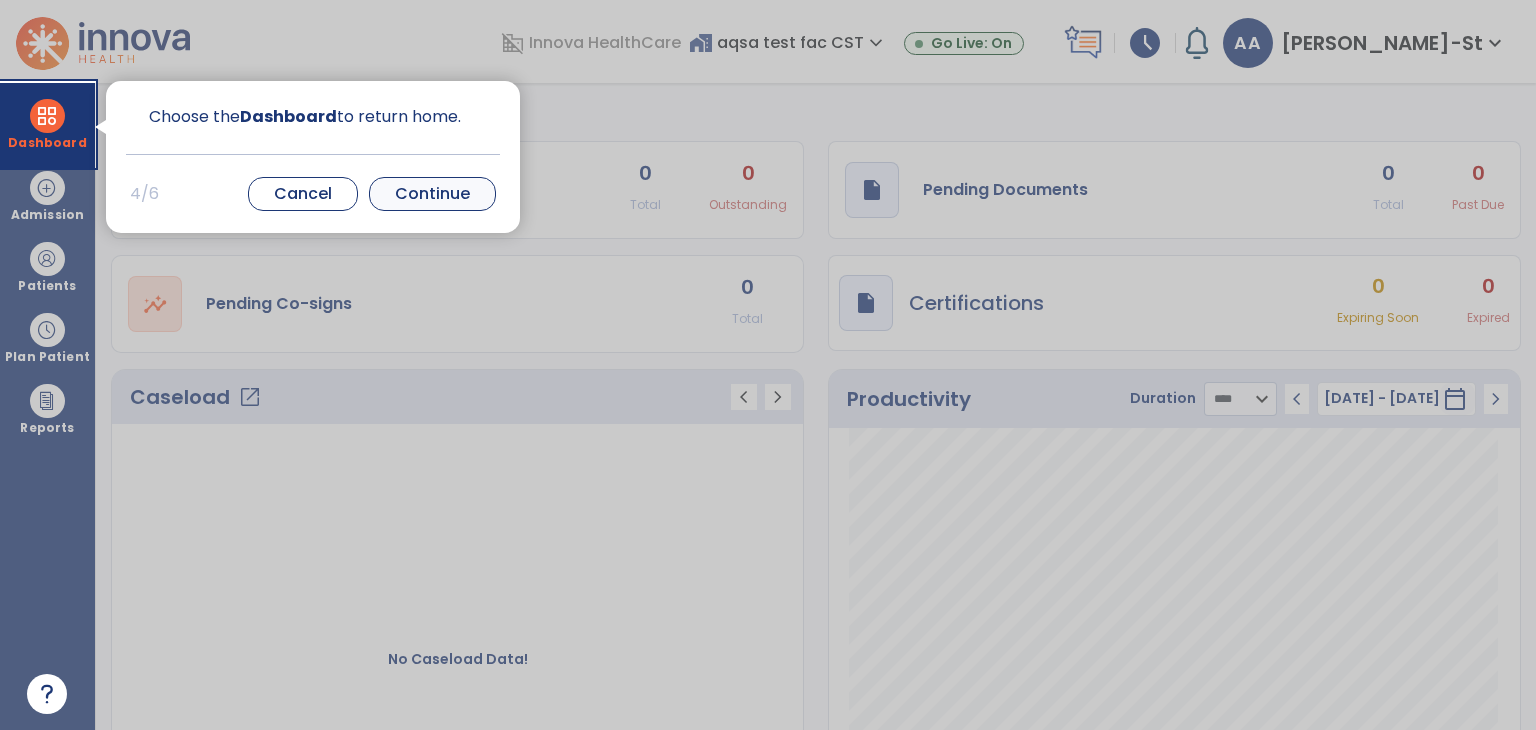 click on "Continue" at bounding box center (432, 194) 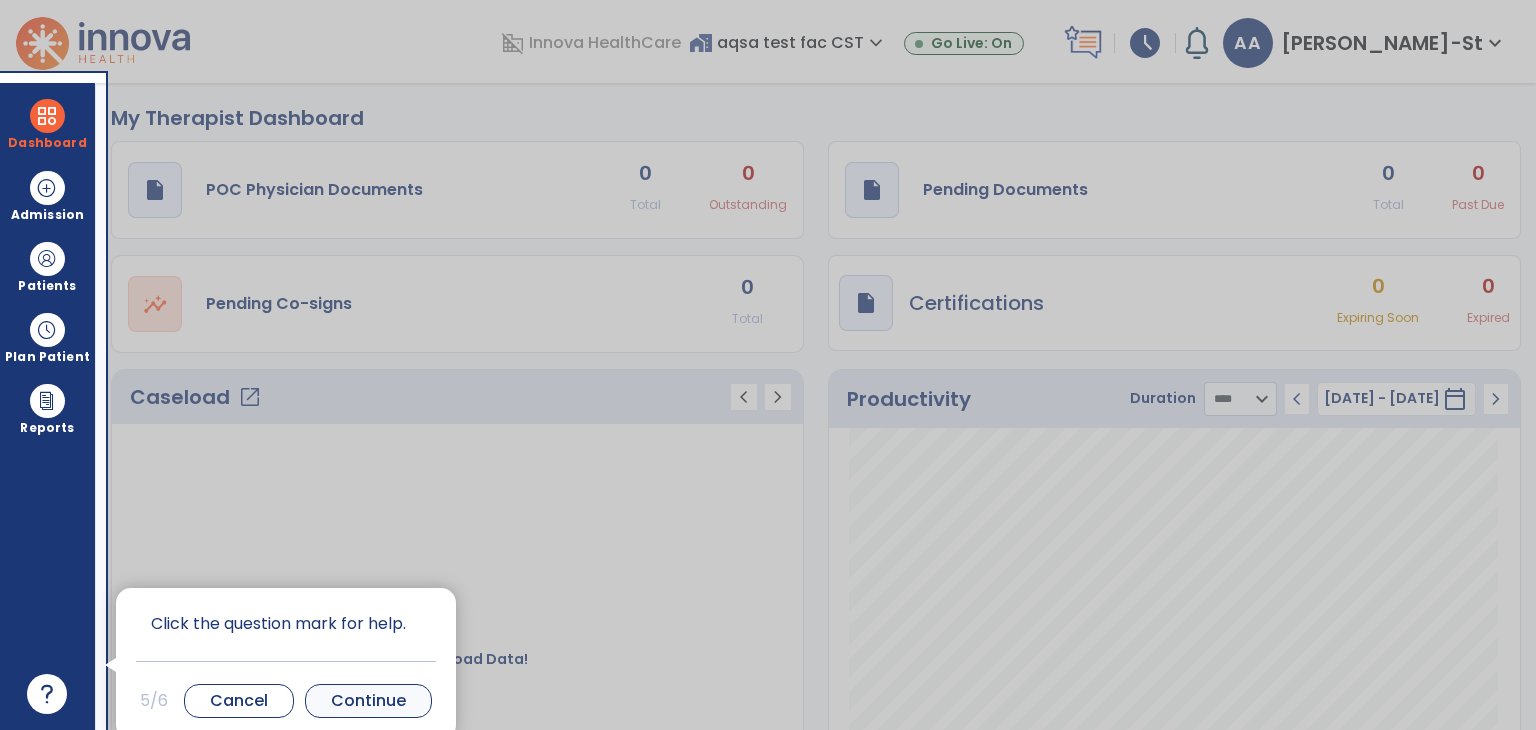 click on "Continue" at bounding box center [368, 701] 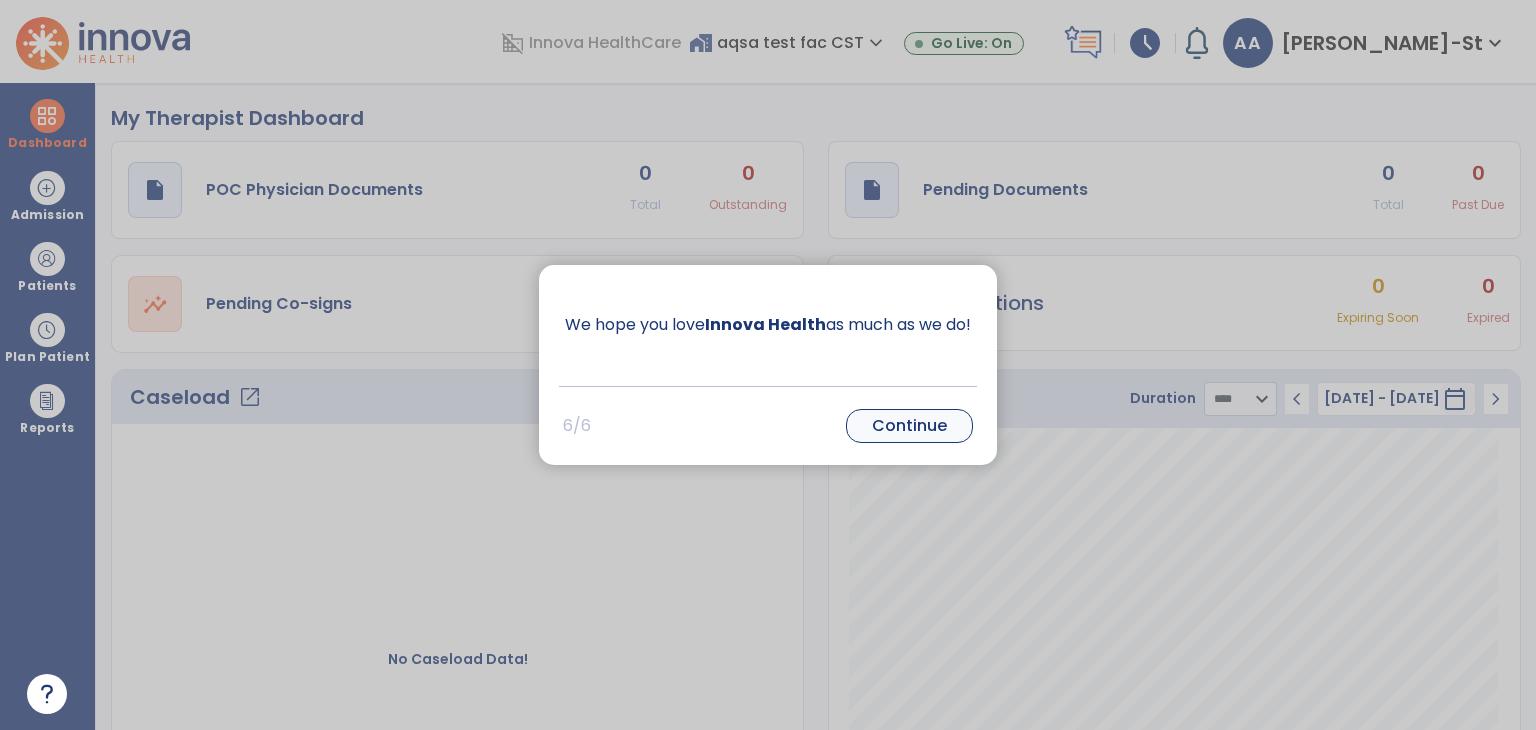 click on "Continue" at bounding box center [909, 426] 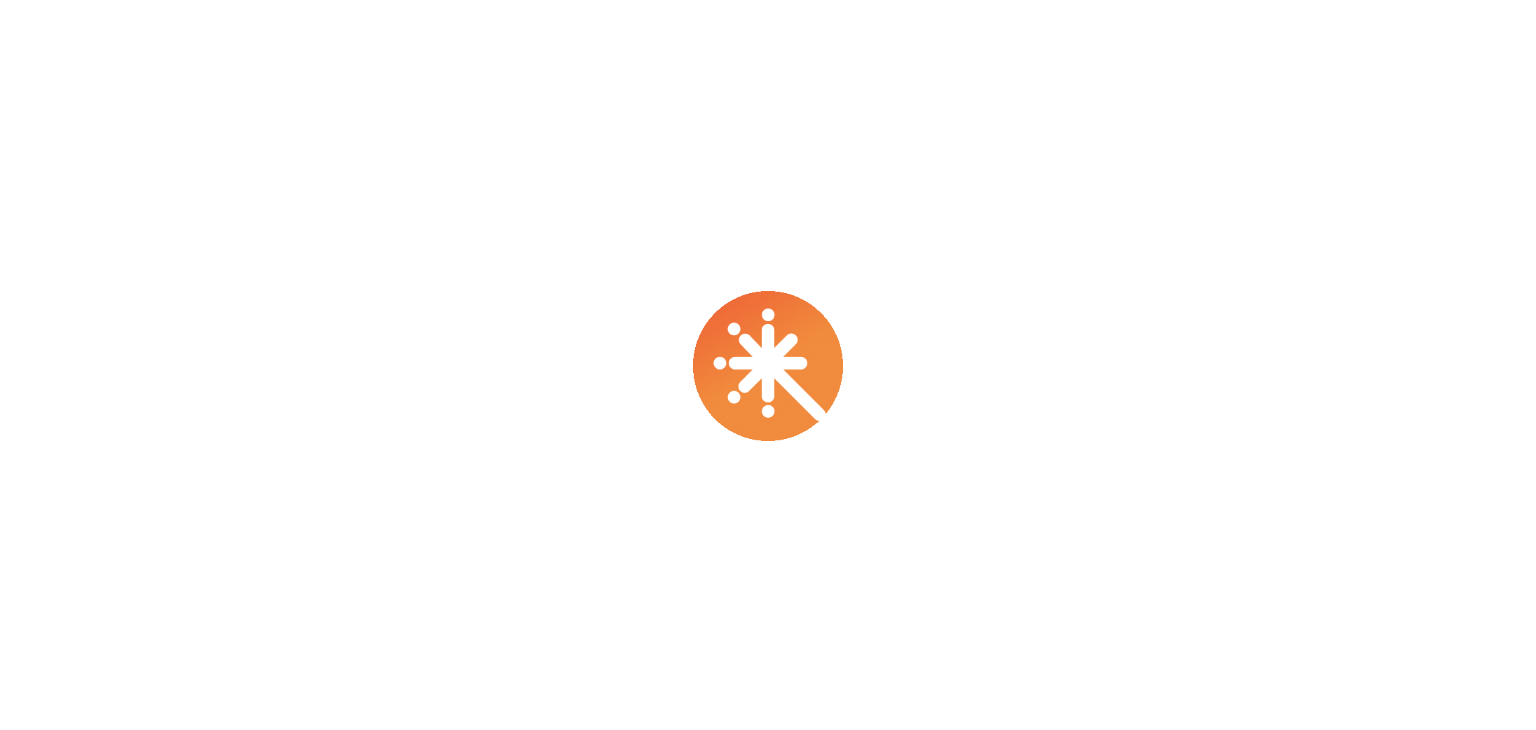 scroll, scrollTop: 0, scrollLeft: 0, axis: both 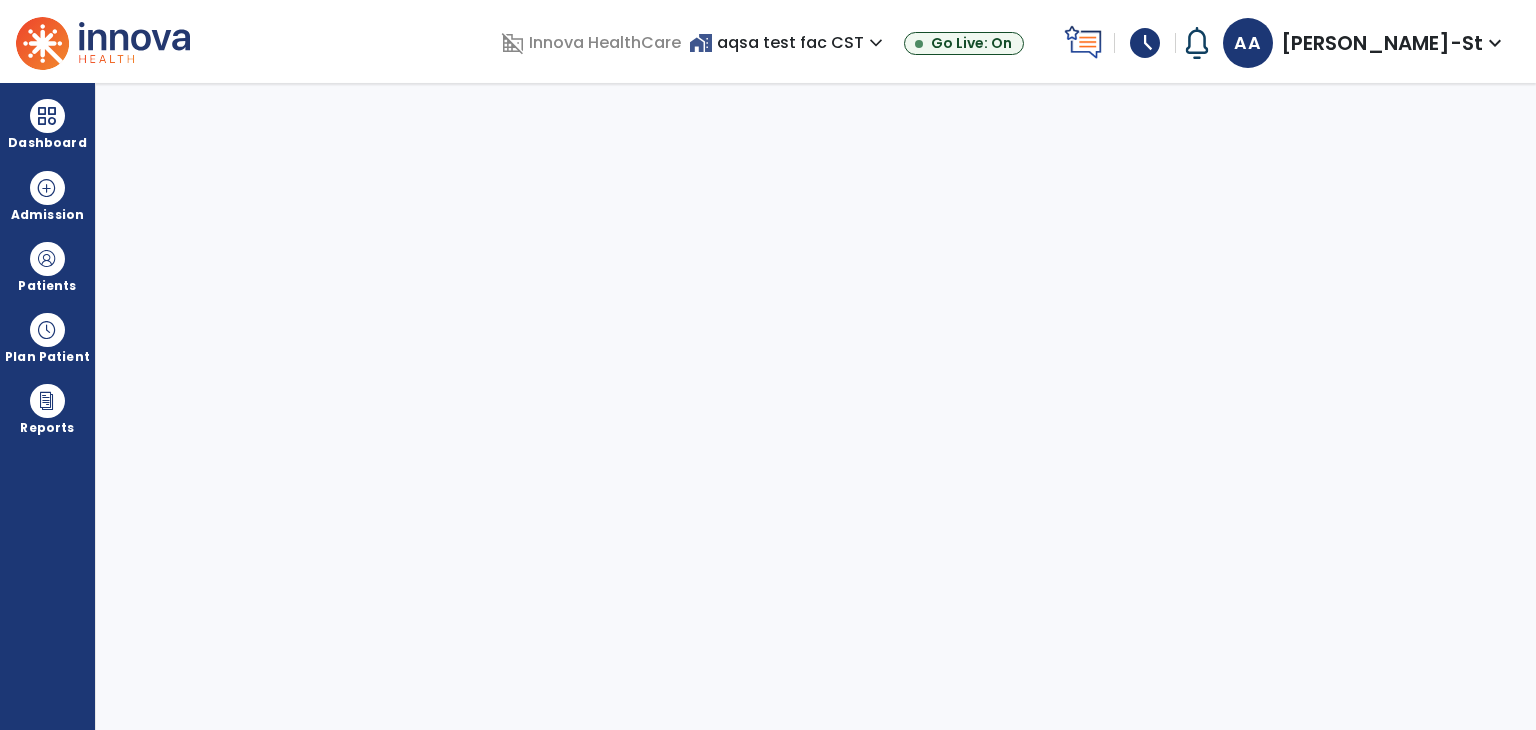 select on "****" 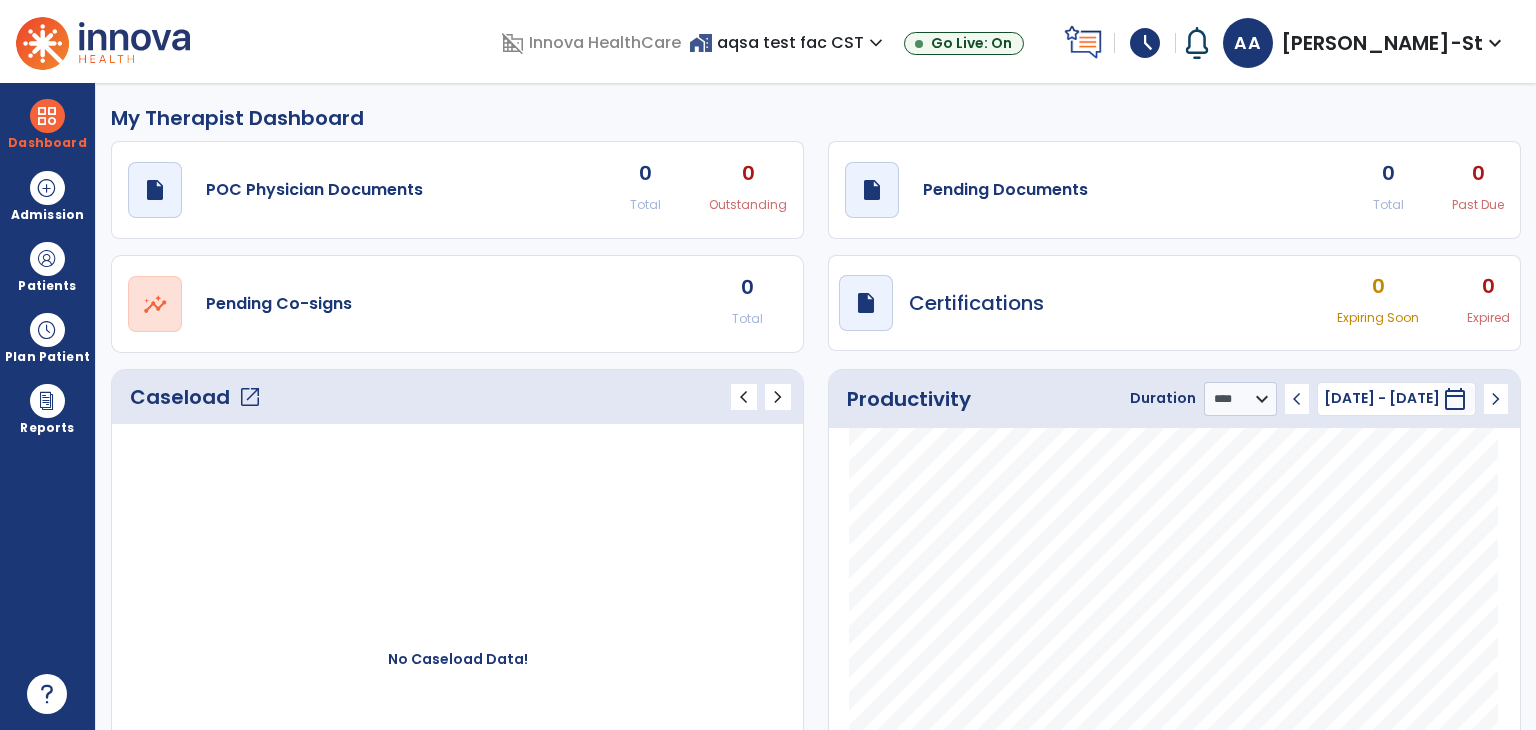click on "[PERSON_NAME]-st" at bounding box center [1382, 43] 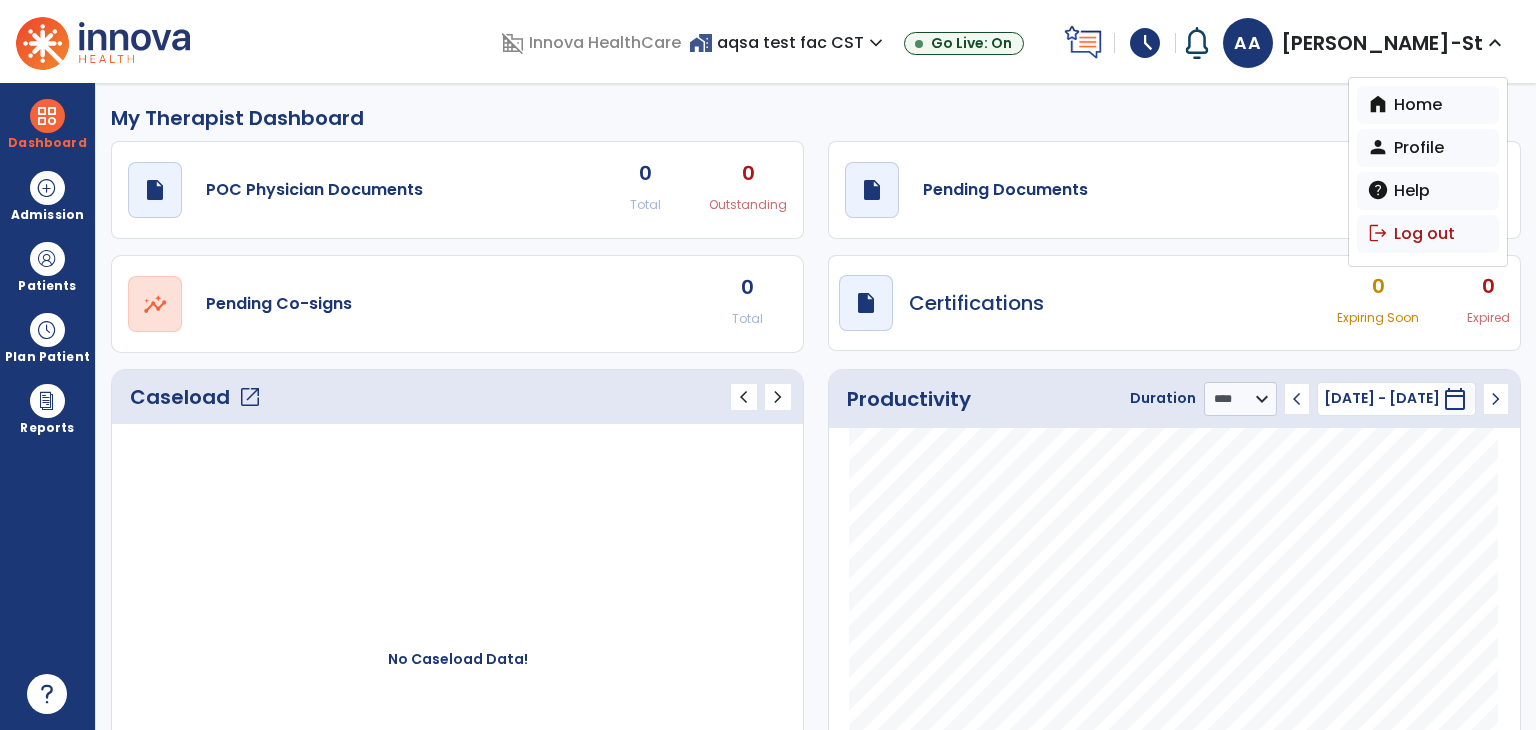 click on "logout   Log out" at bounding box center [1428, 234] 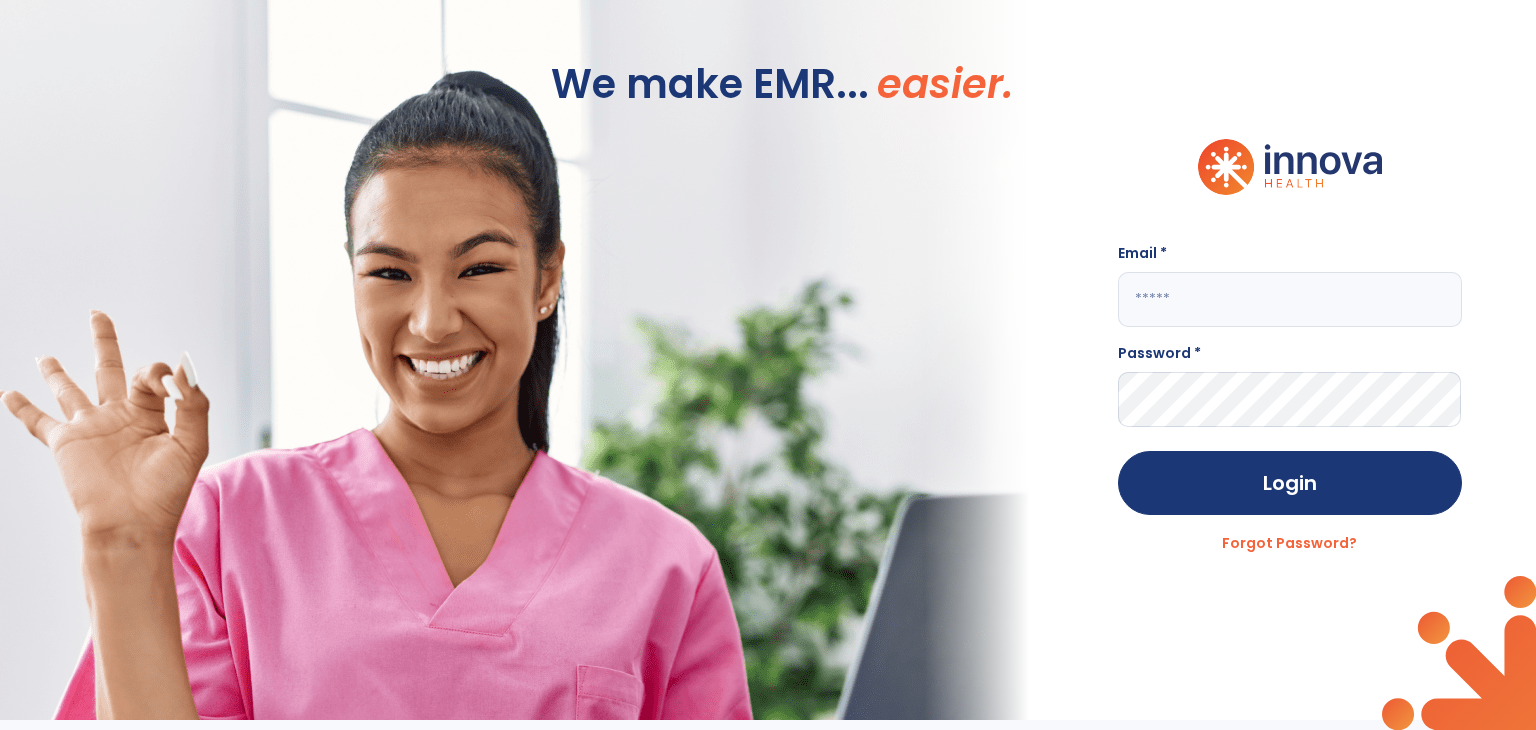 click 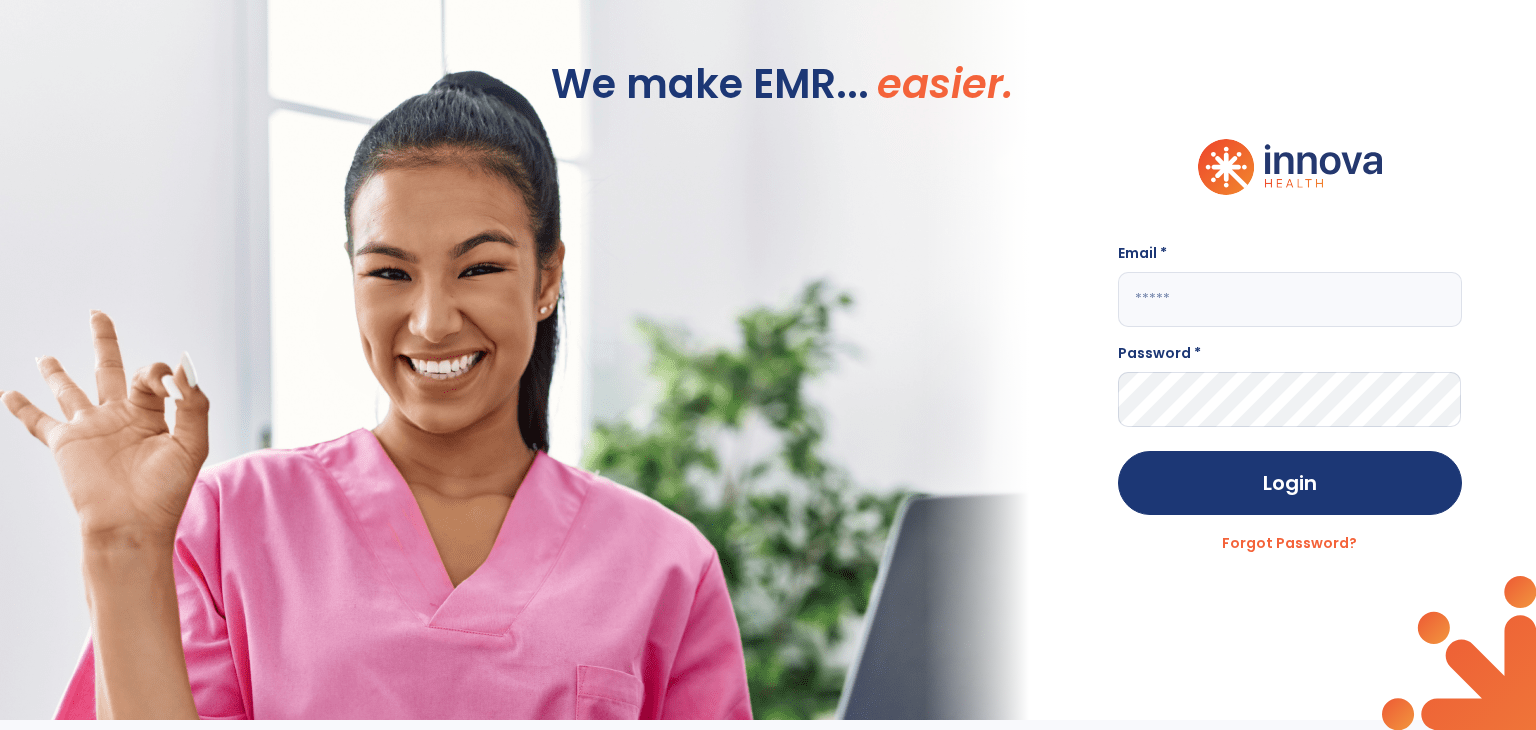 click on "Email * Password * Login Forgot Password?" 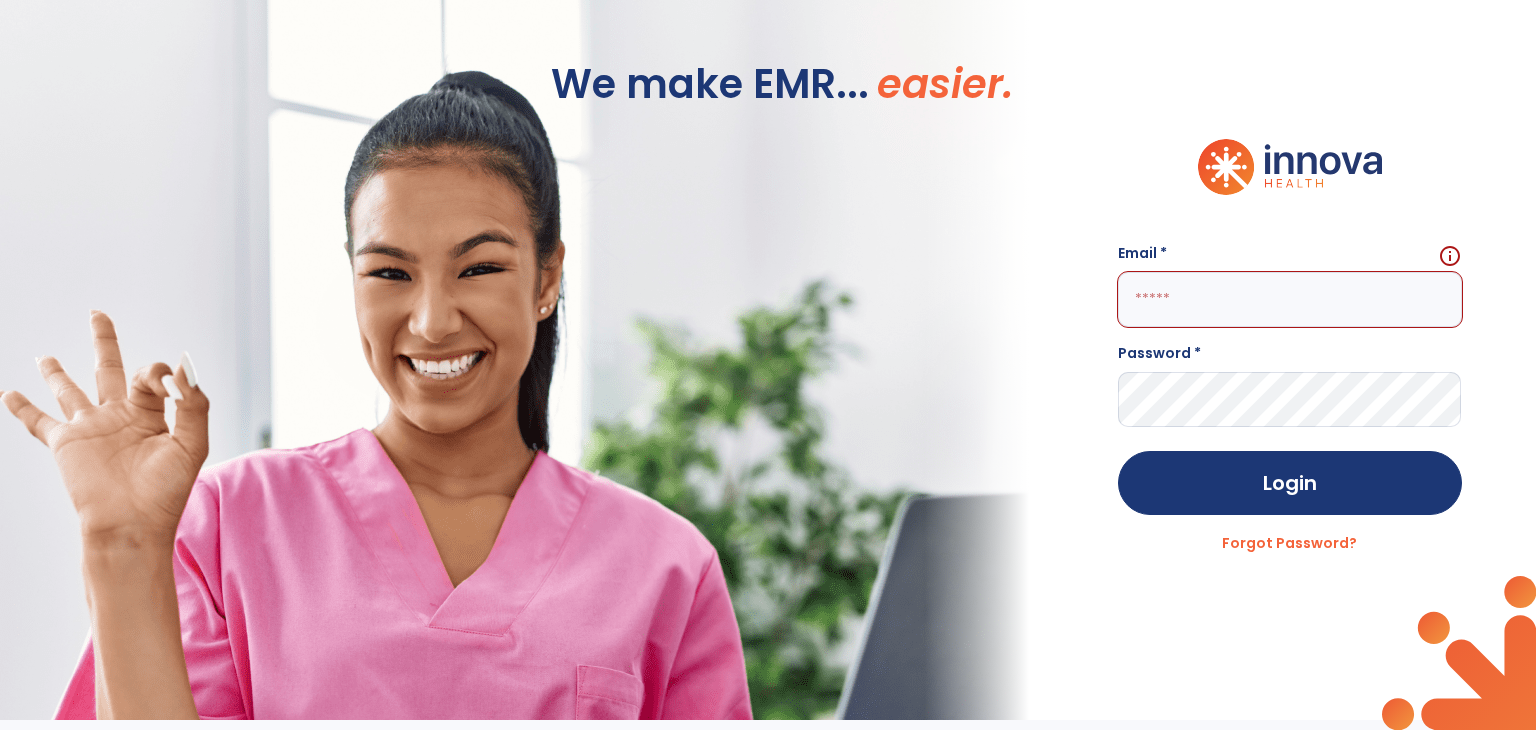 click 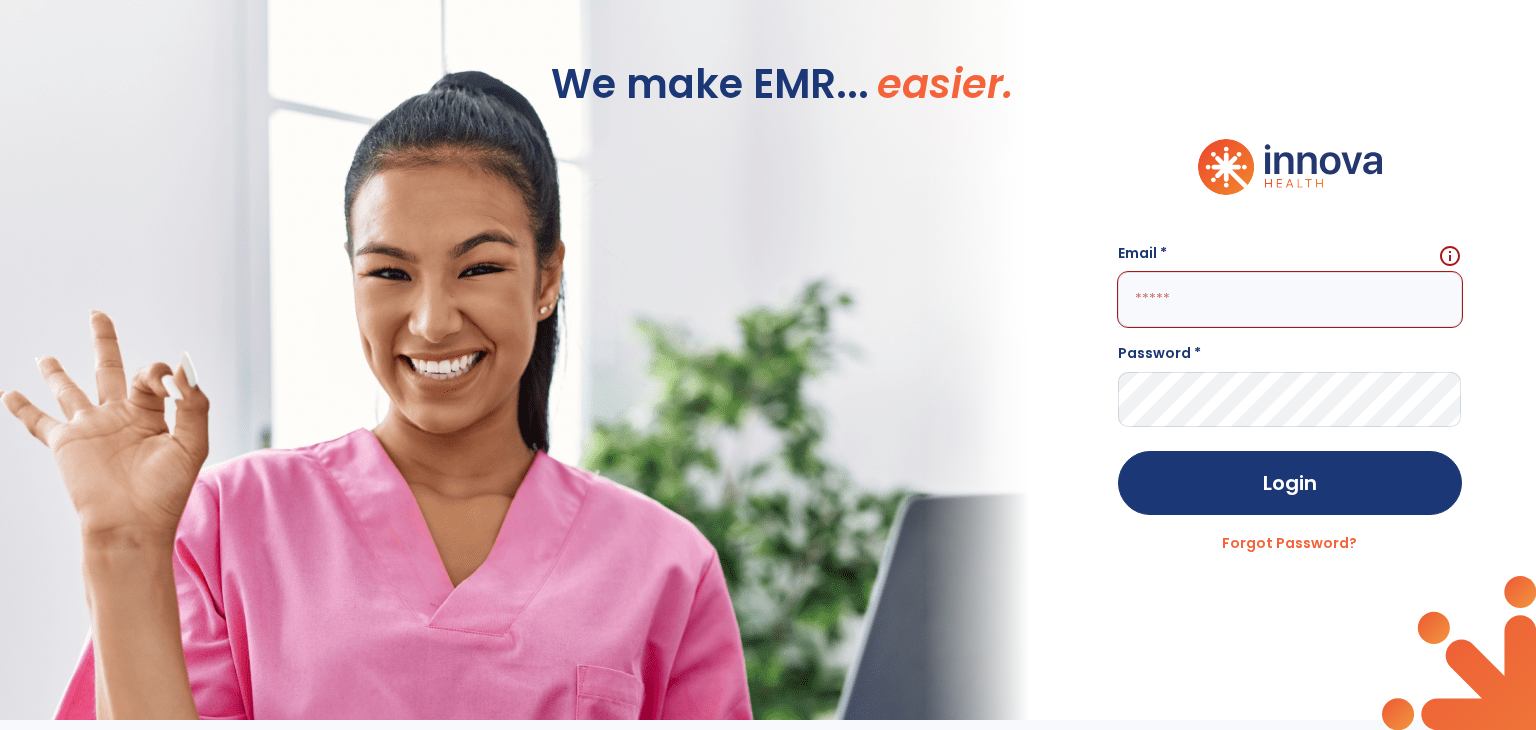 click on "We make EMR... easier." 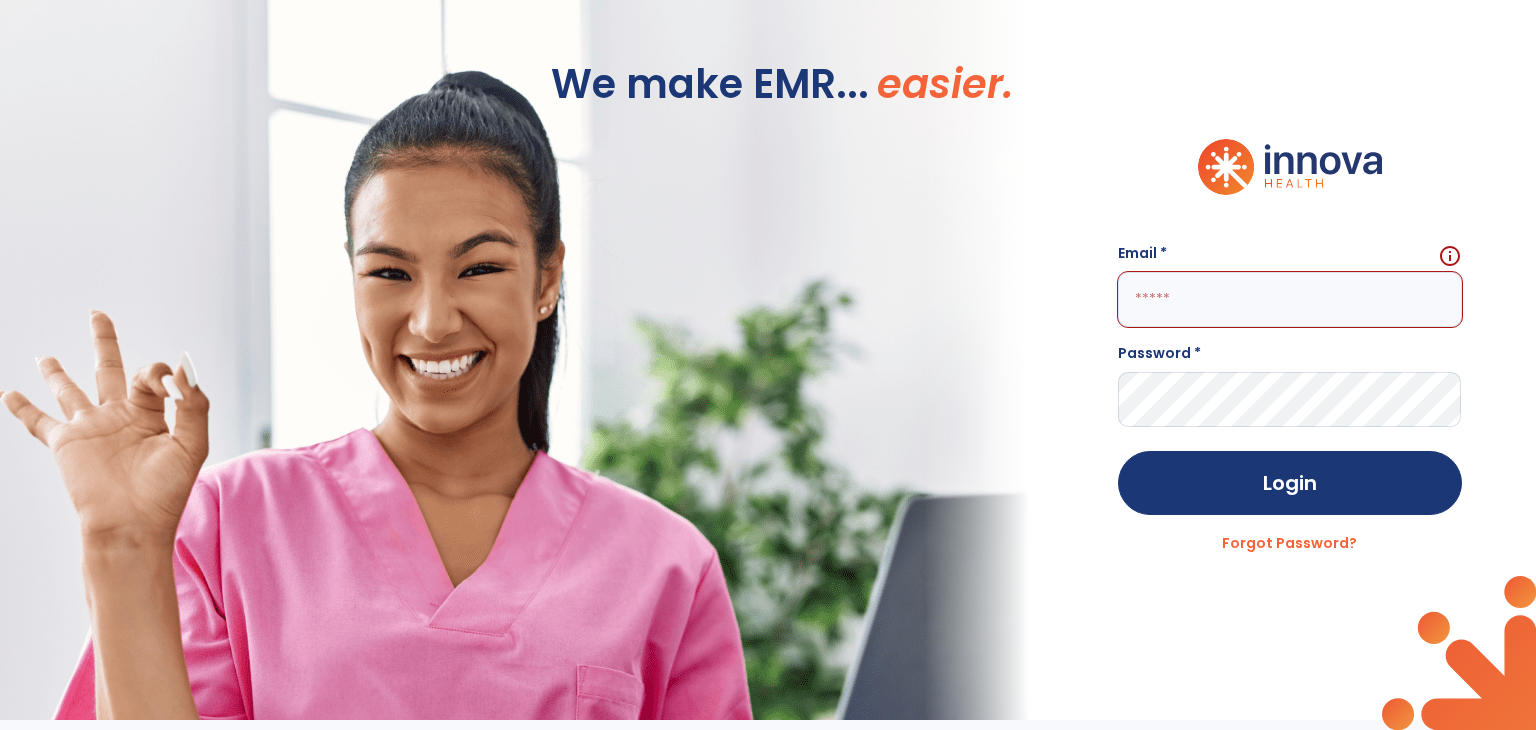 paste on "**********" 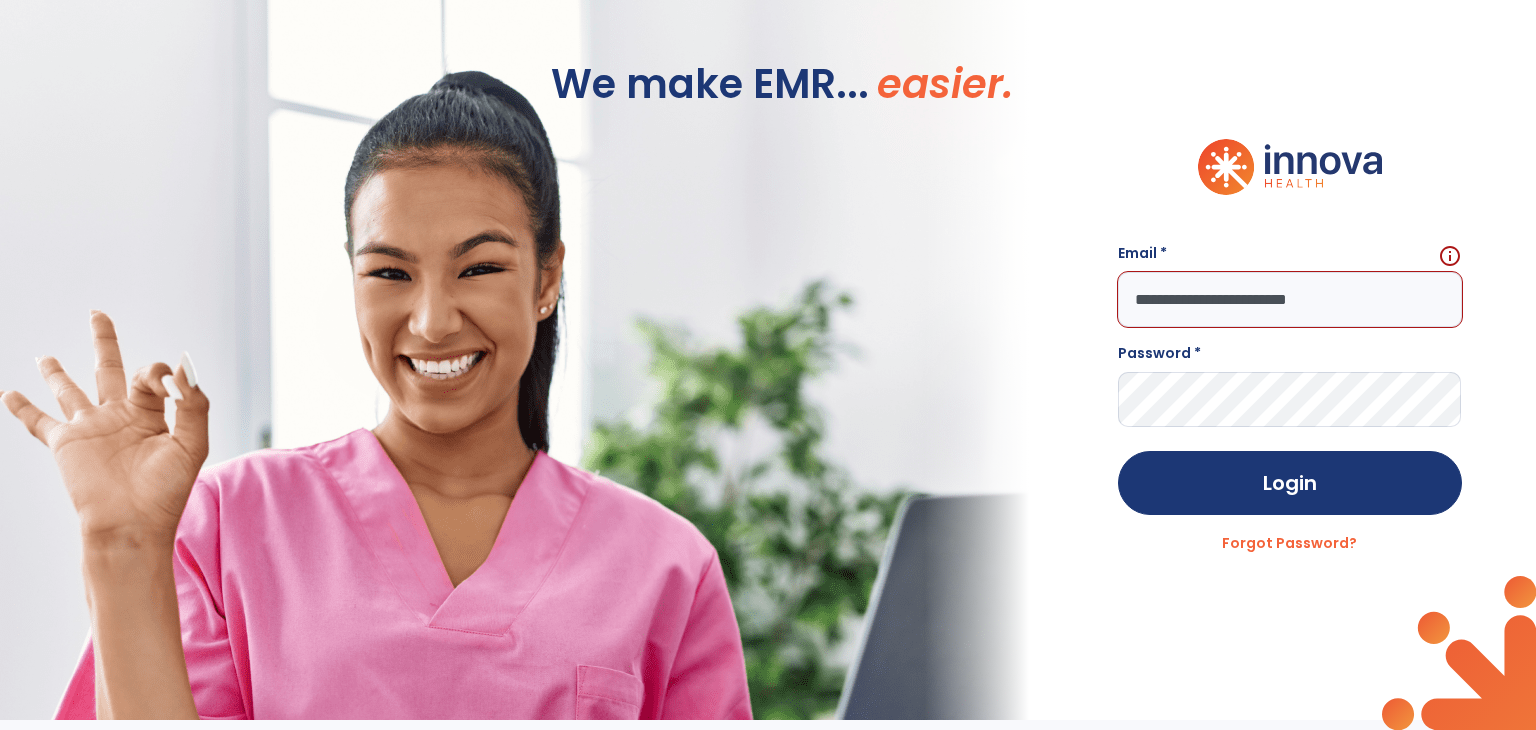 type on "**********" 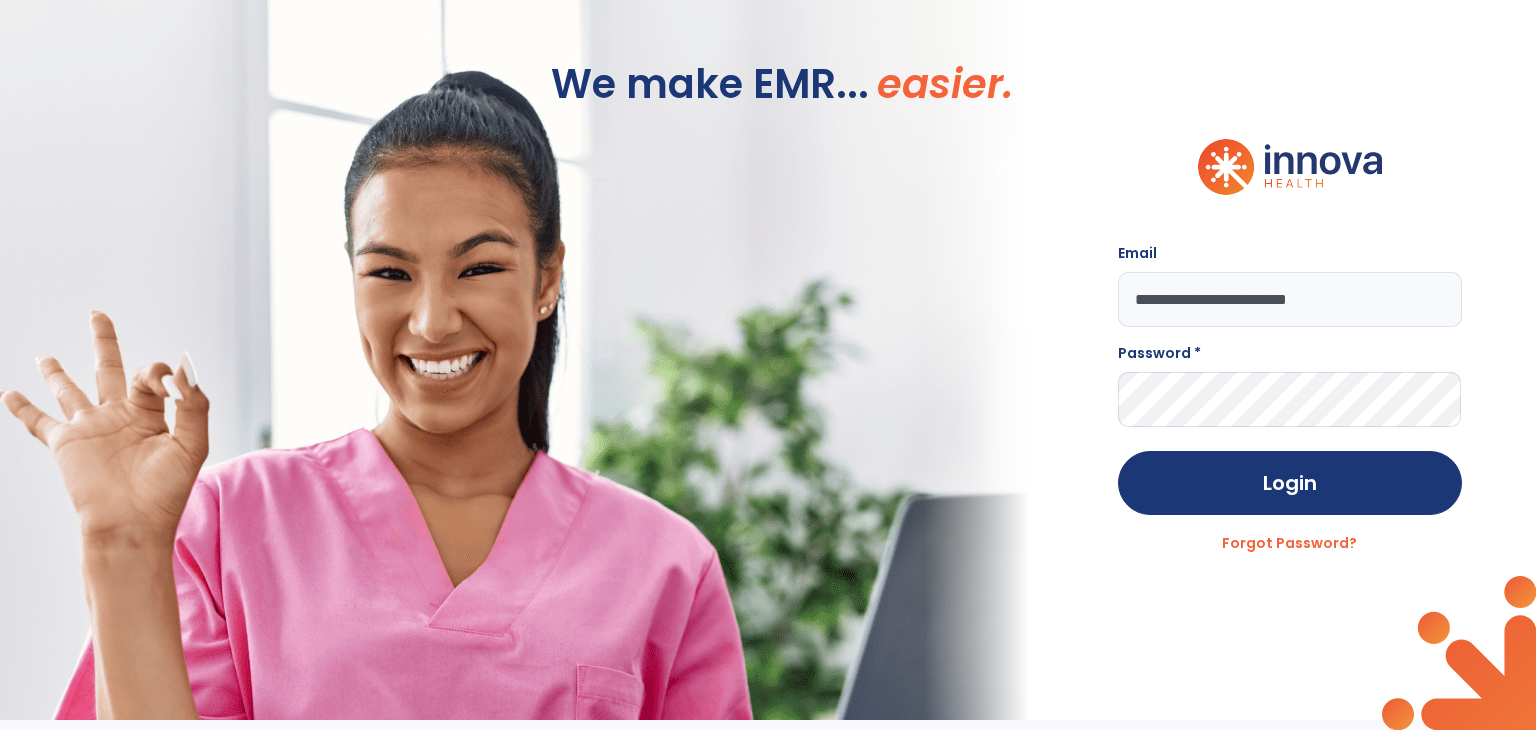 click 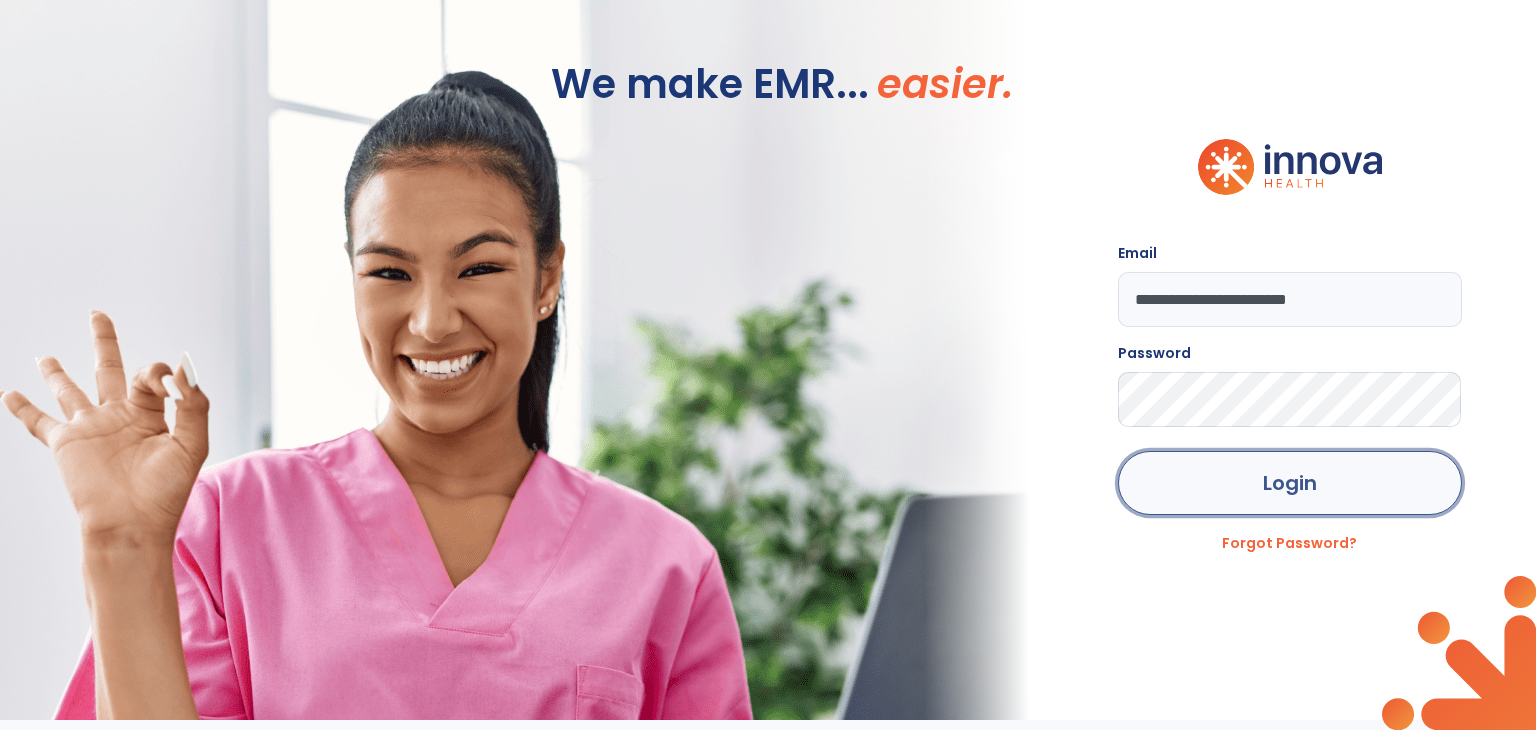 click on "Login" 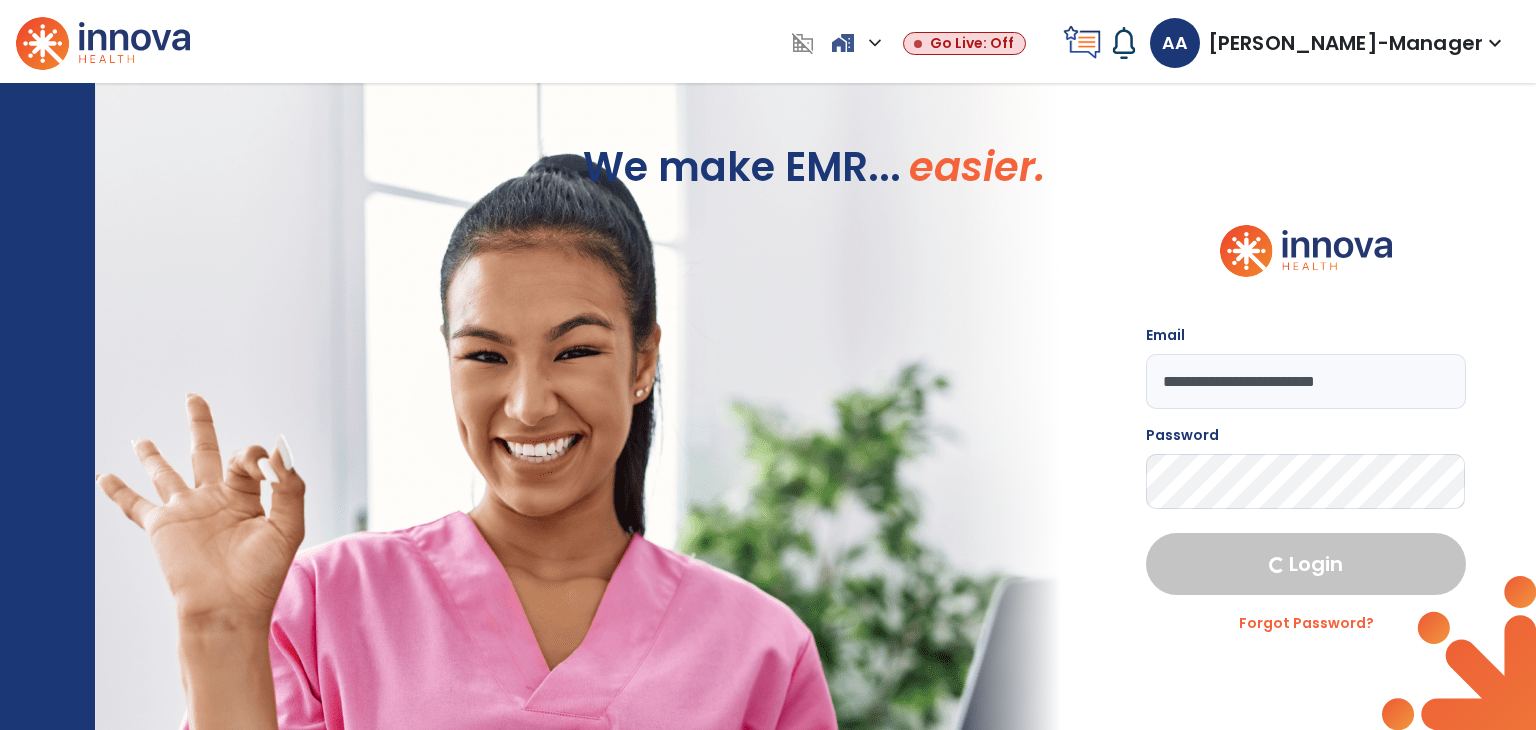 select on "***" 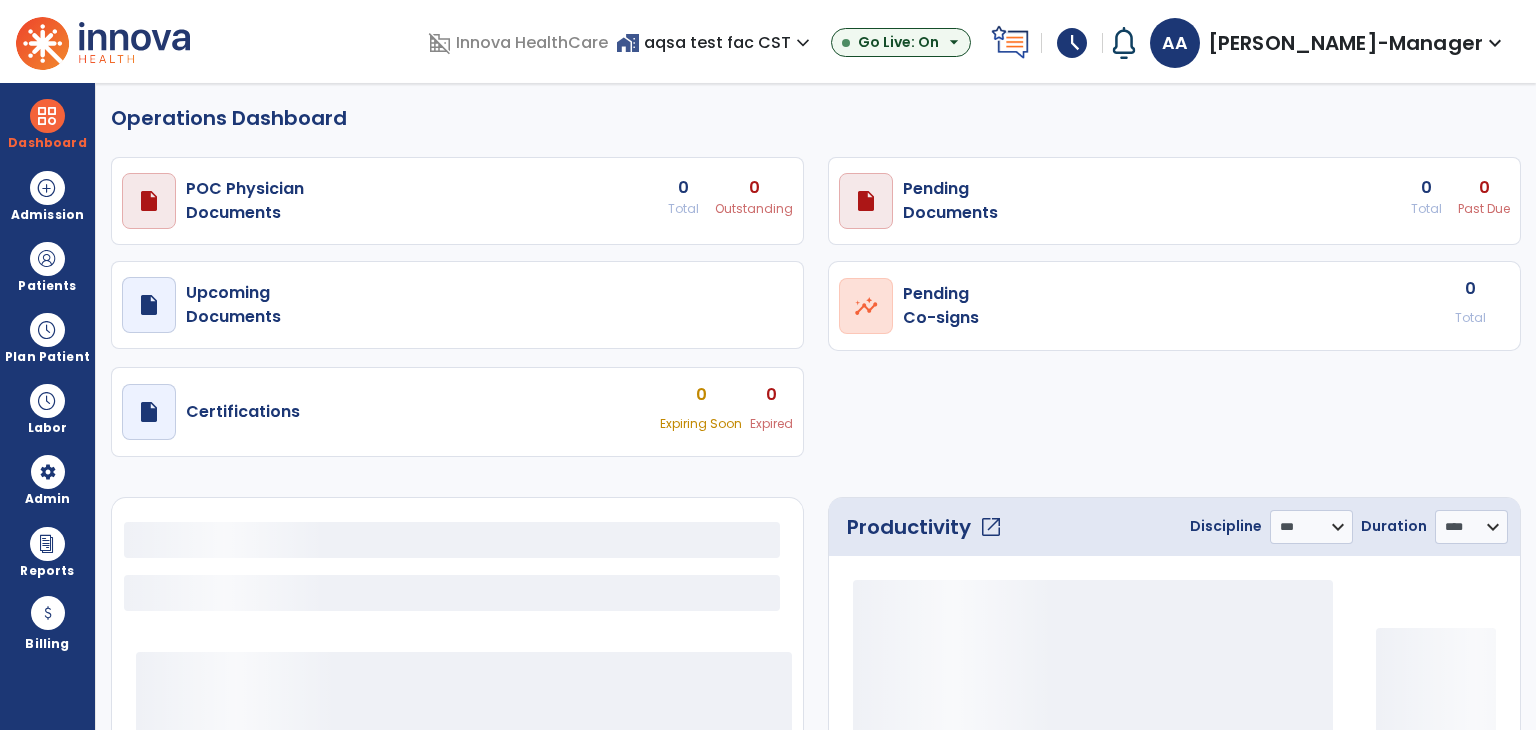 select on "***" 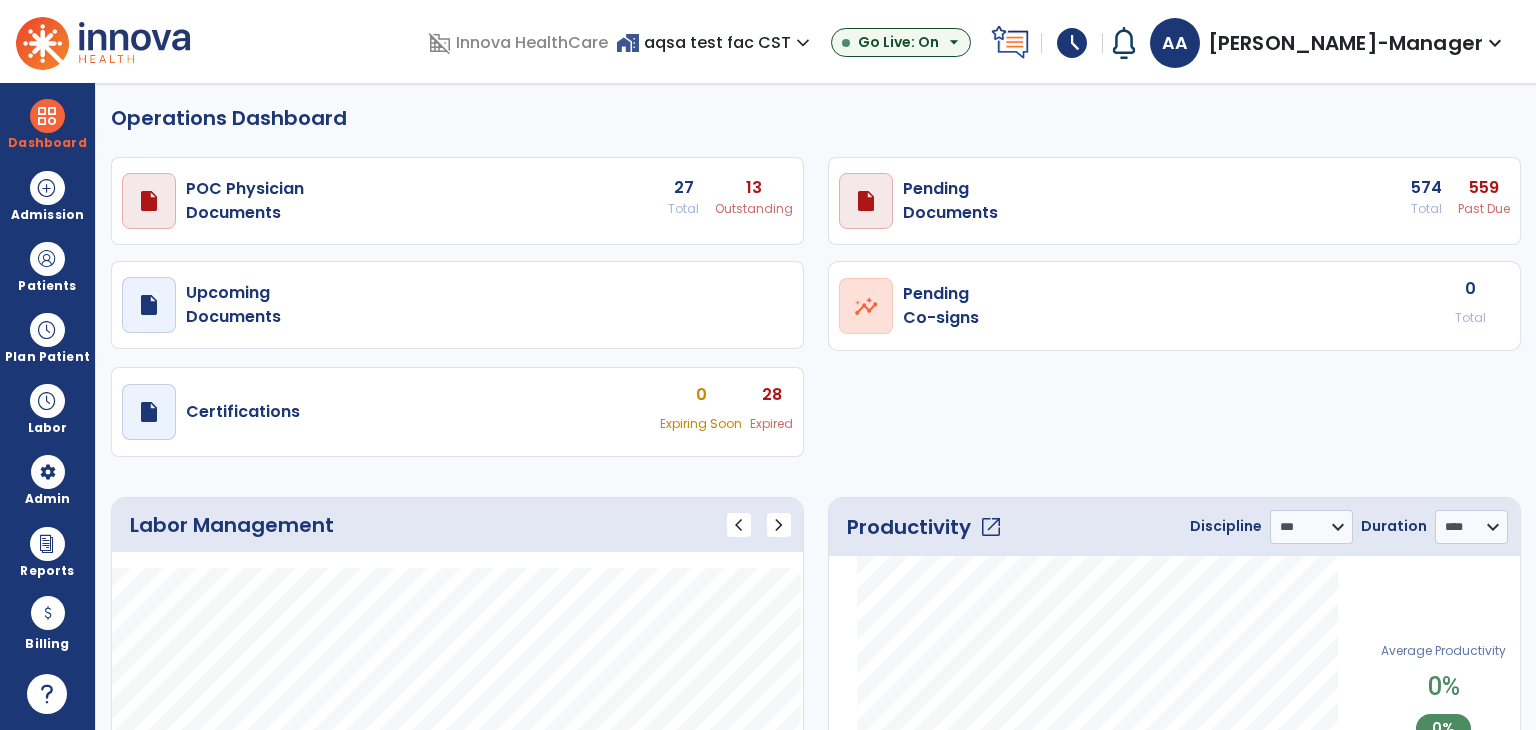 click on "Operations Dashboard   draft   open_in_new  POC Physician  Documents 27 Total 13 Outstanding  draft   open_in_new  Pending   Documents 574 Total 559 Past Due  draft   open_in_new  Upcoming   Documents  open_in_new  Pending   Co-signs  0 Total  draft   open_in_new  Certifications 0 Expiring Soon 28 Expired Labor Management chevron_left chevron_right
Label
Value" at bounding box center [816, 406] 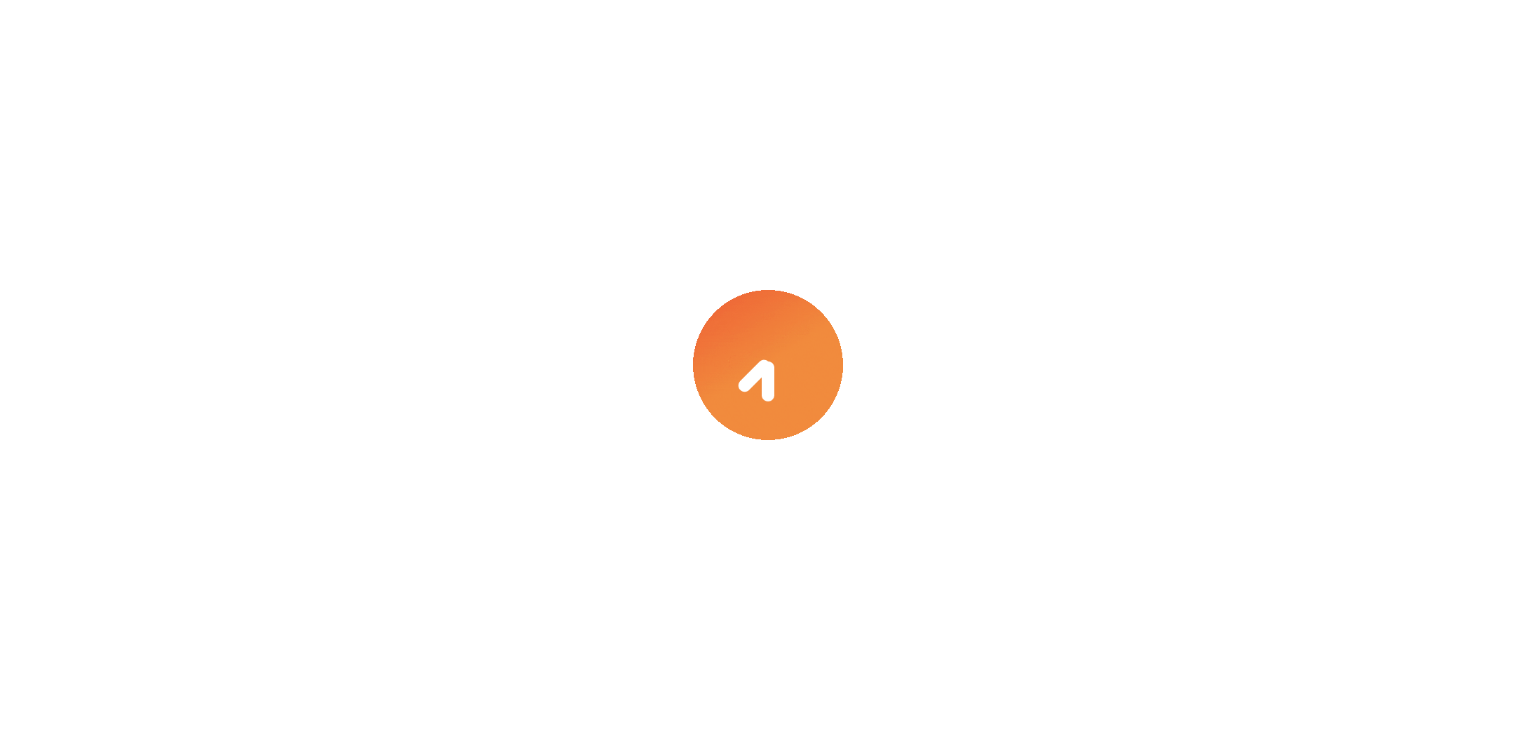 scroll, scrollTop: 0, scrollLeft: 0, axis: both 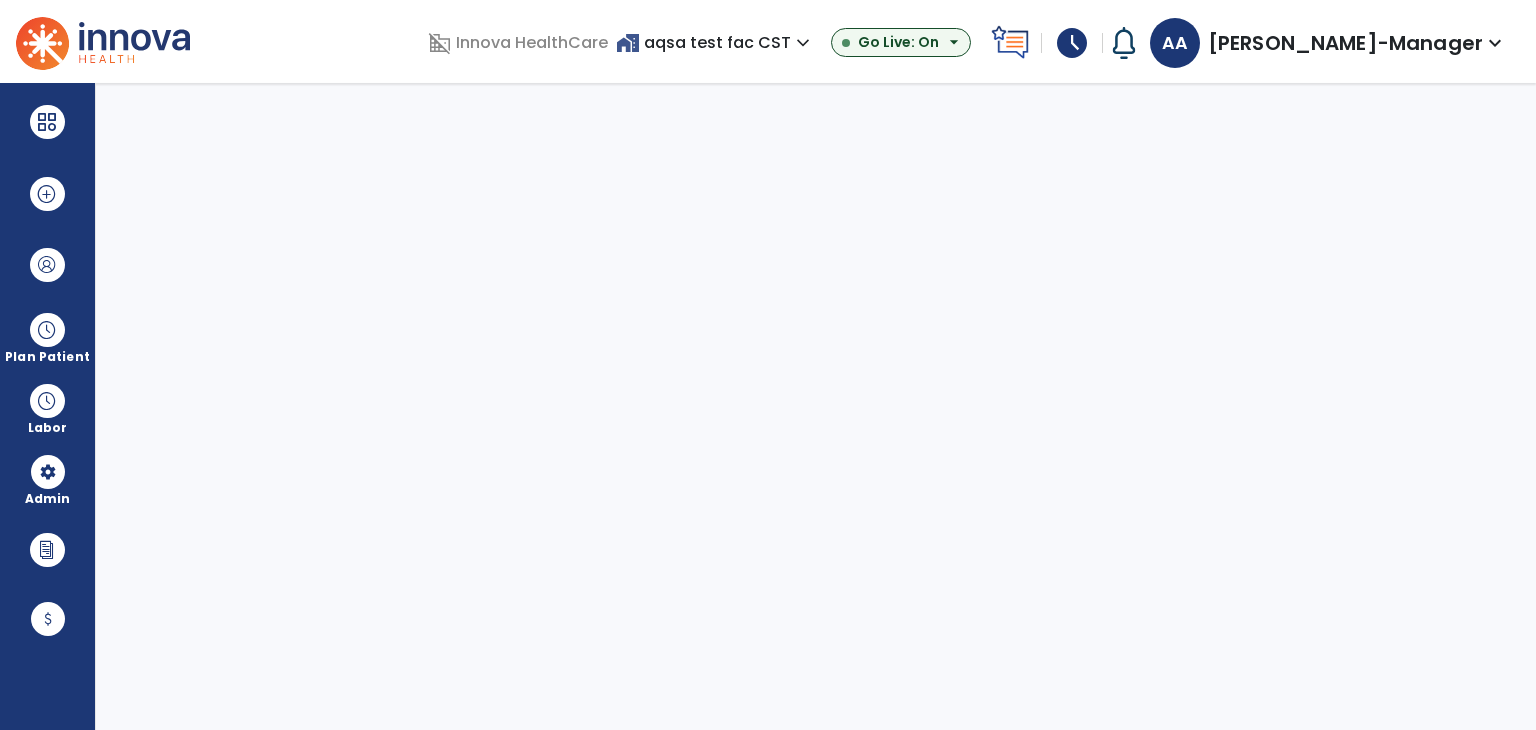 select on "***" 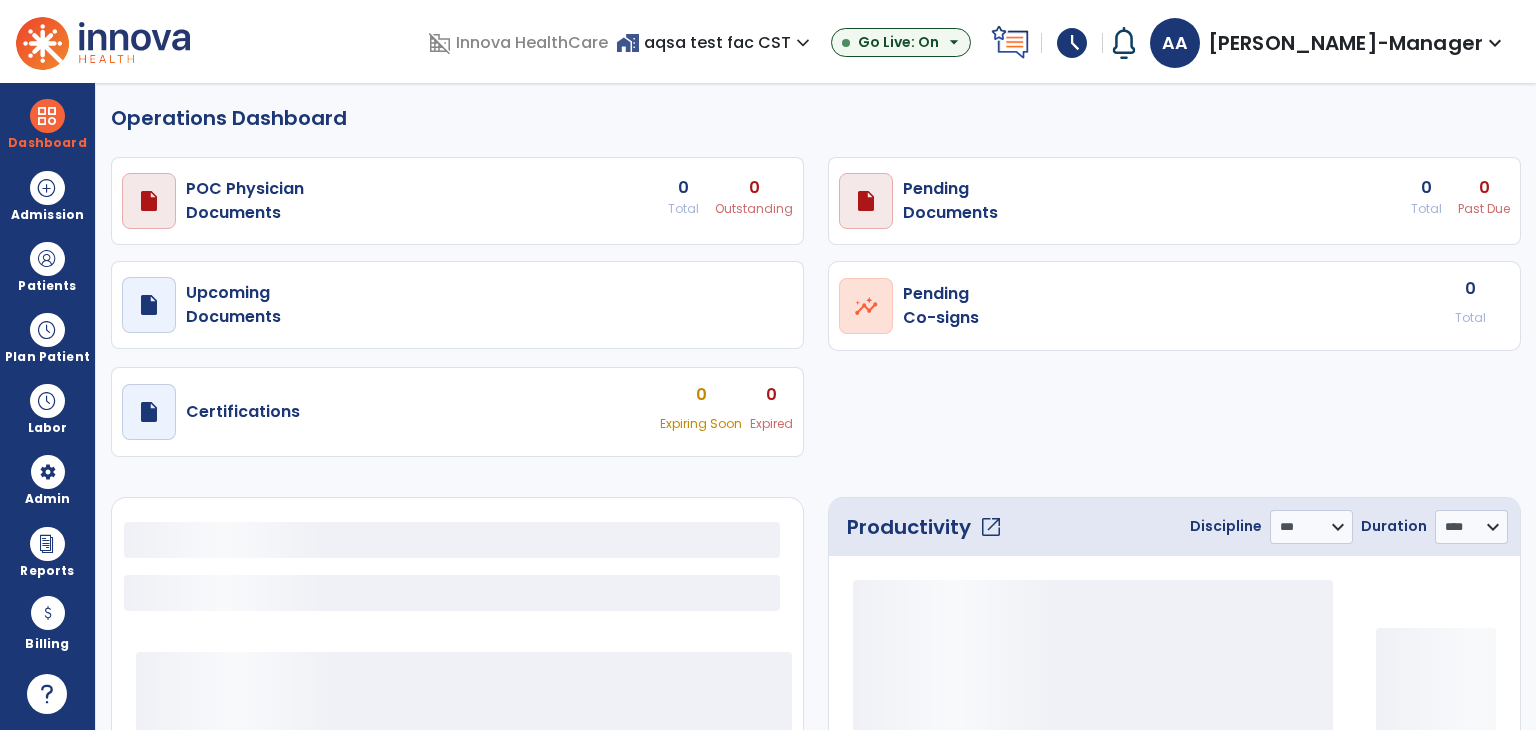 select on "***" 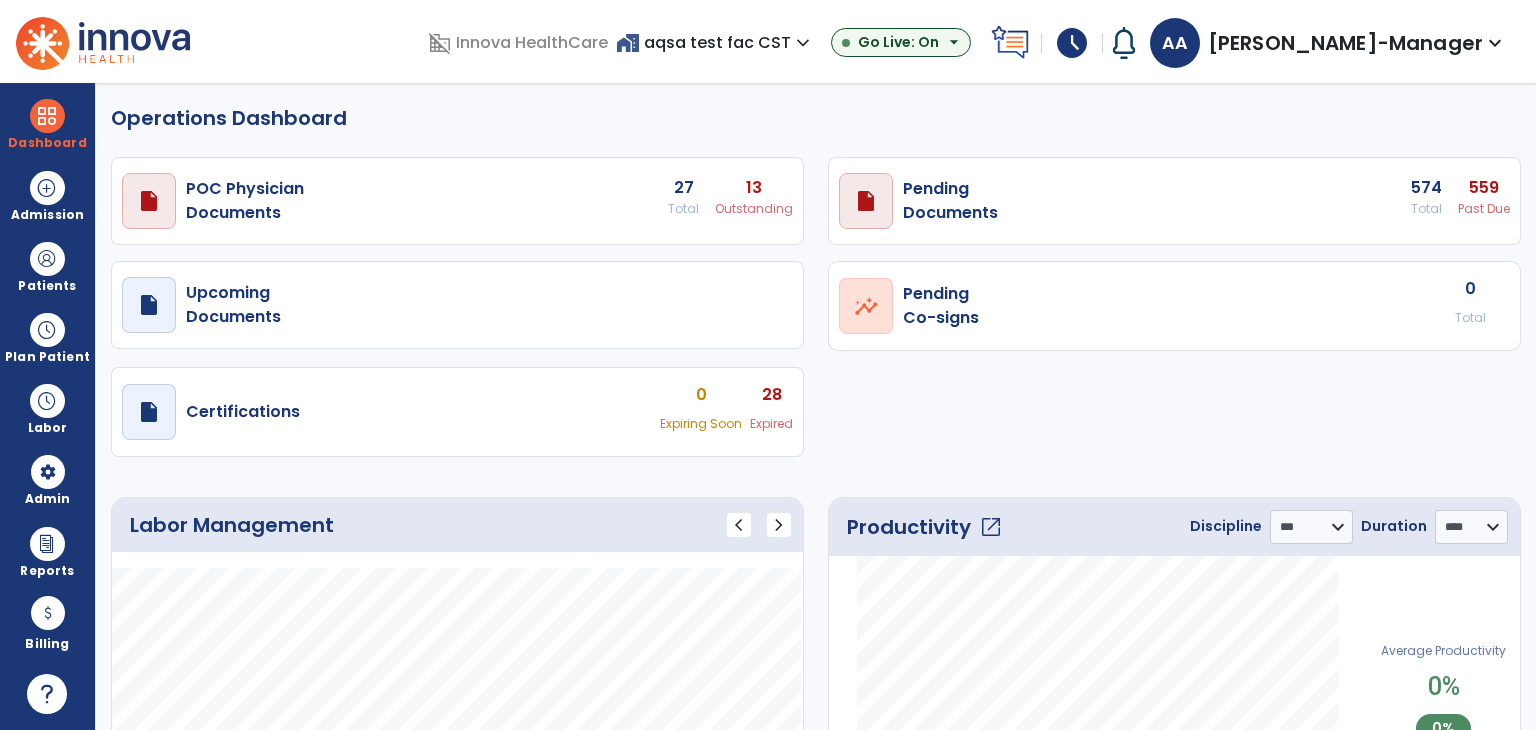 click on "[PERSON_NAME]-manager" at bounding box center [1345, 43] 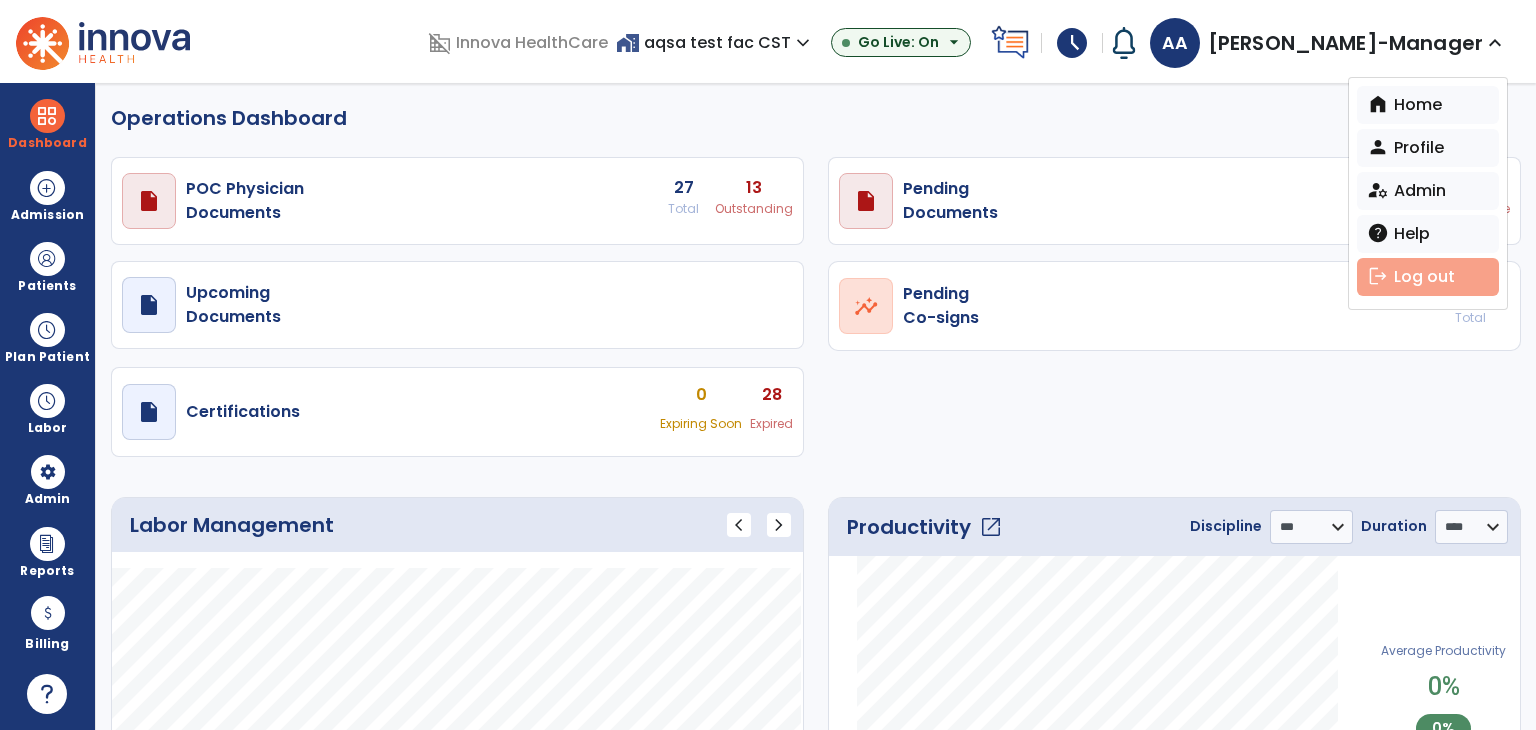 click on "logout   Log out" at bounding box center (1428, 277) 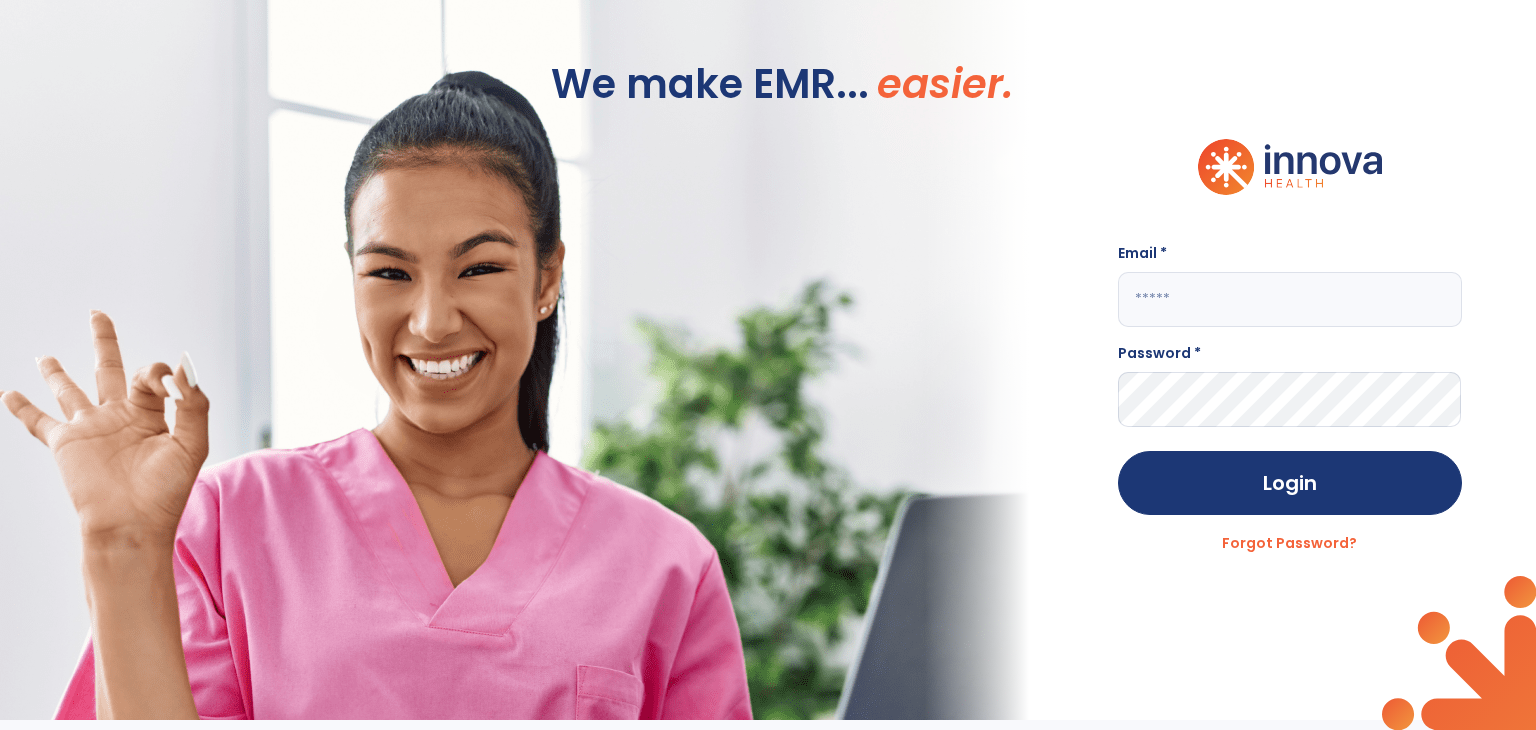 click on "Email * Password * Login Forgot Password?" 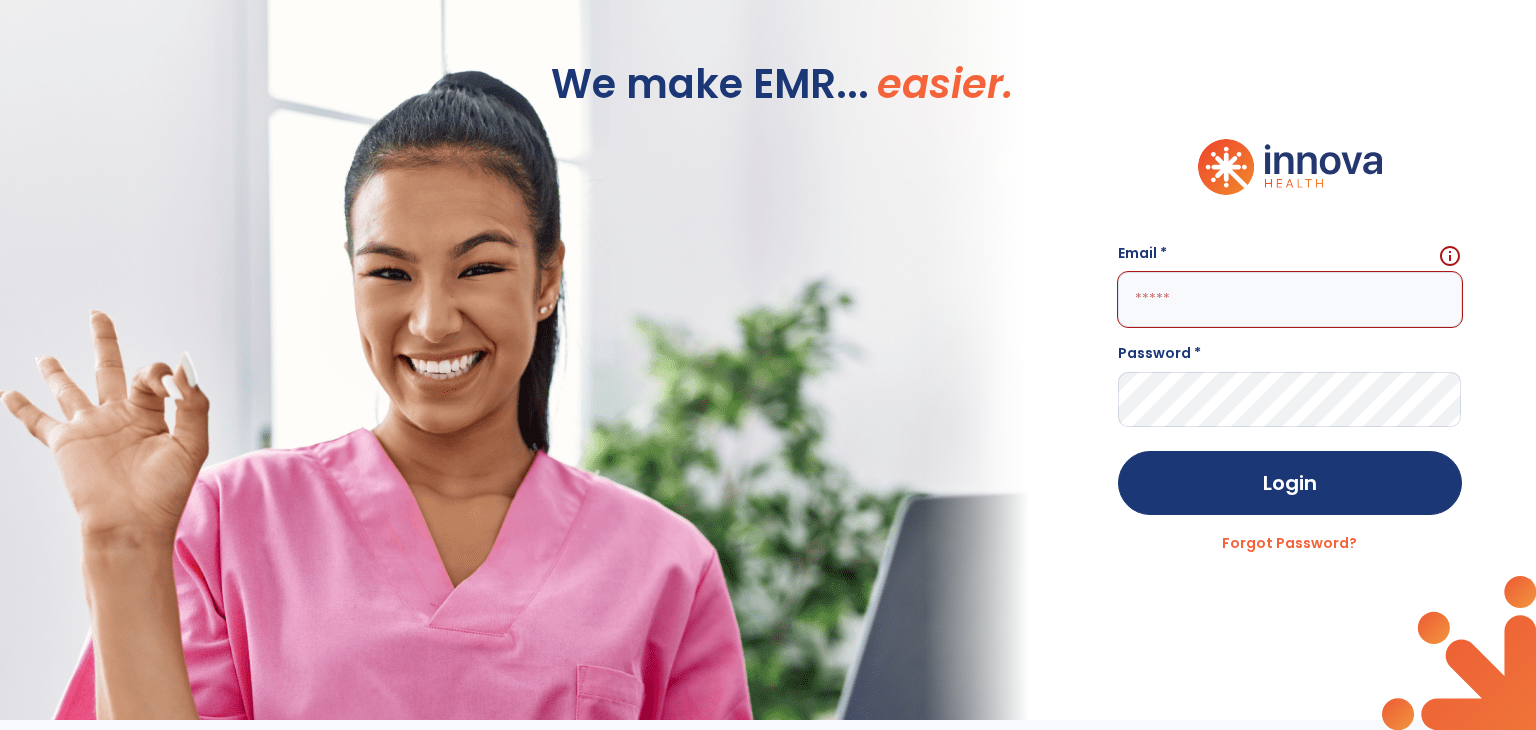 click on "We make EMR... easier." 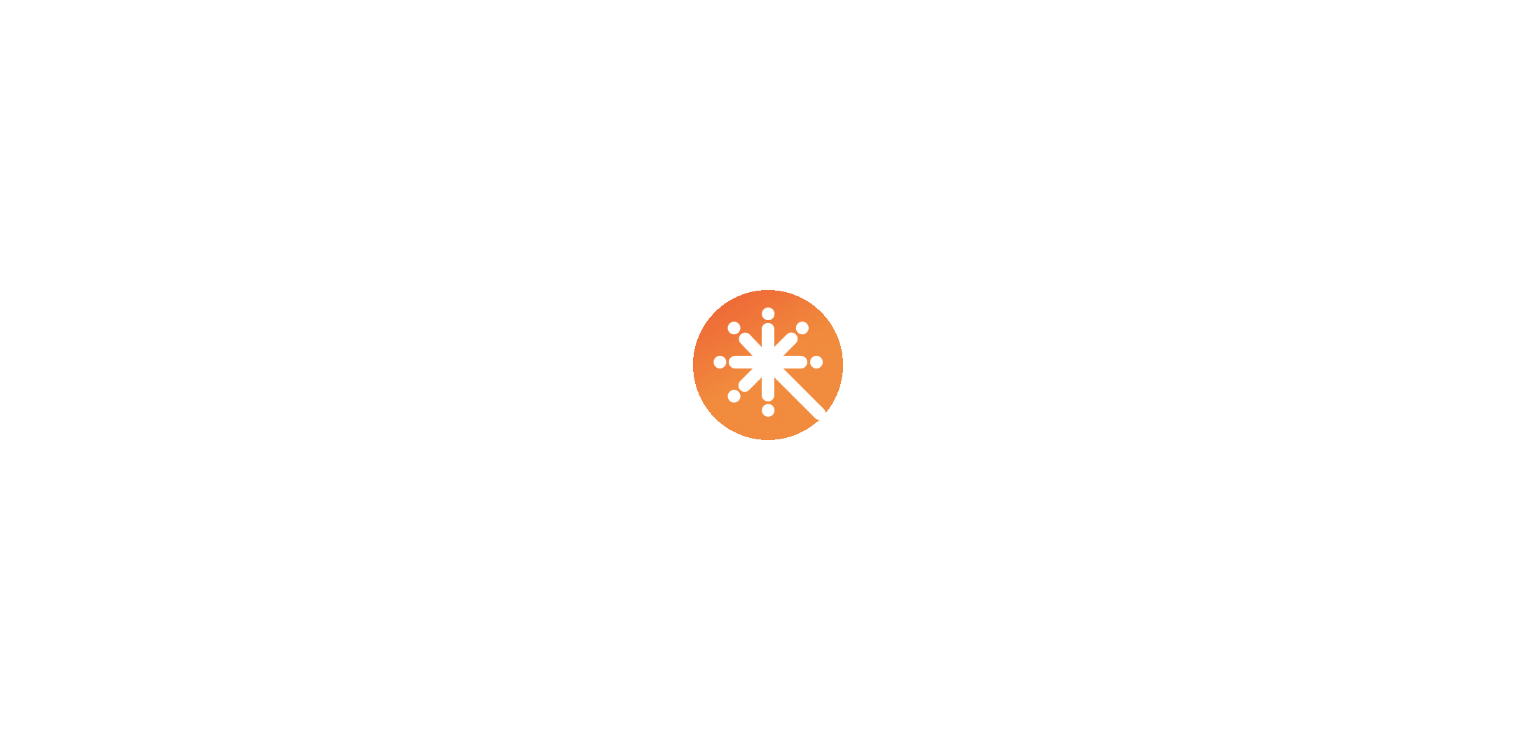 scroll, scrollTop: 0, scrollLeft: 0, axis: both 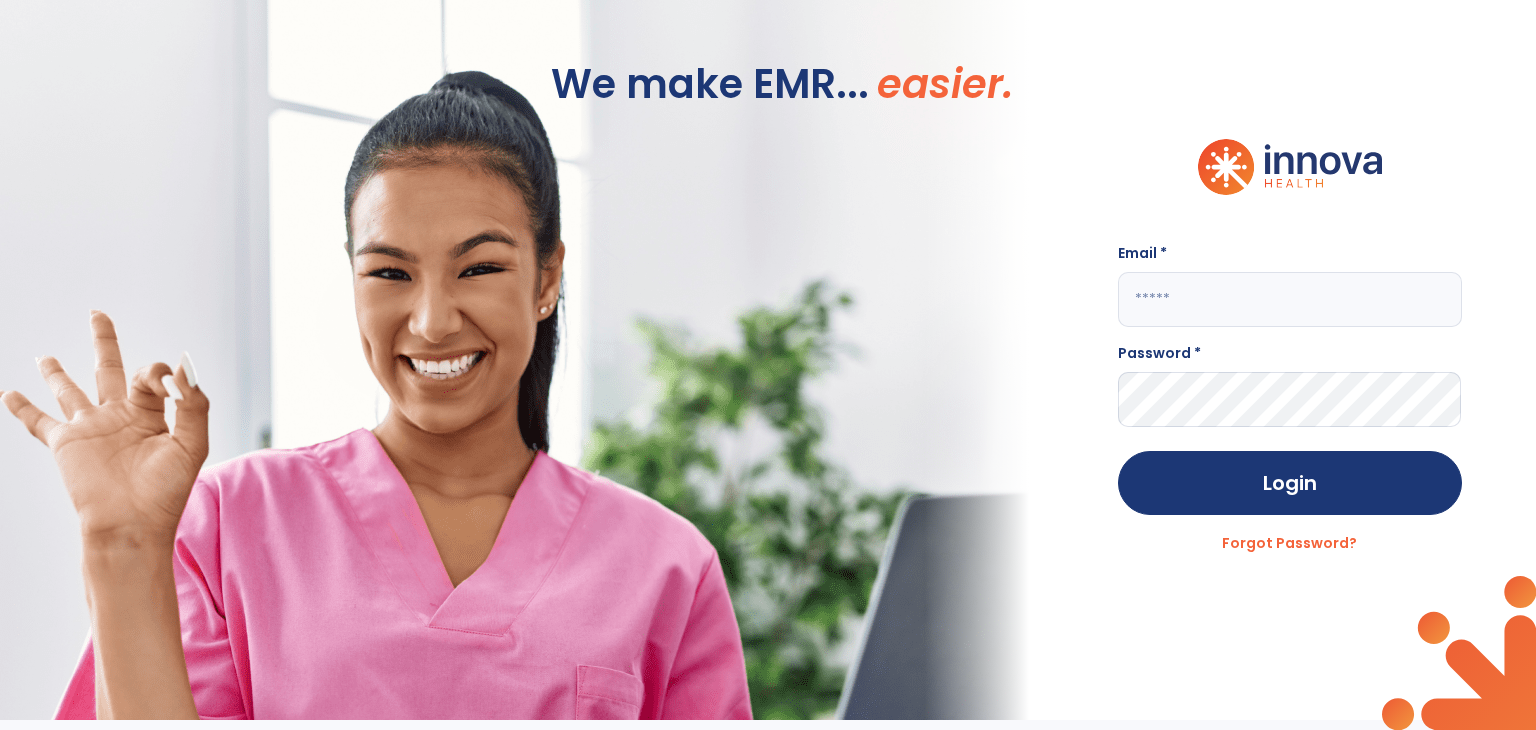 click 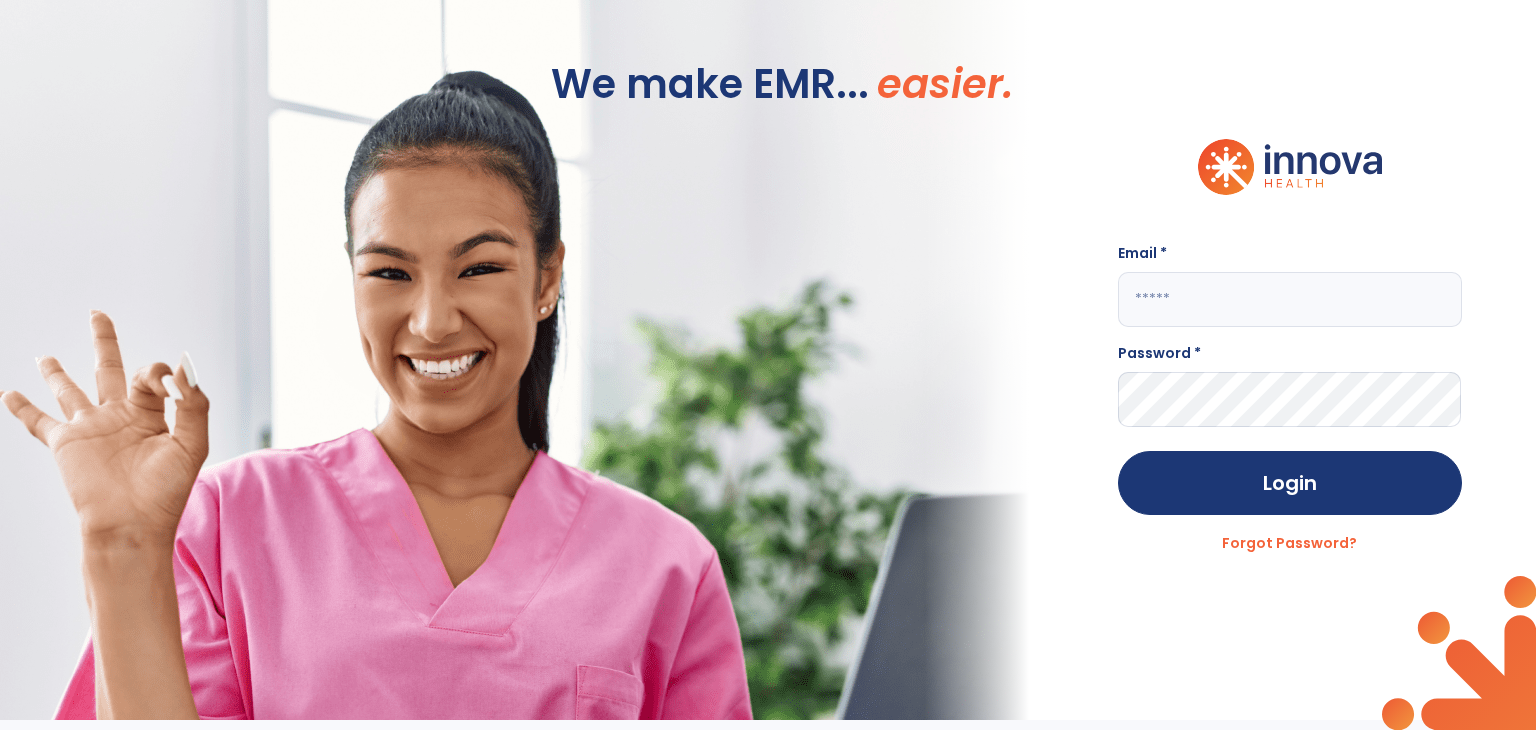 paste on "**********" 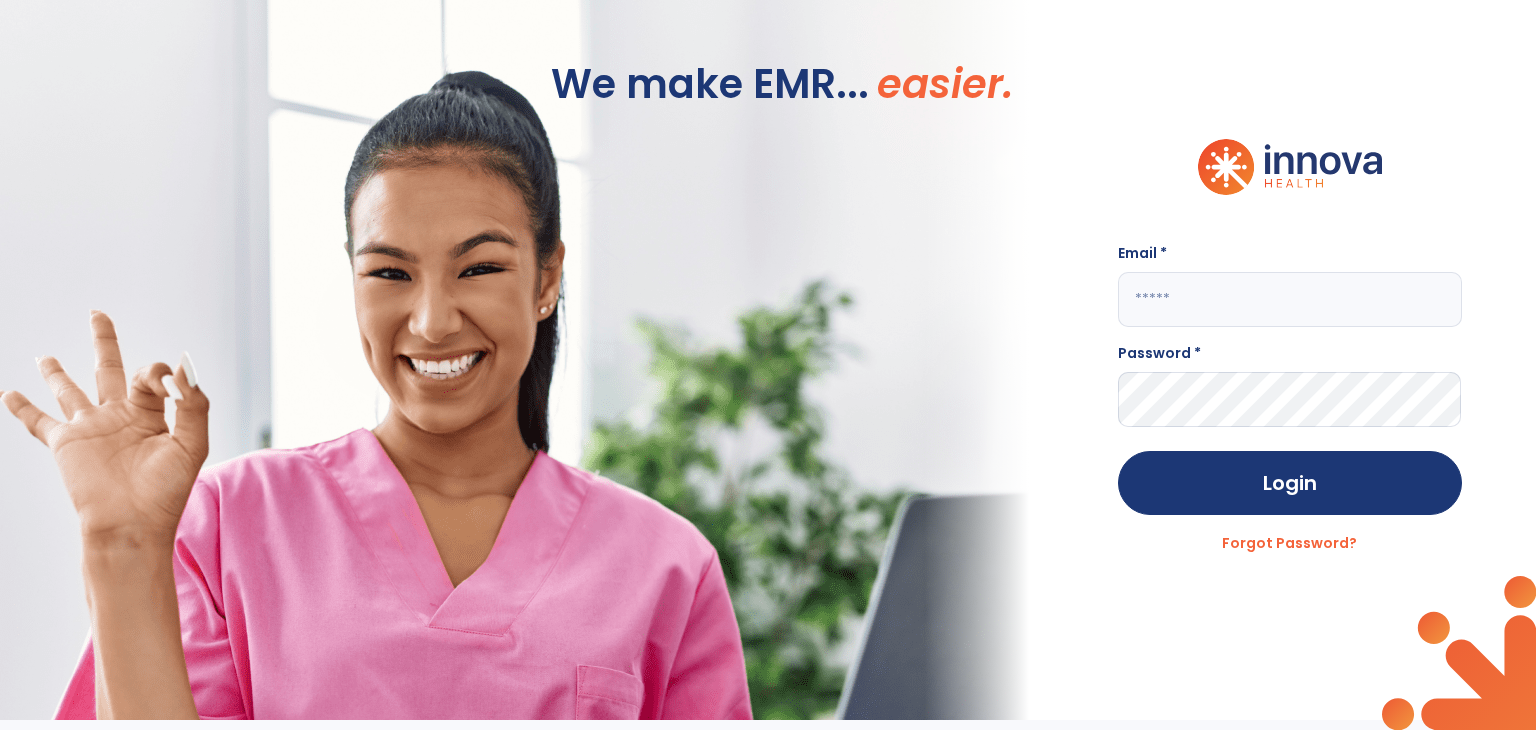 type on "**********" 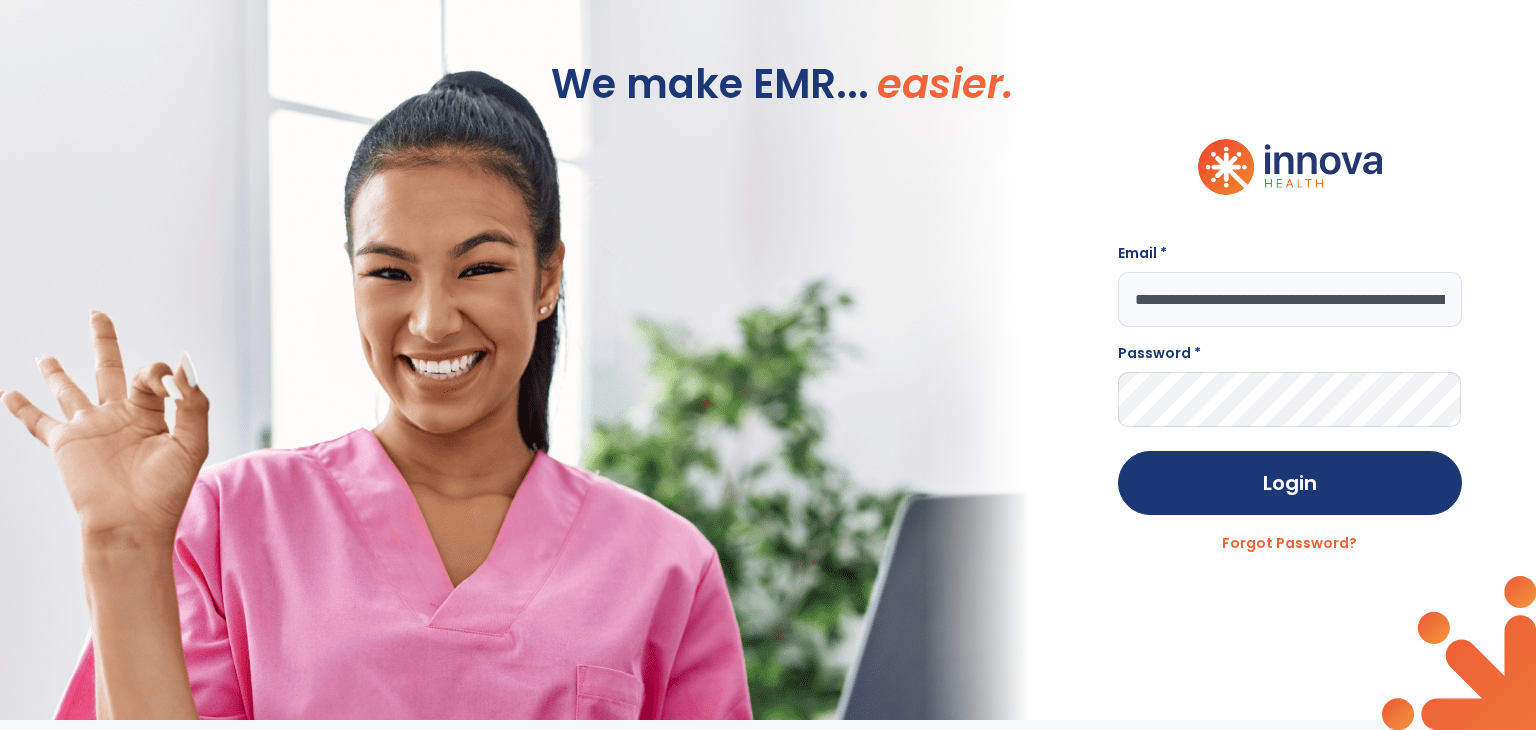 scroll, scrollTop: 0, scrollLeft: 400, axis: horizontal 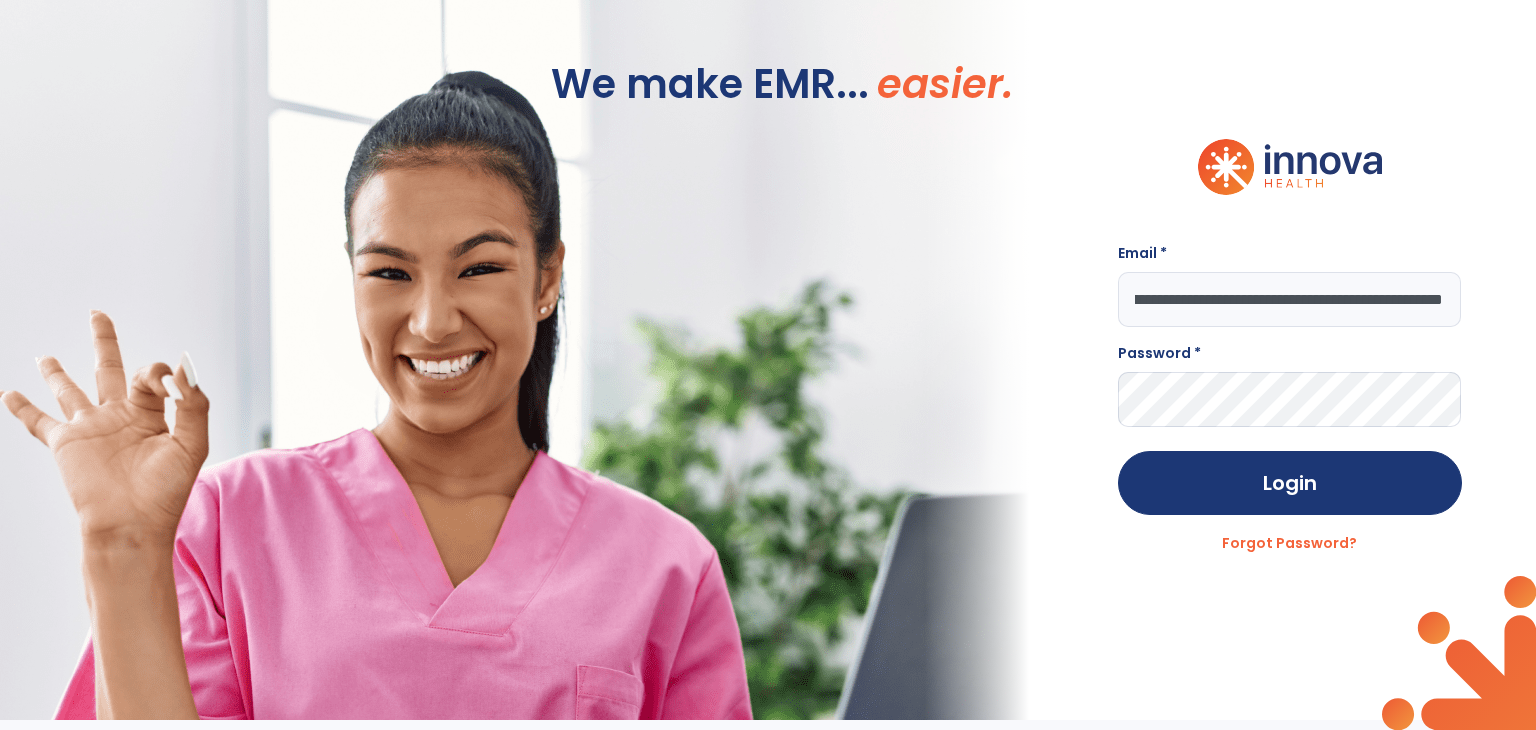 click on "**********" 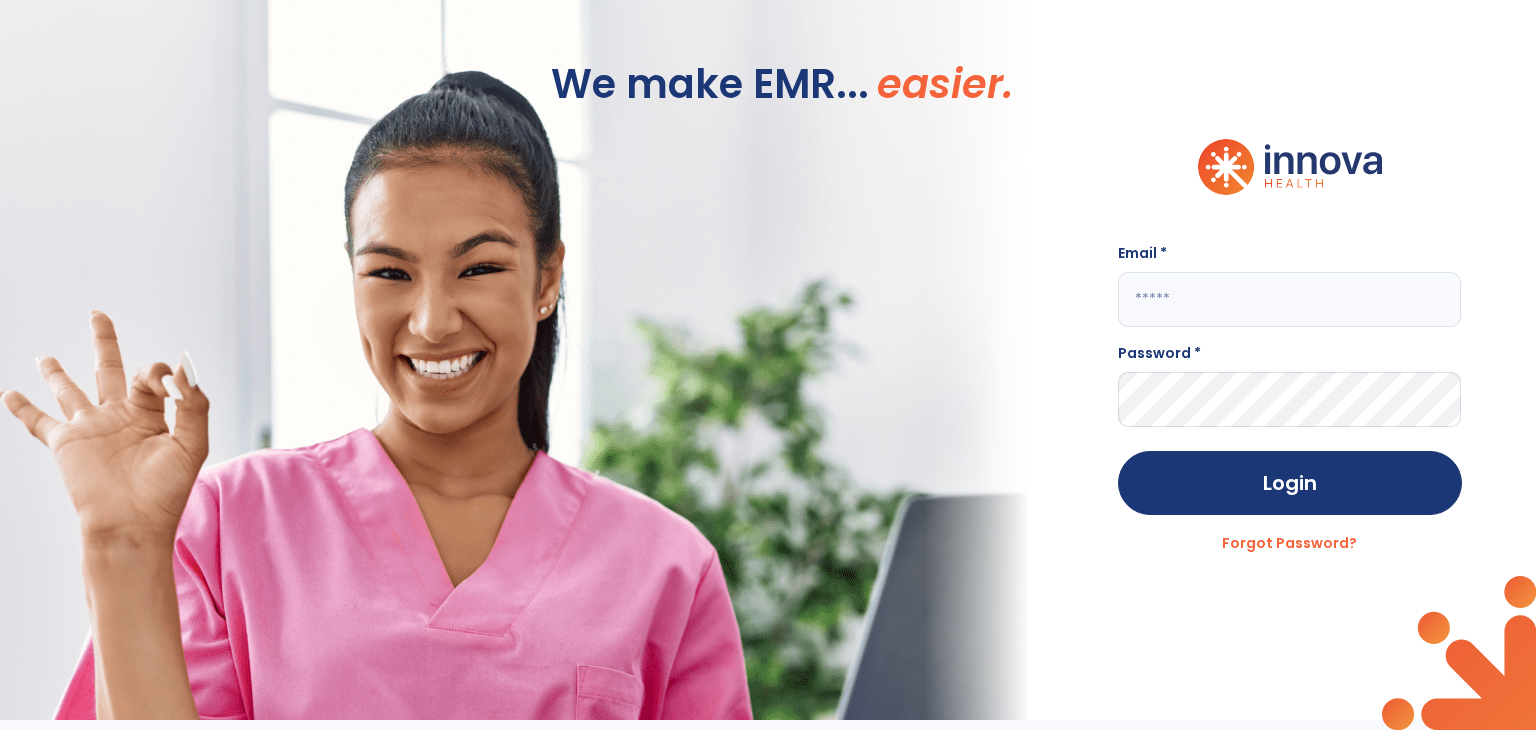 scroll, scrollTop: 0, scrollLeft: 0, axis: both 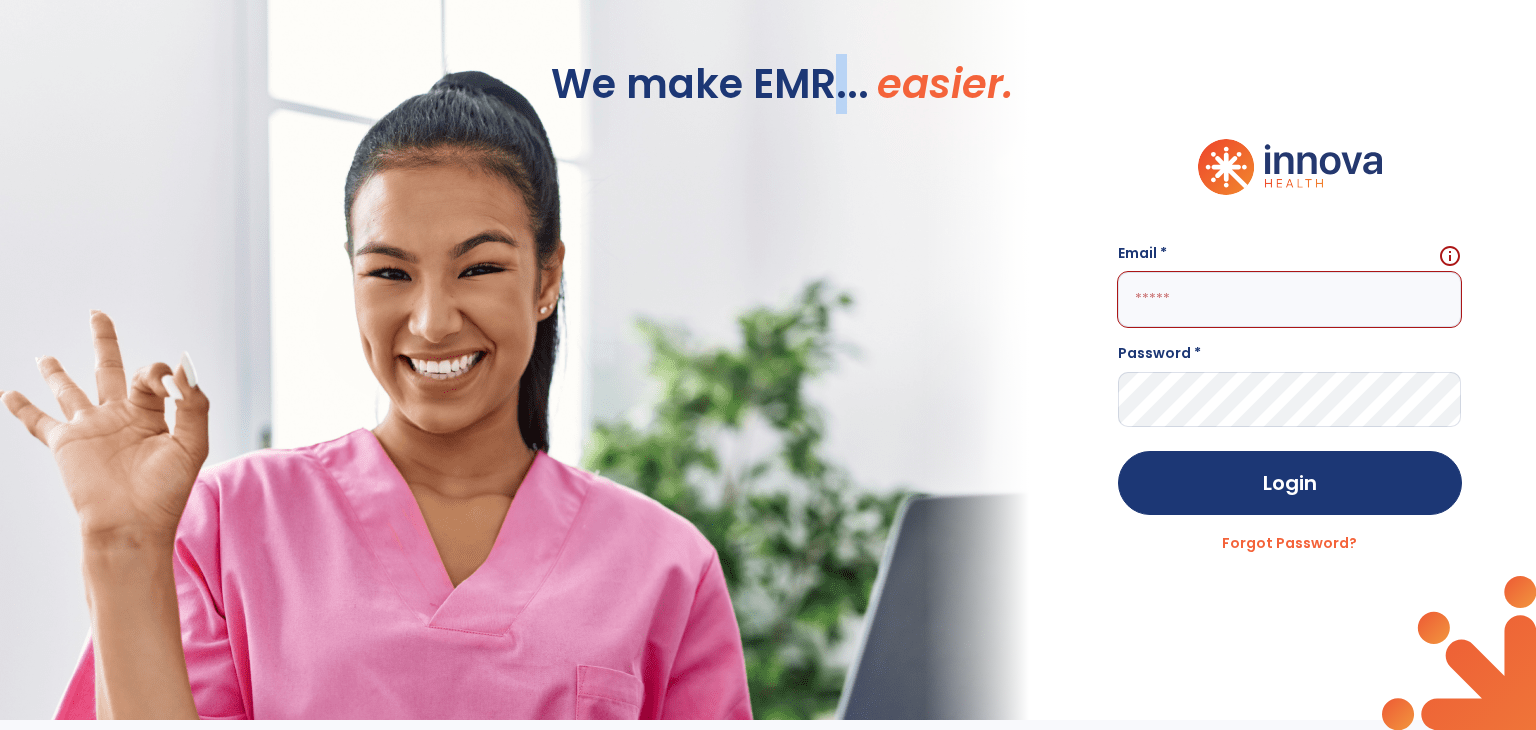drag, startPoint x: 838, startPoint y: 385, endPoint x: 869, endPoint y: 413, distance: 41.773197 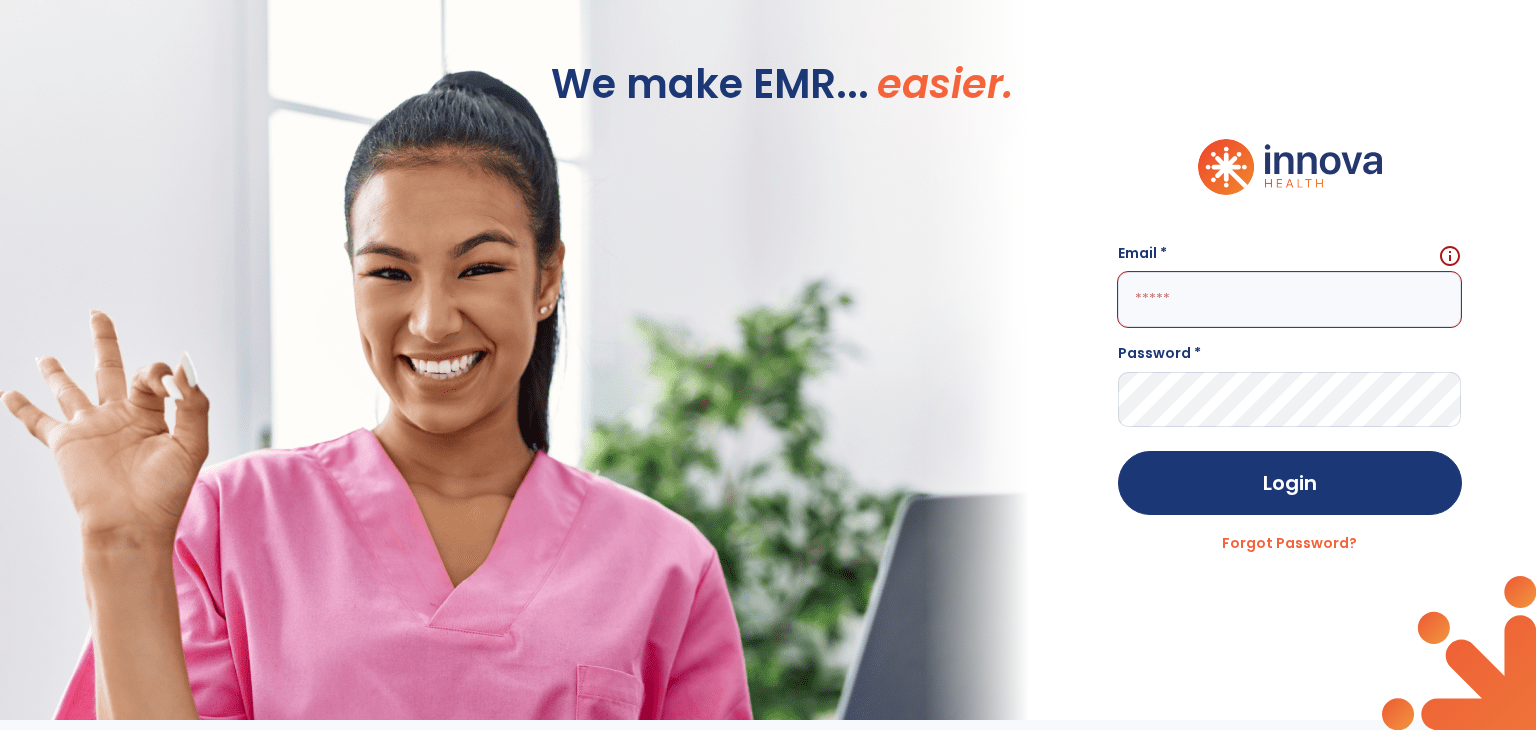 drag, startPoint x: 1207, startPoint y: 301, endPoint x: 1187, endPoint y: 295, distance: 20.880613 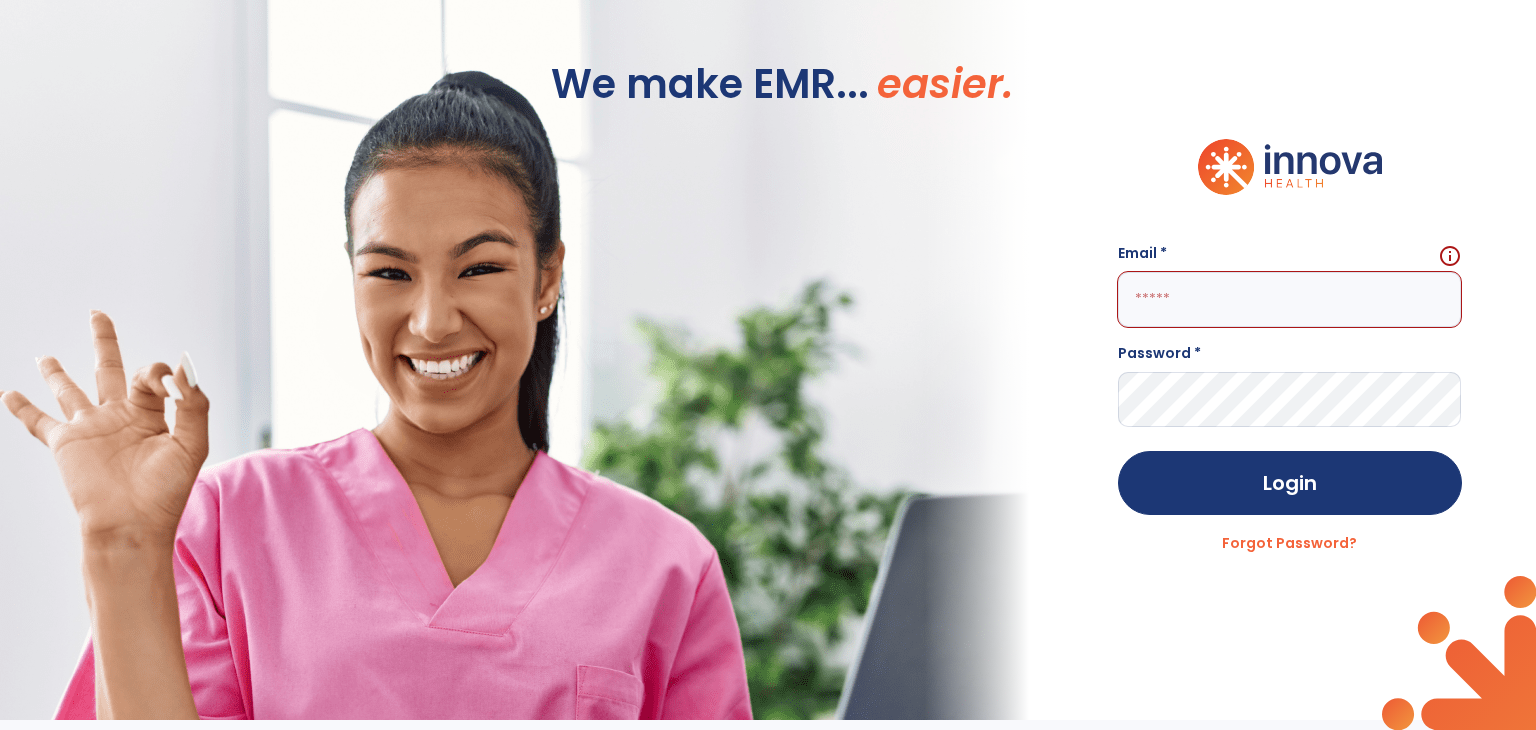 paste on "**********" 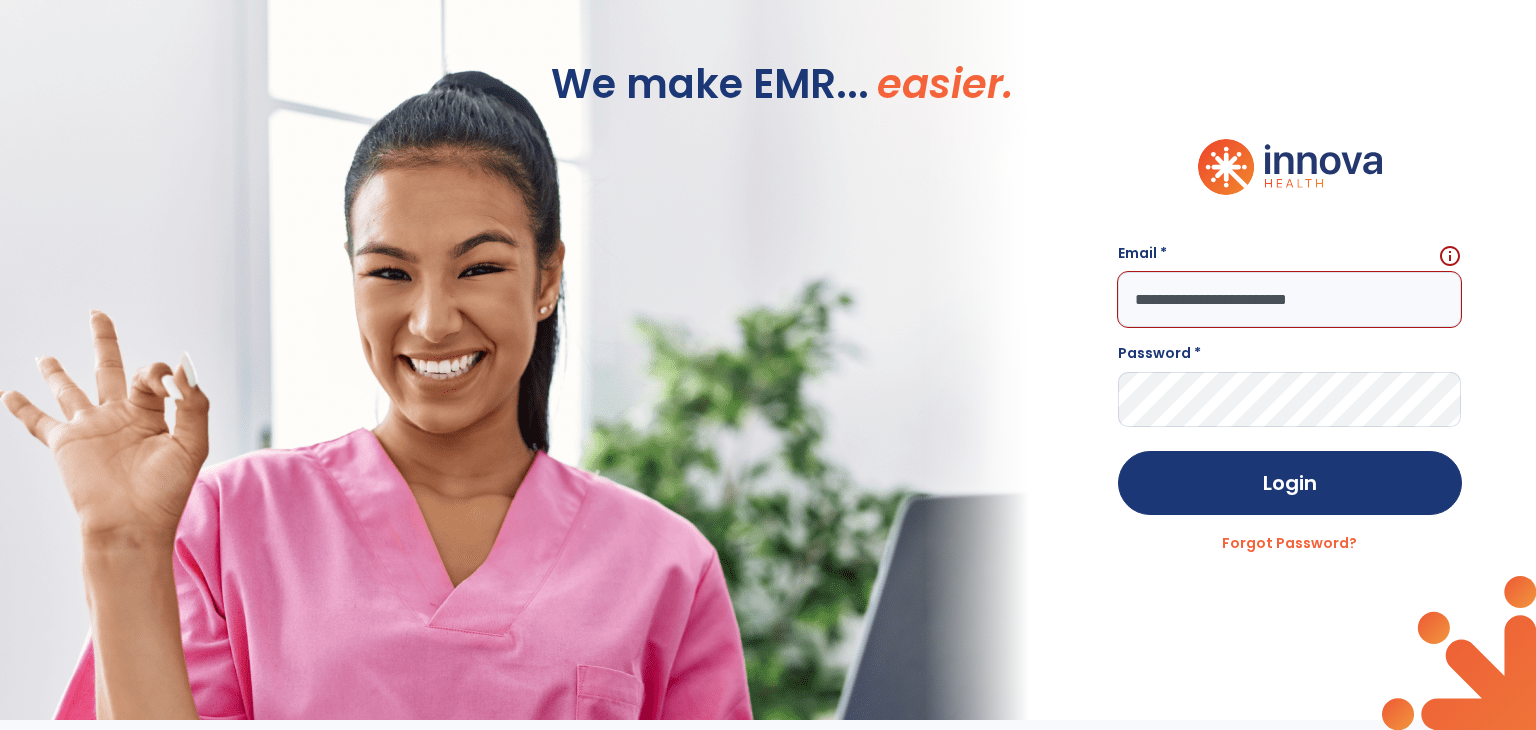 type on "**********" 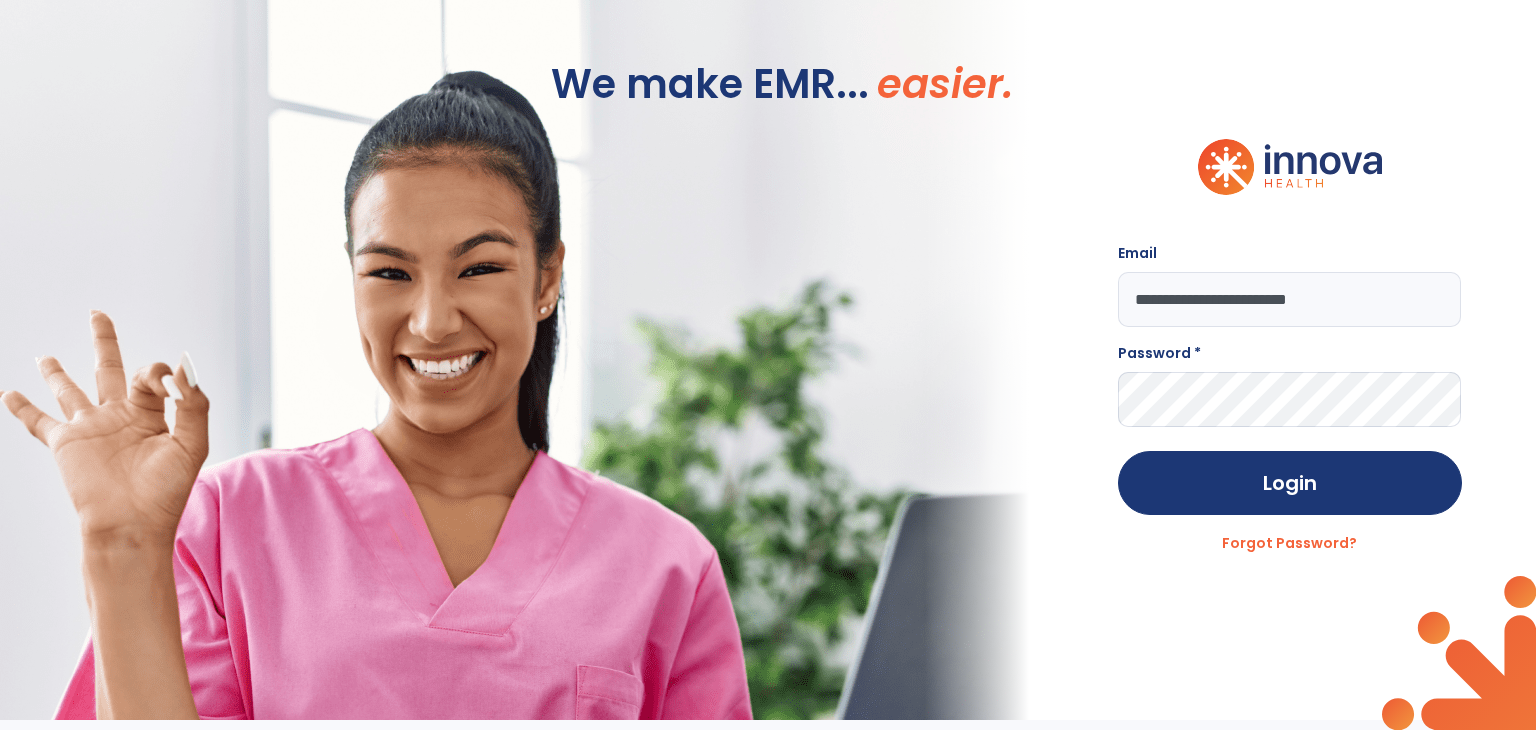 click 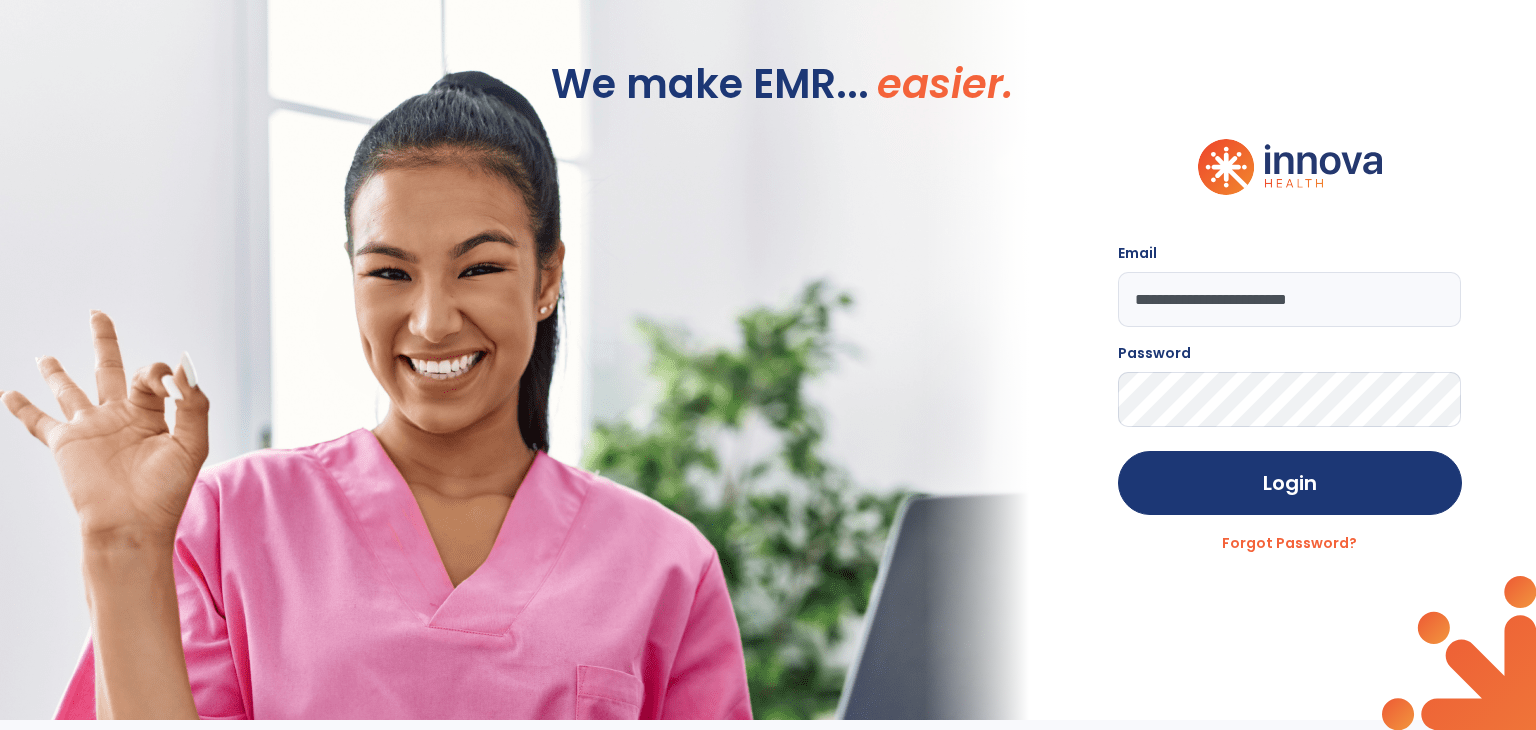 click on "**********" at bounding box center (768, 360) 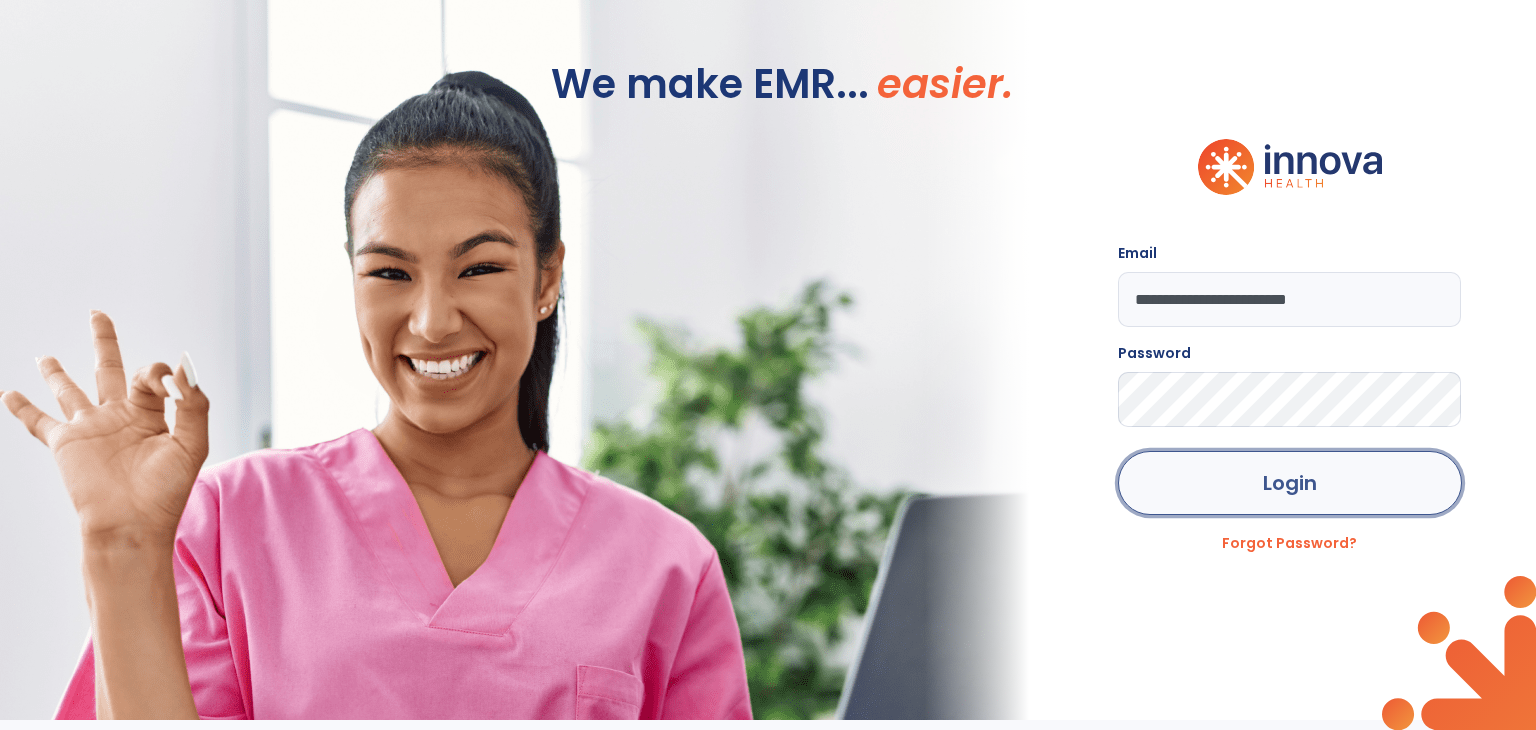 click on "Login" 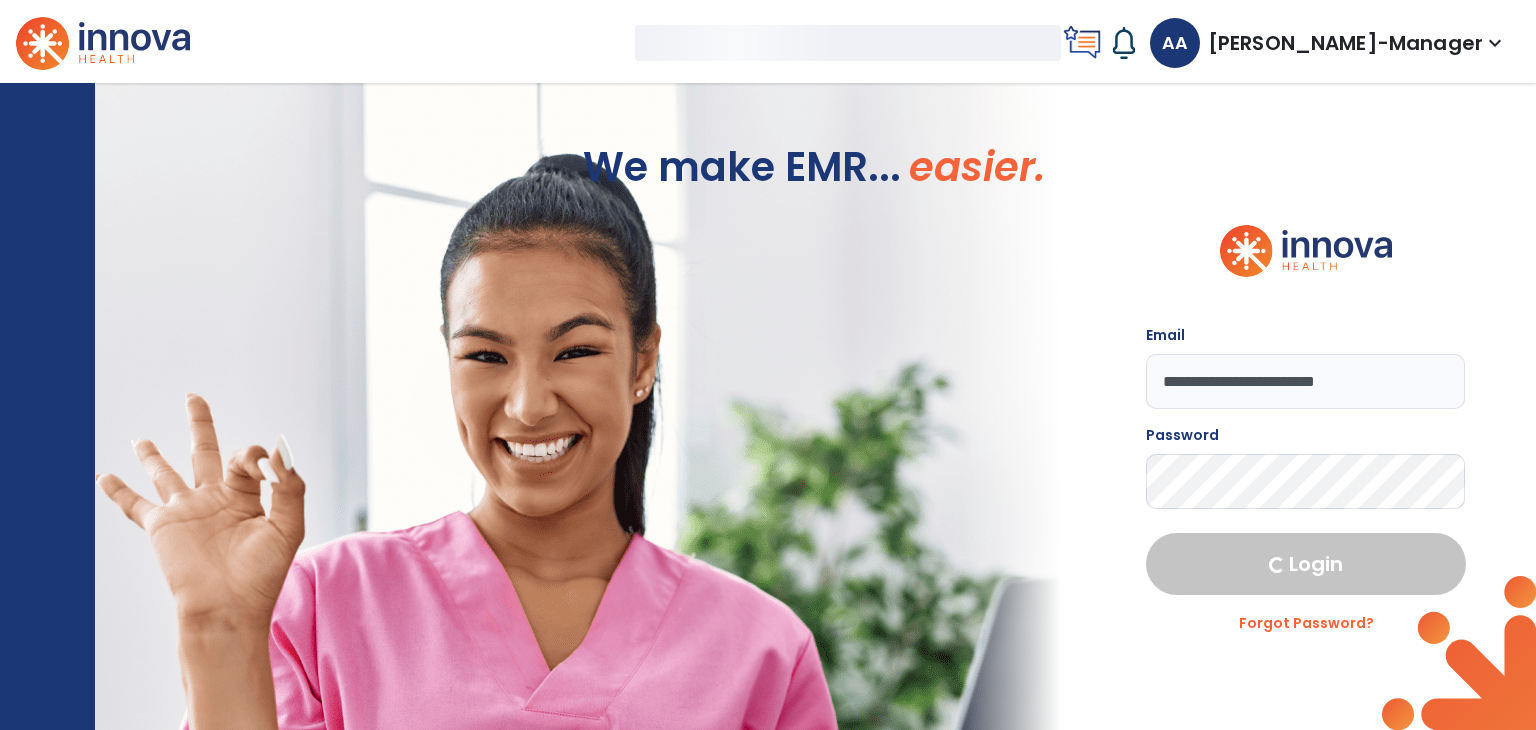select on "***" 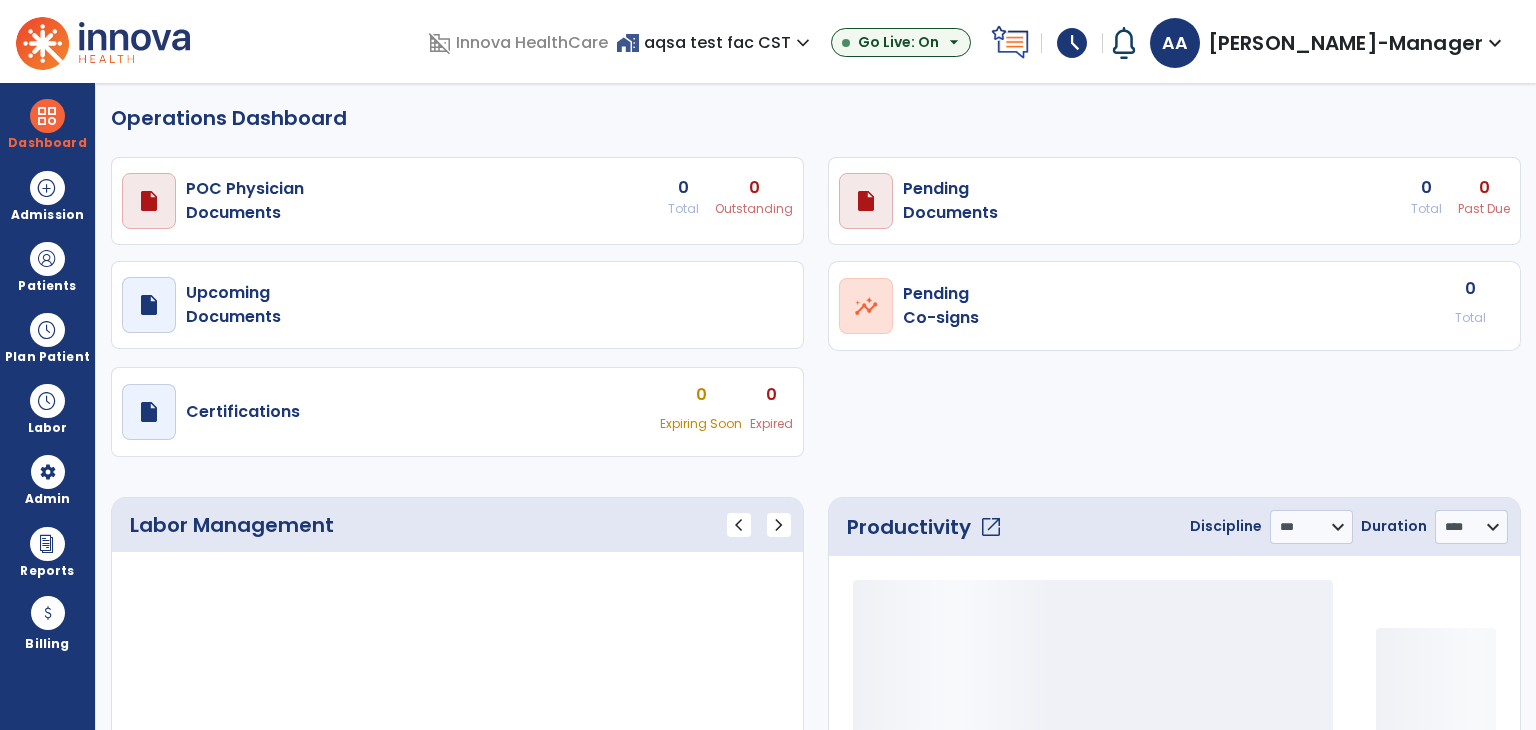 select on "***" 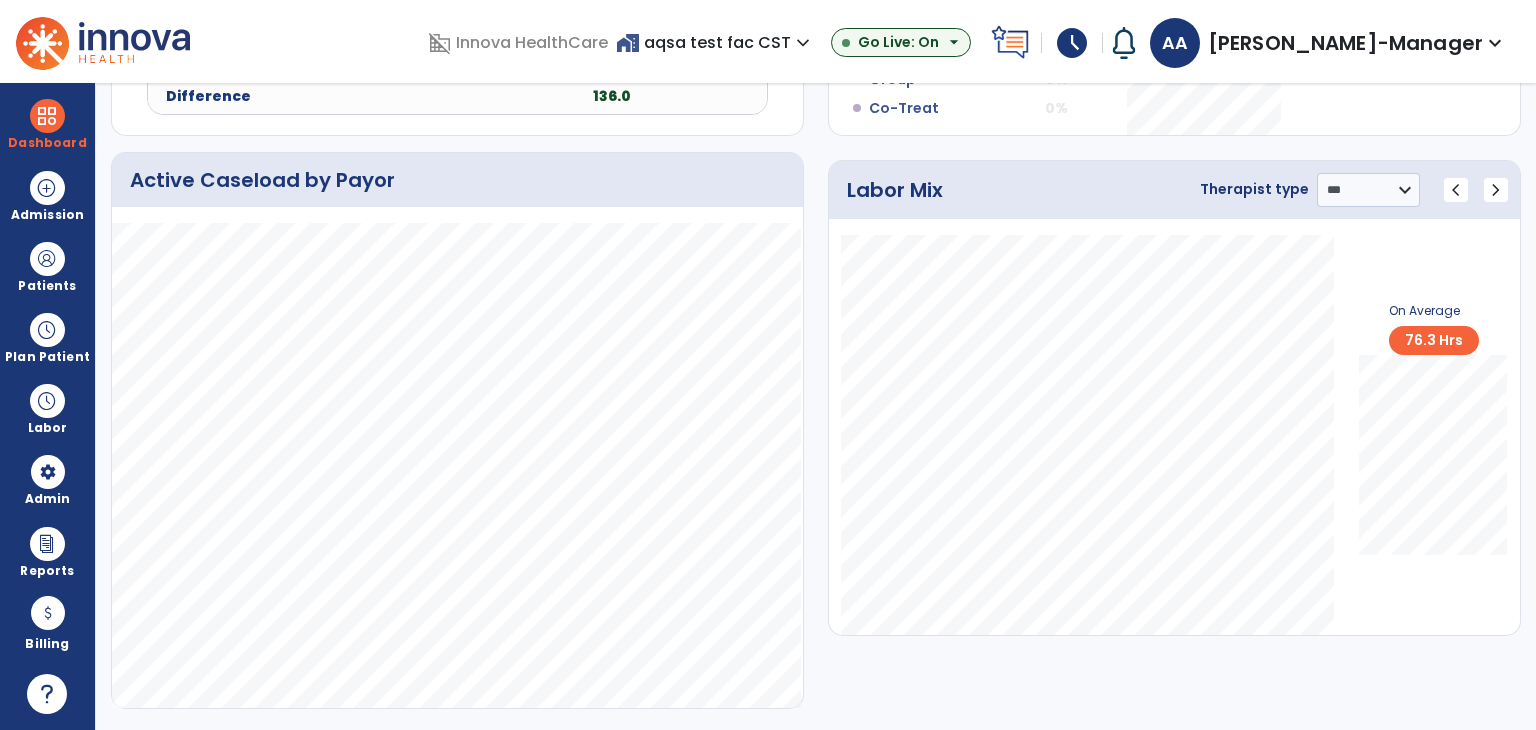 scroll, scrollTop: 0, scrollLeft: 0, axis: both 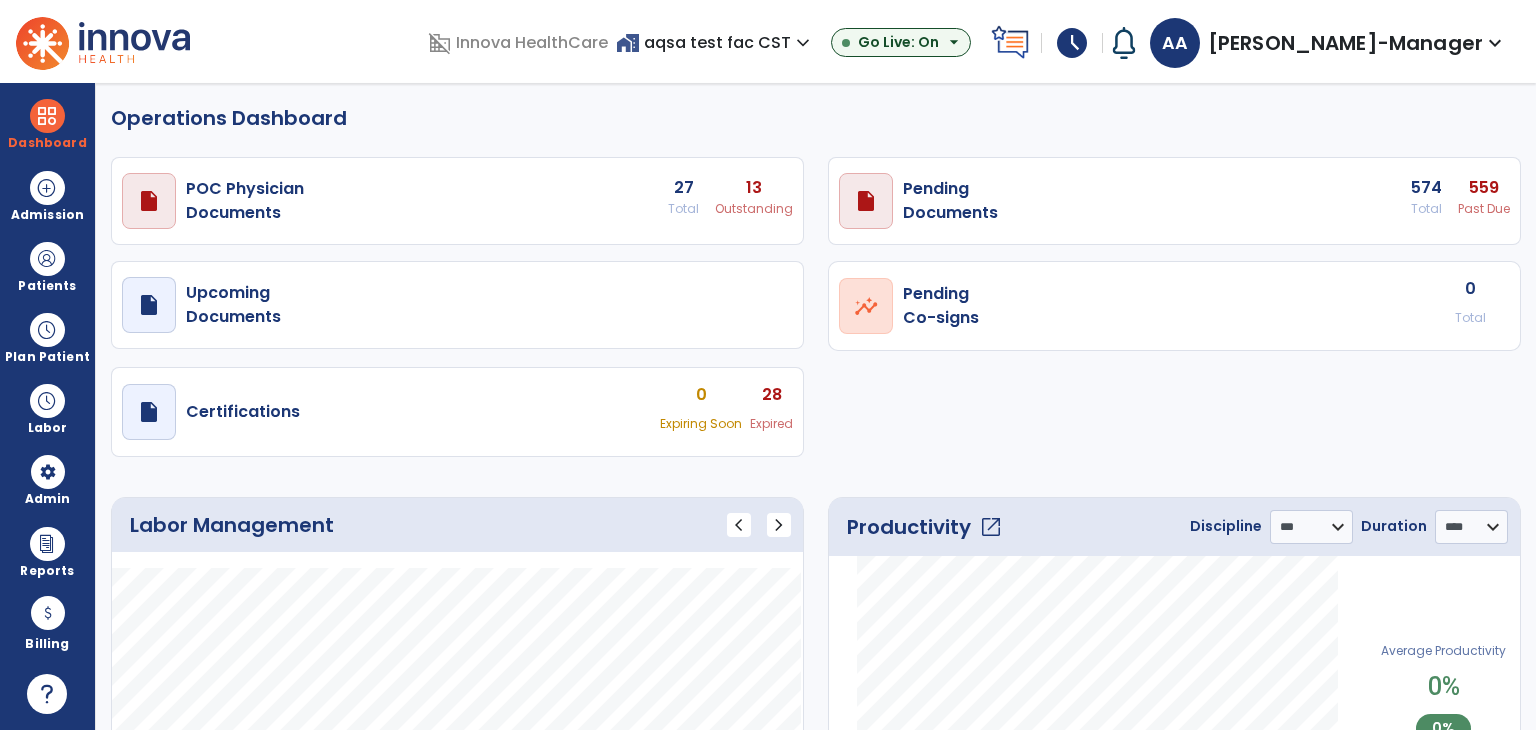 click on "[PERSON_NAME]-manager" at bounding box center (1345, 43) 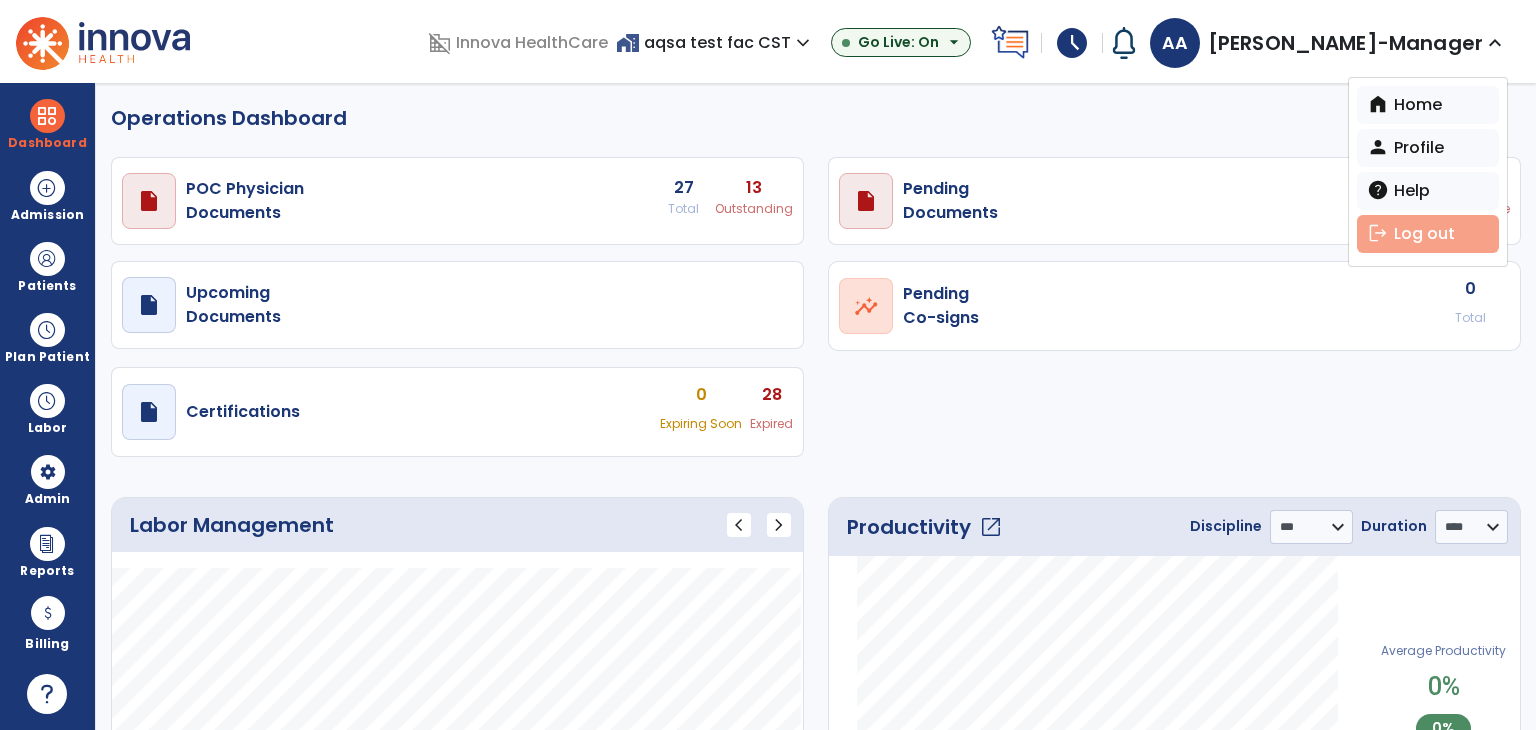 click on "logout   Log out" at bounding box center [1428, 234] 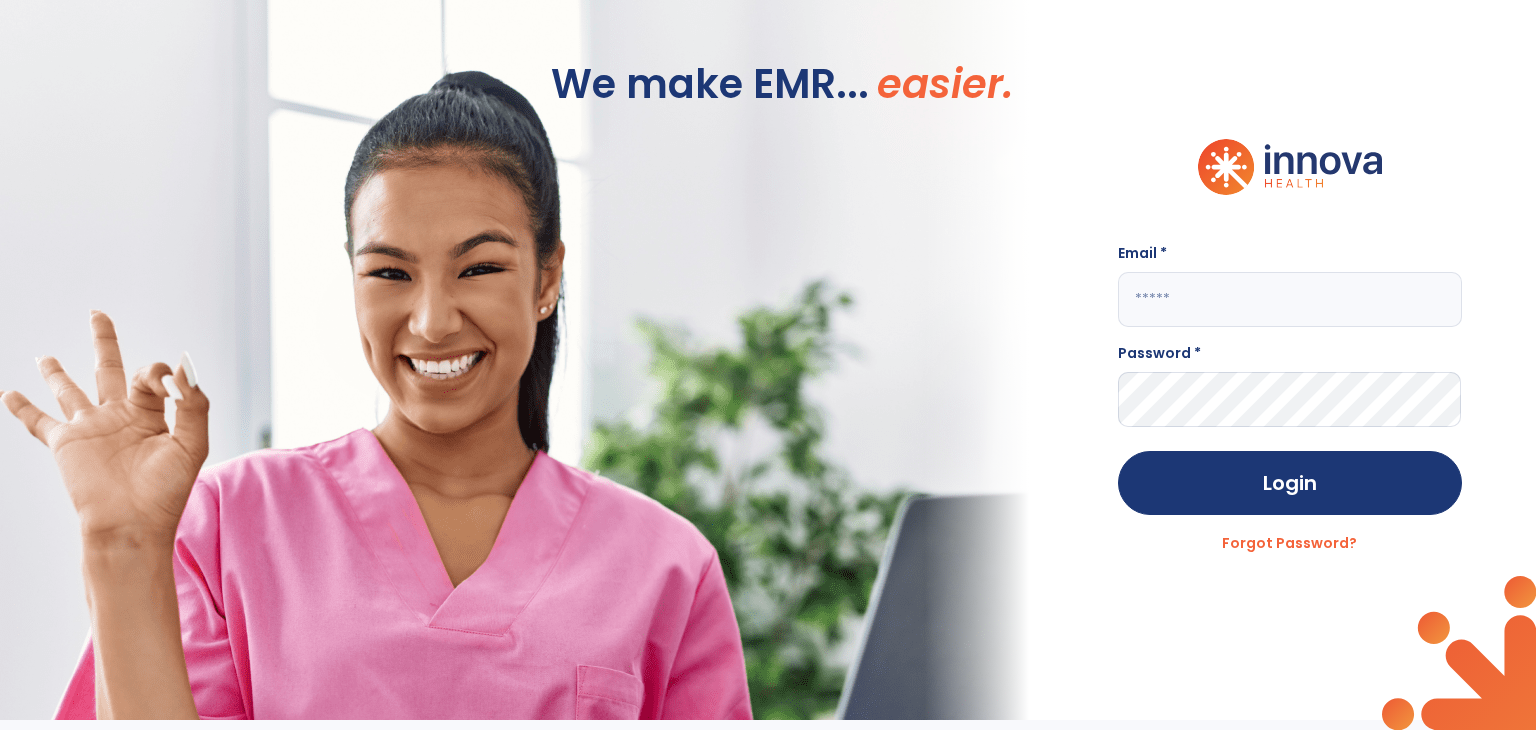 click 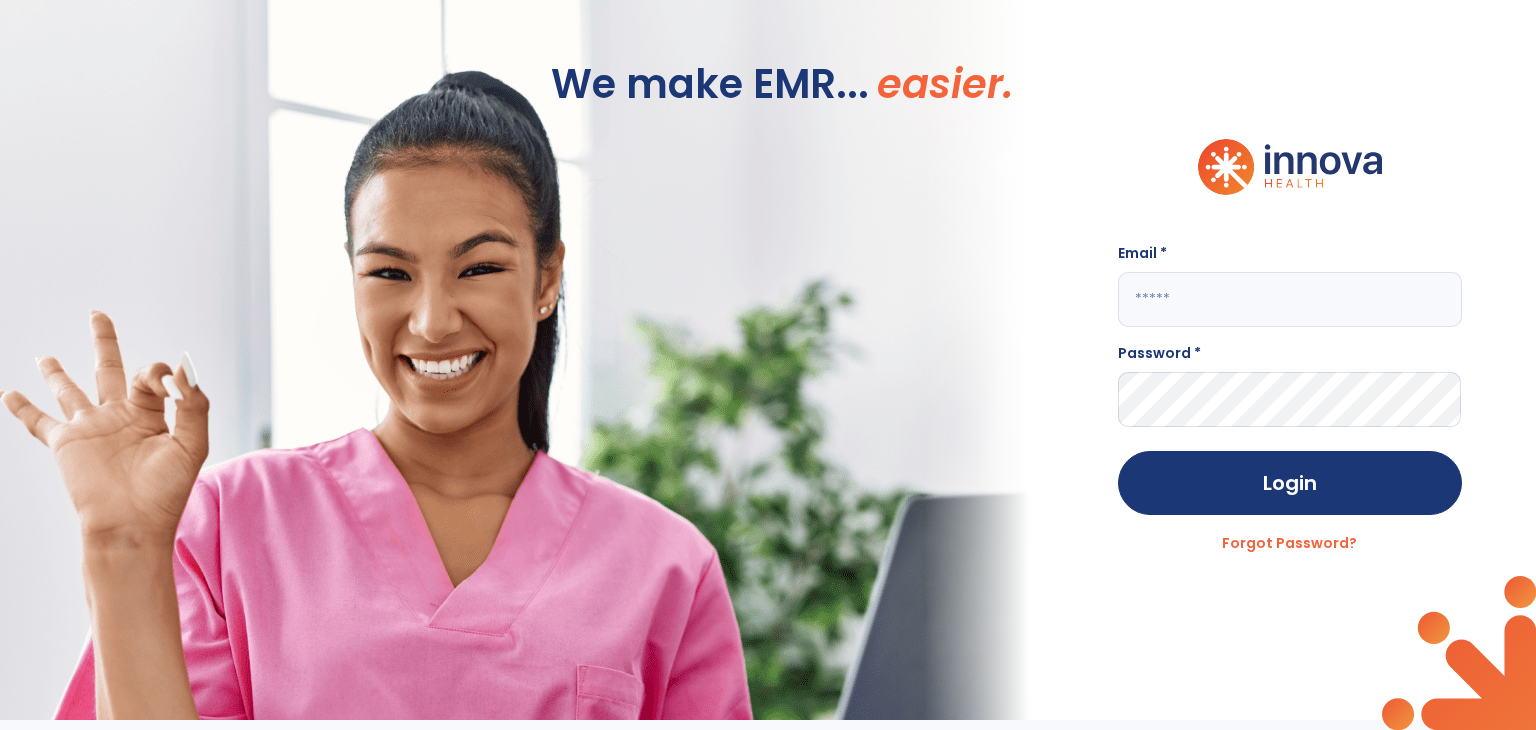 paste on "**********" 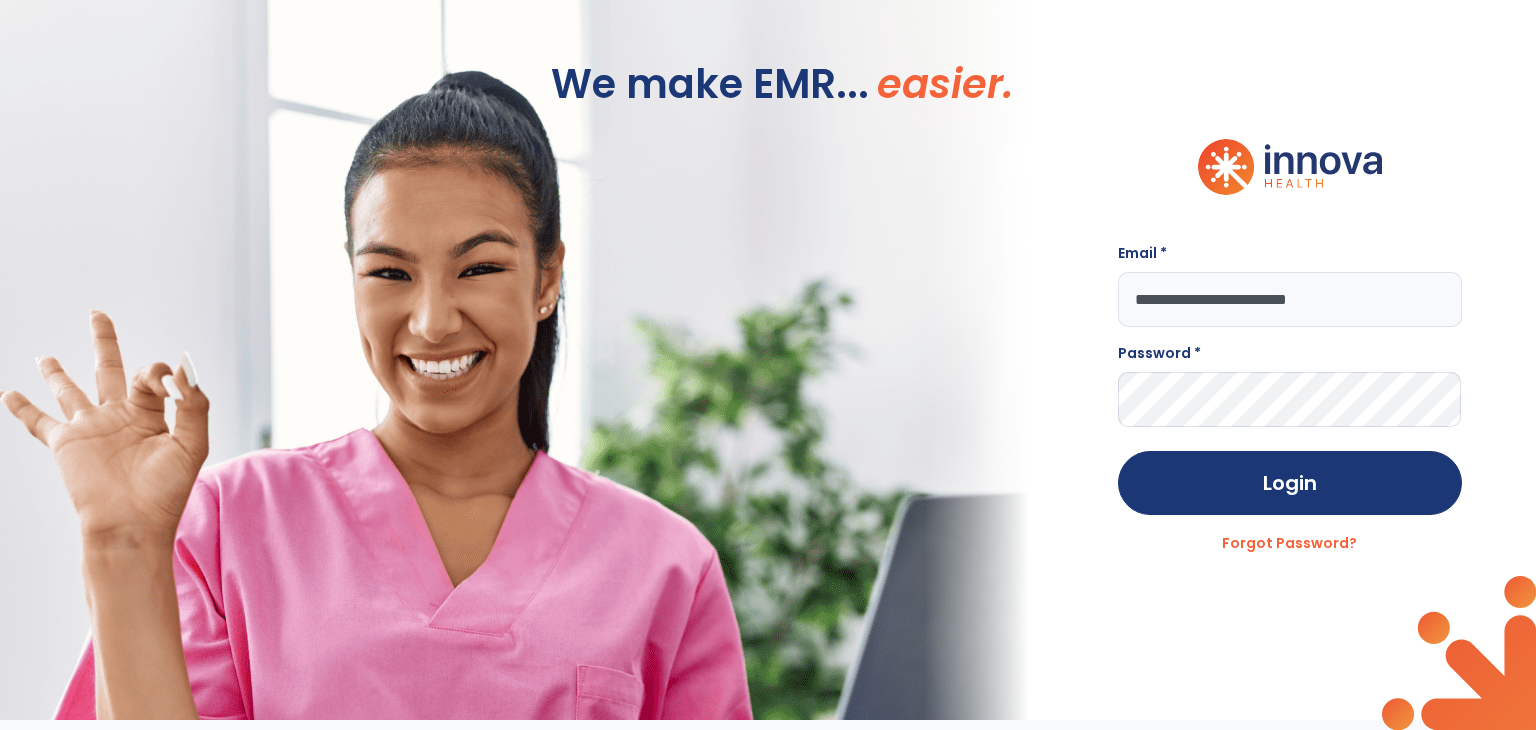 type on "**********" 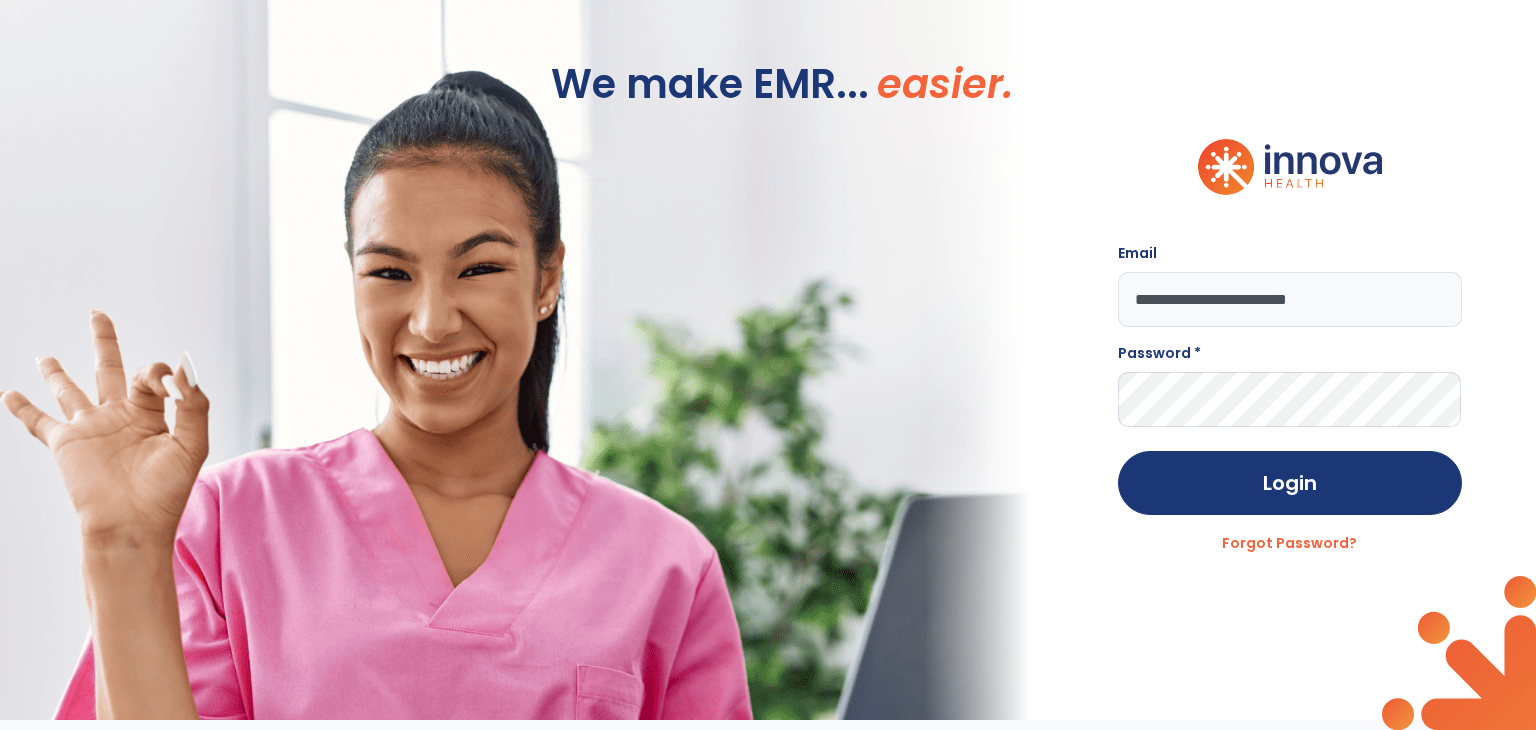 click 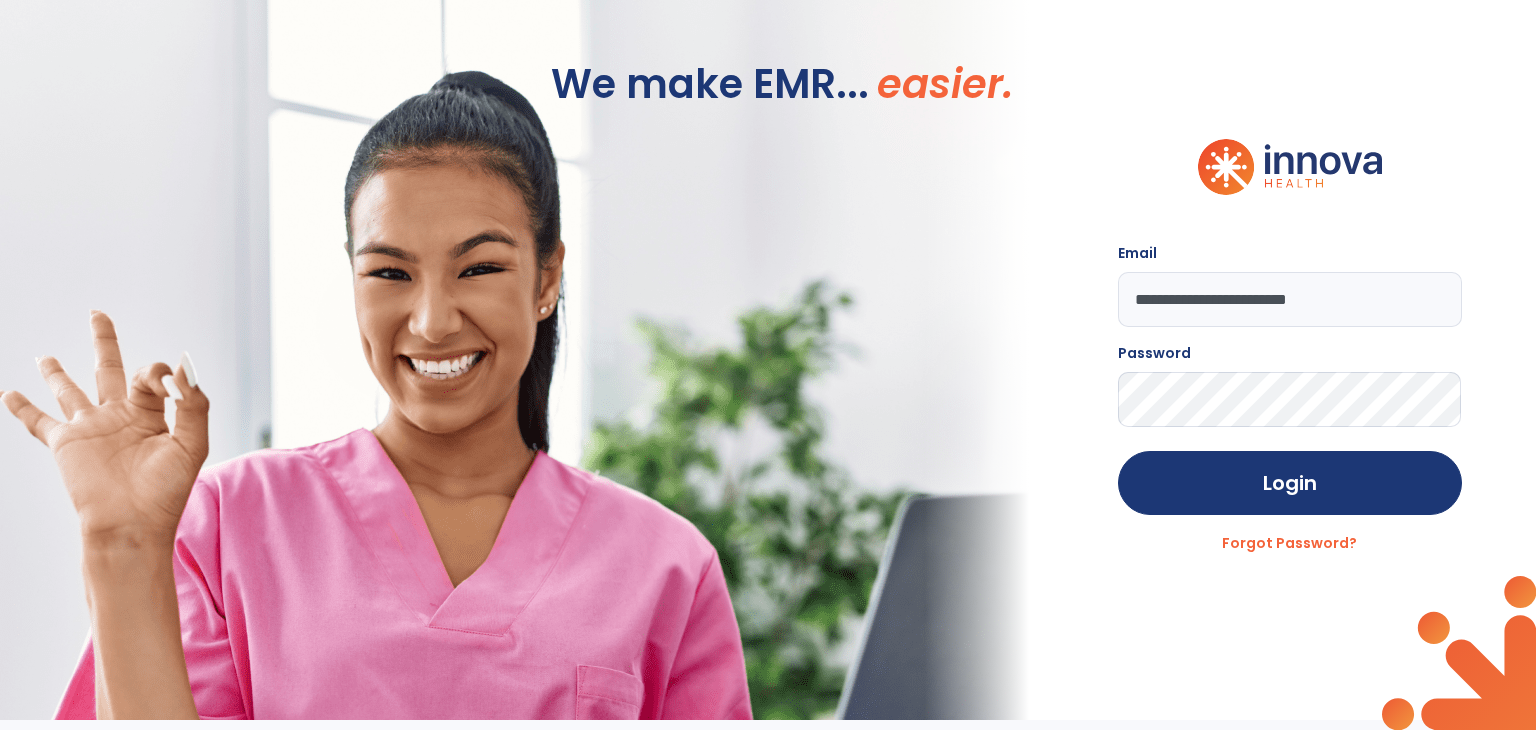 click 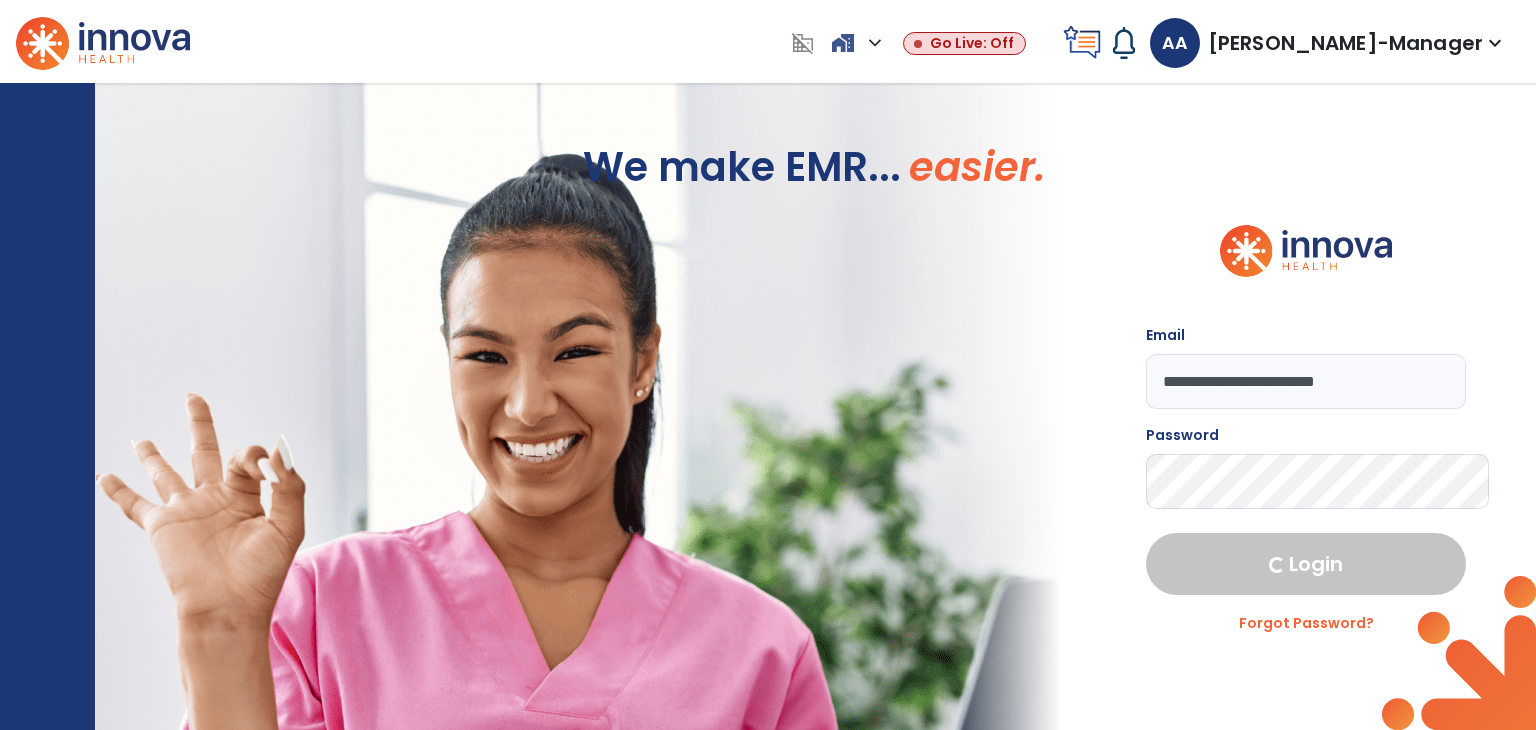 select on "***" 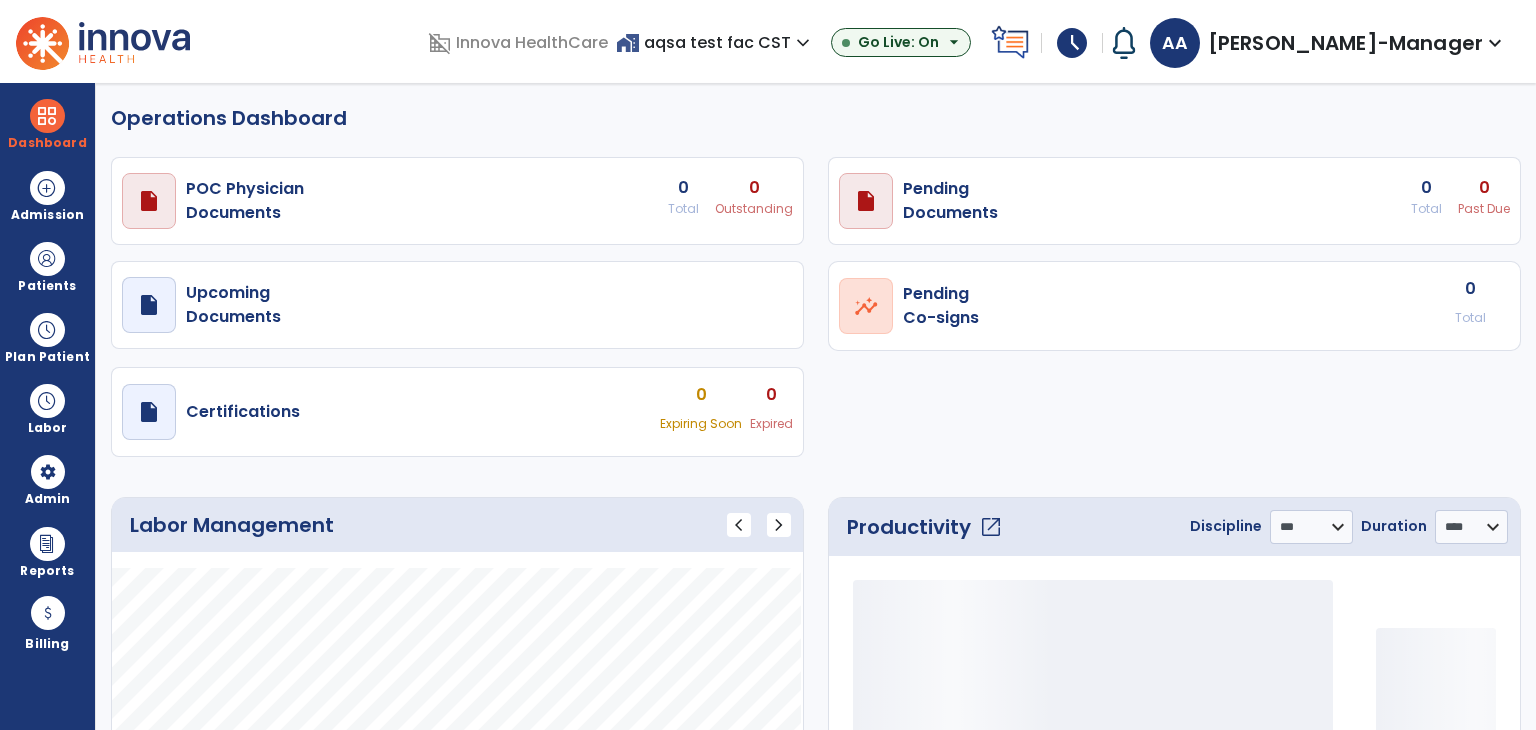 select on "***" 